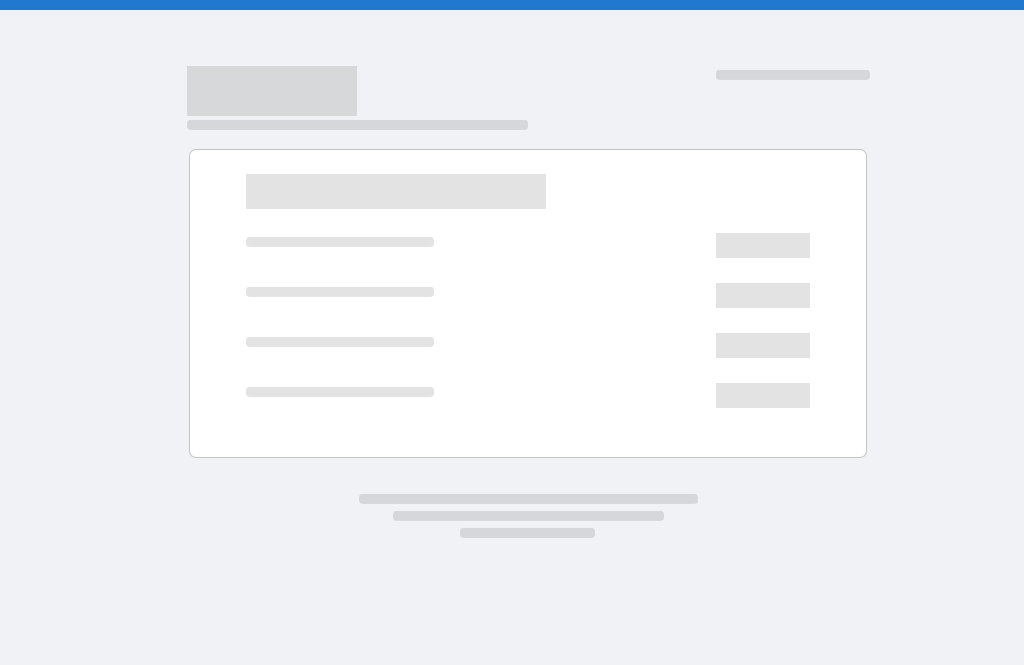 scroll, scrollTop: 0, scrollLeft: 0, axis: both 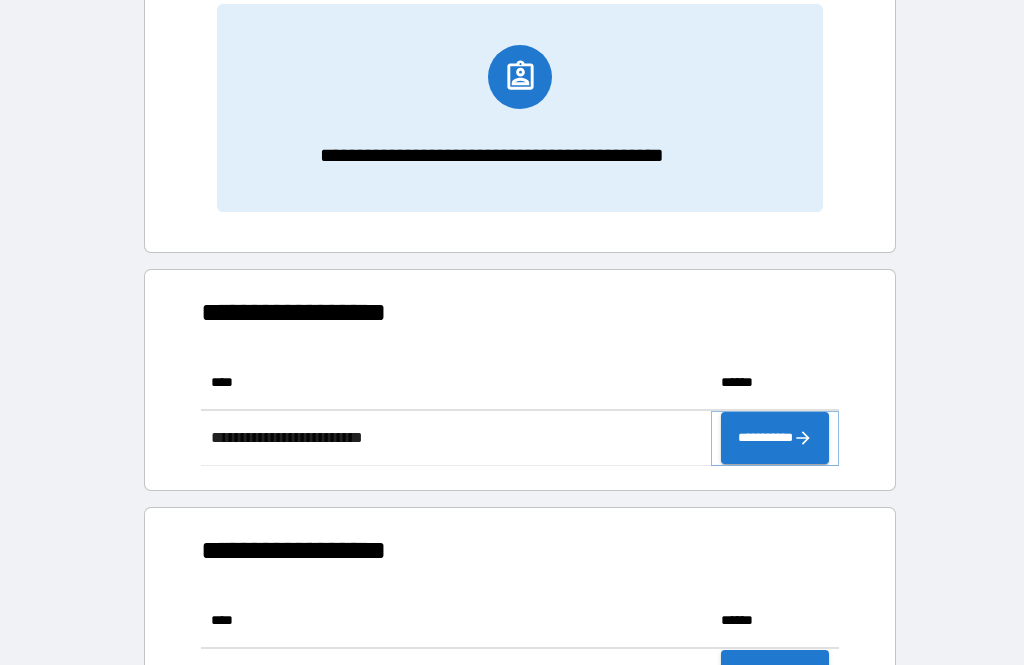 click on "**********" at bounding box center [775, 438] 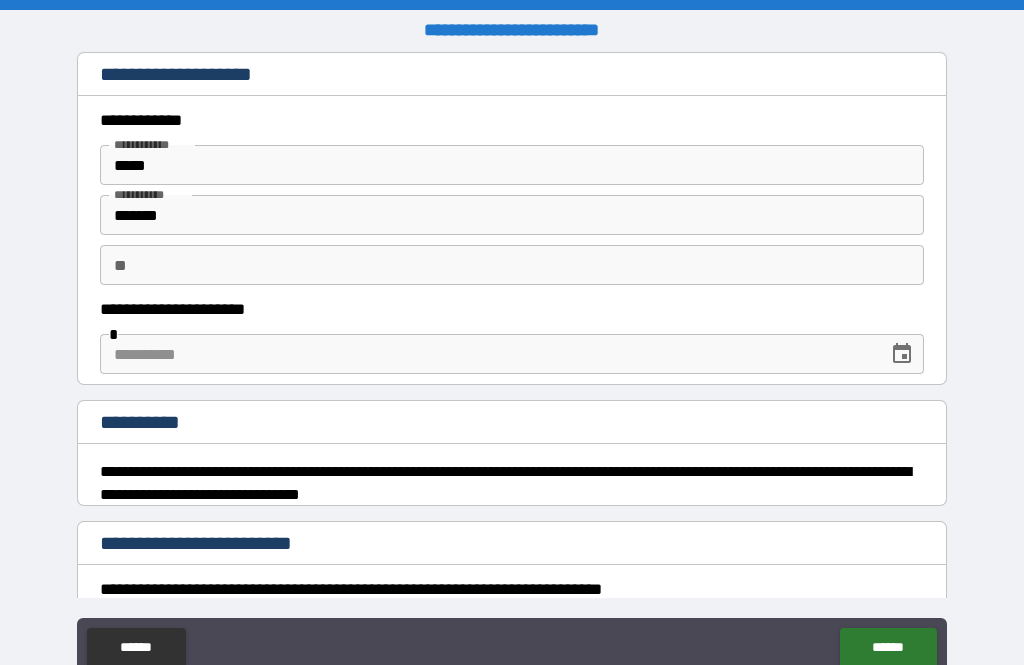 click at bounding box center [487, 354] 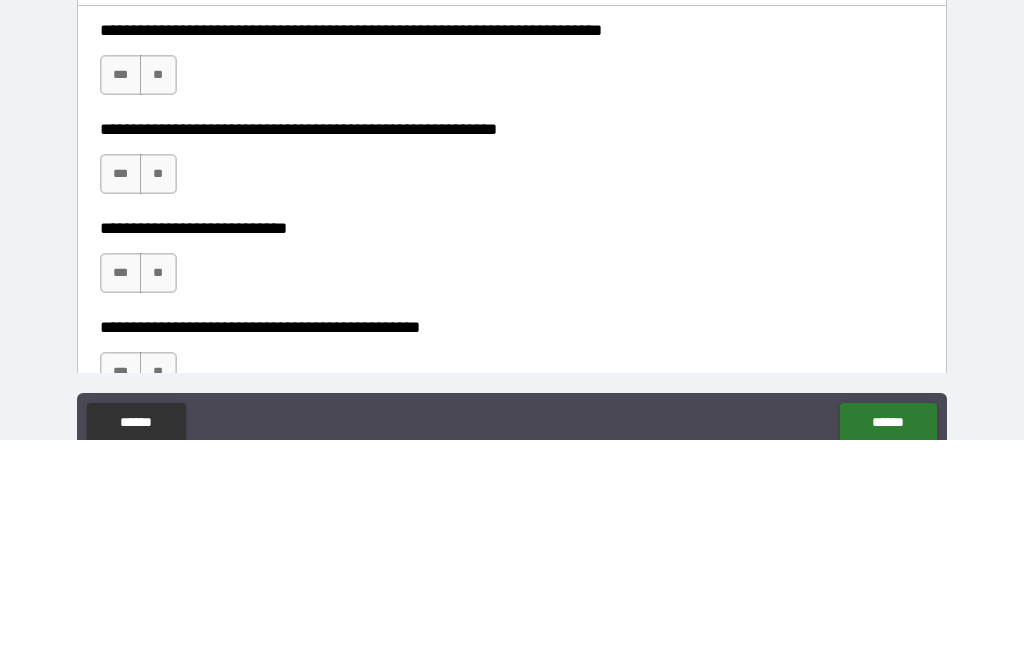 scroll, scrollTop: 331, scrollLeft: 0, axis: vertical 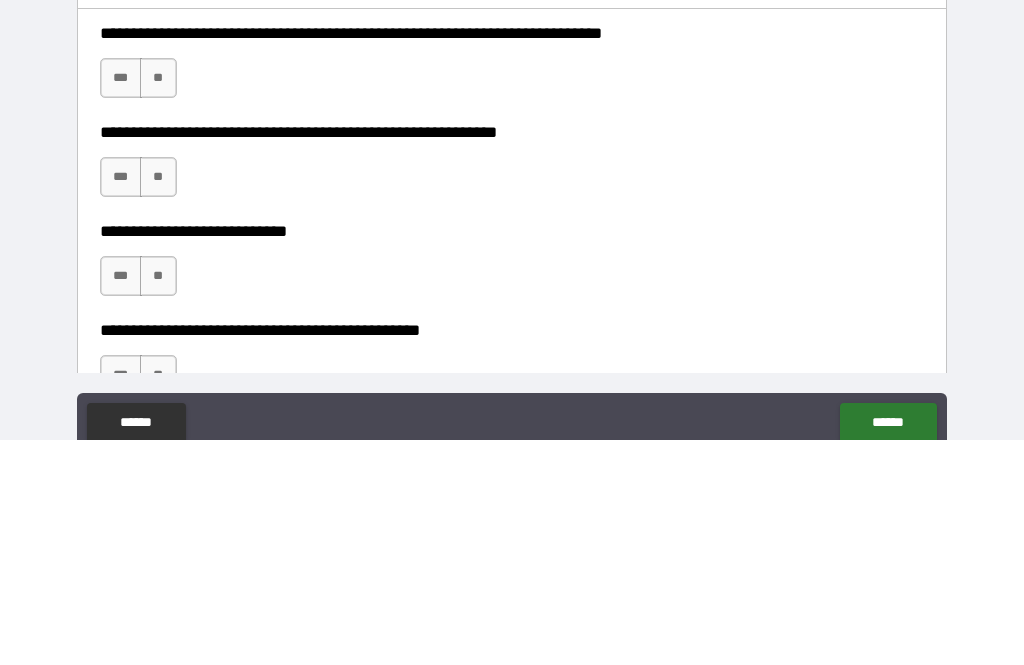 type on "**********" 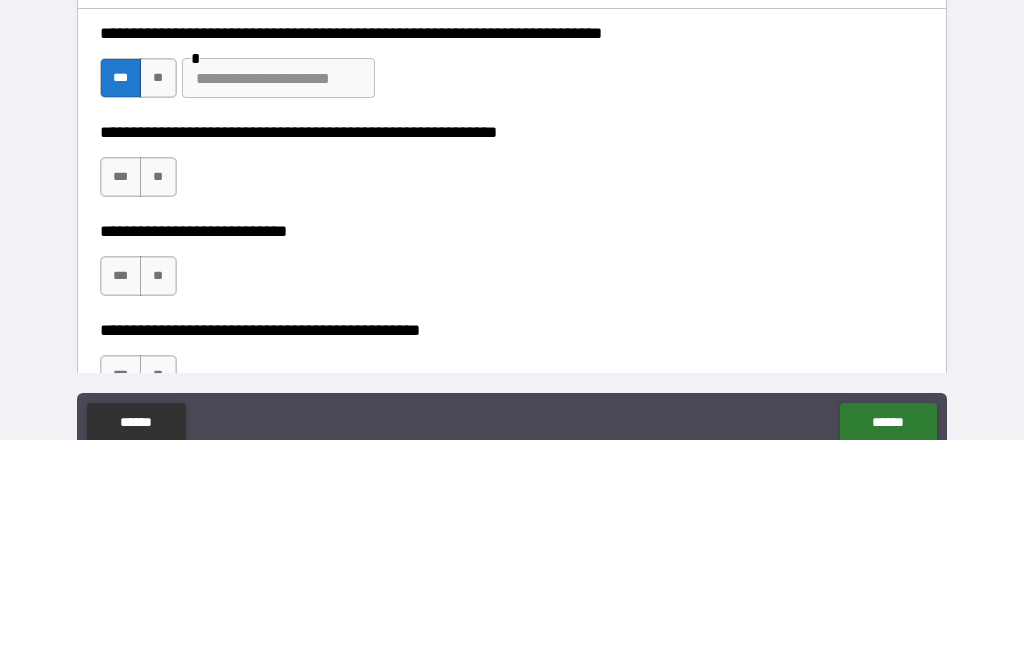 scroll, scrollTop: 64, scrollLeft: 0, axis: vertical 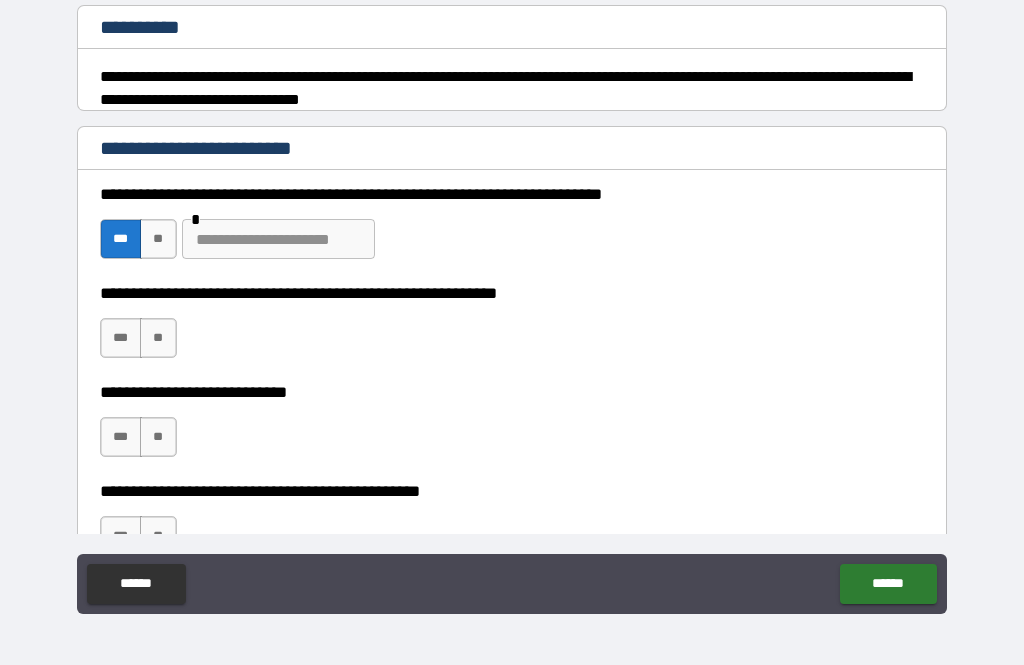 click at bounding box center (278, 239) 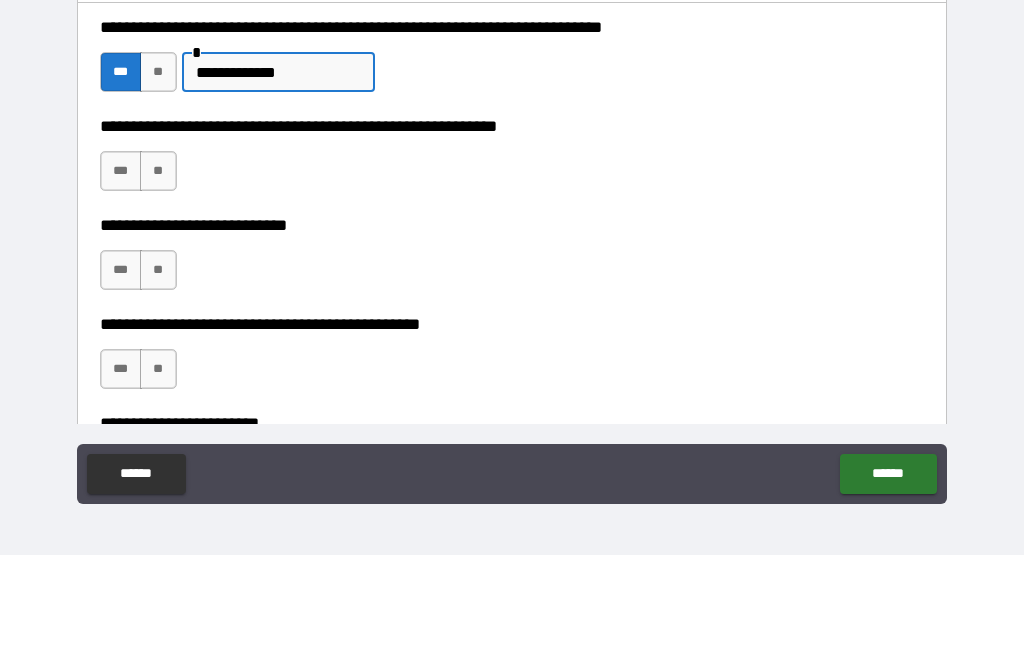 scroll, scrollTop: 392, scrollLeft: 0, axis: vertical 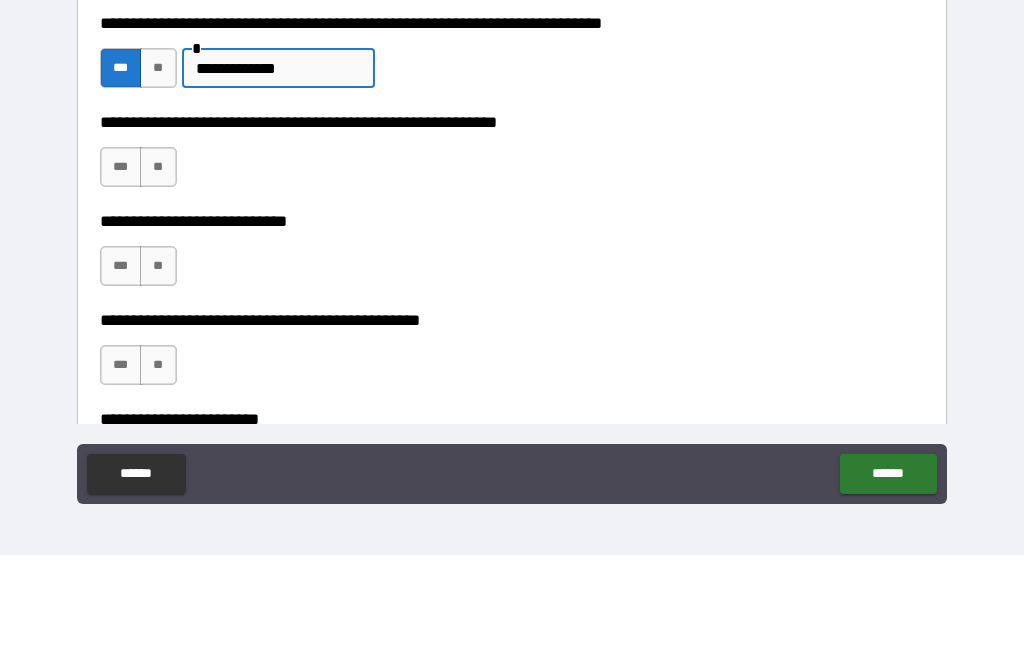 type on "**********" 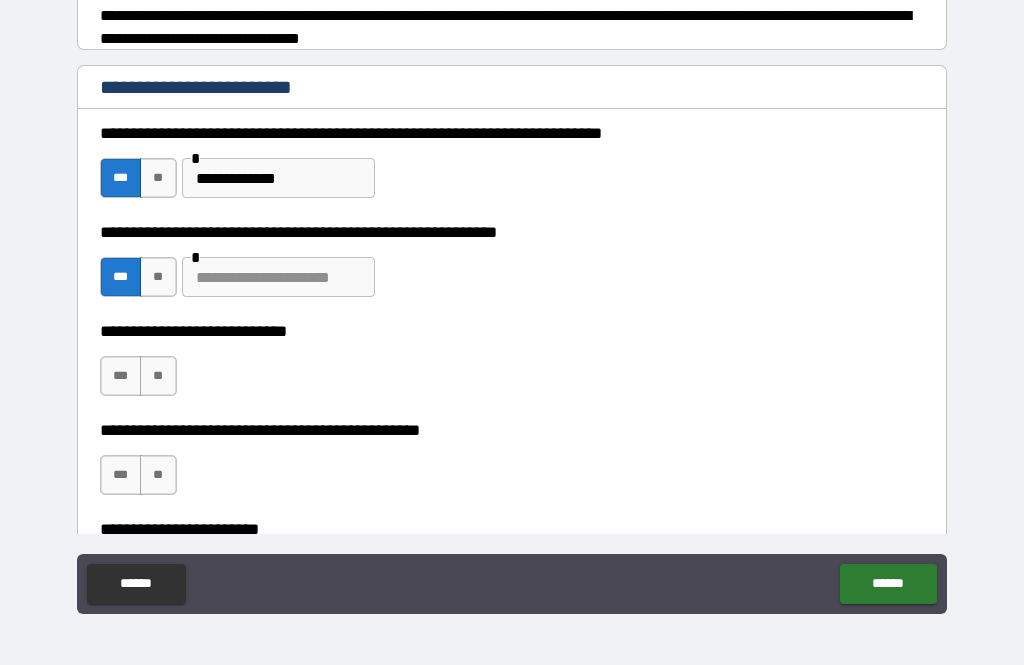 click at bounding box center (278, 277) 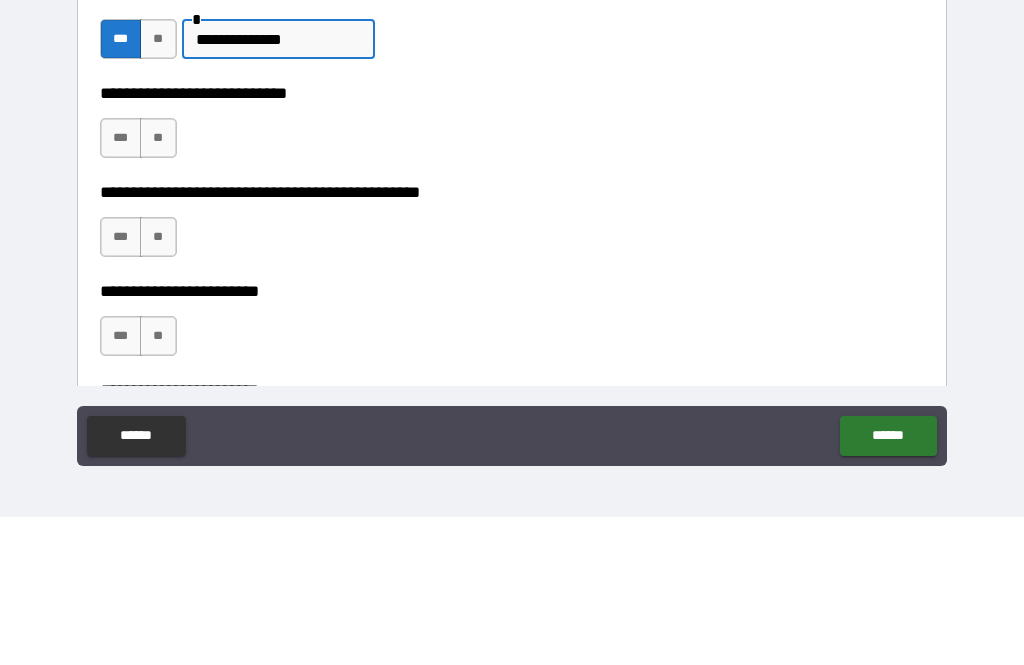 scroll, scrollTop: 482, scrollLeft: 0, axis: vertical 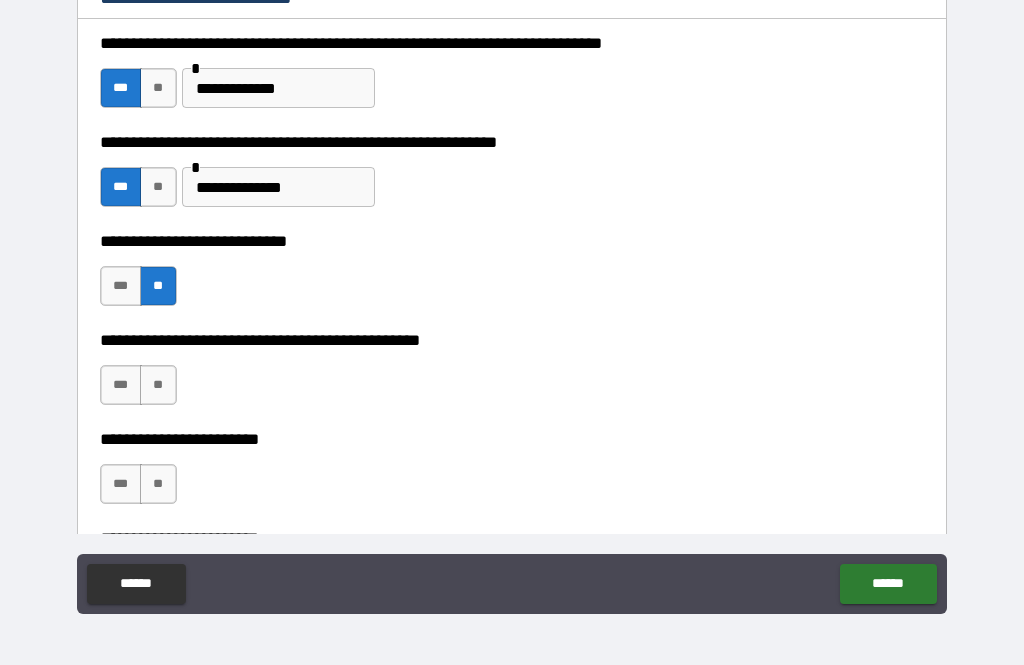 click on "**" at bounding box center [158, 385] 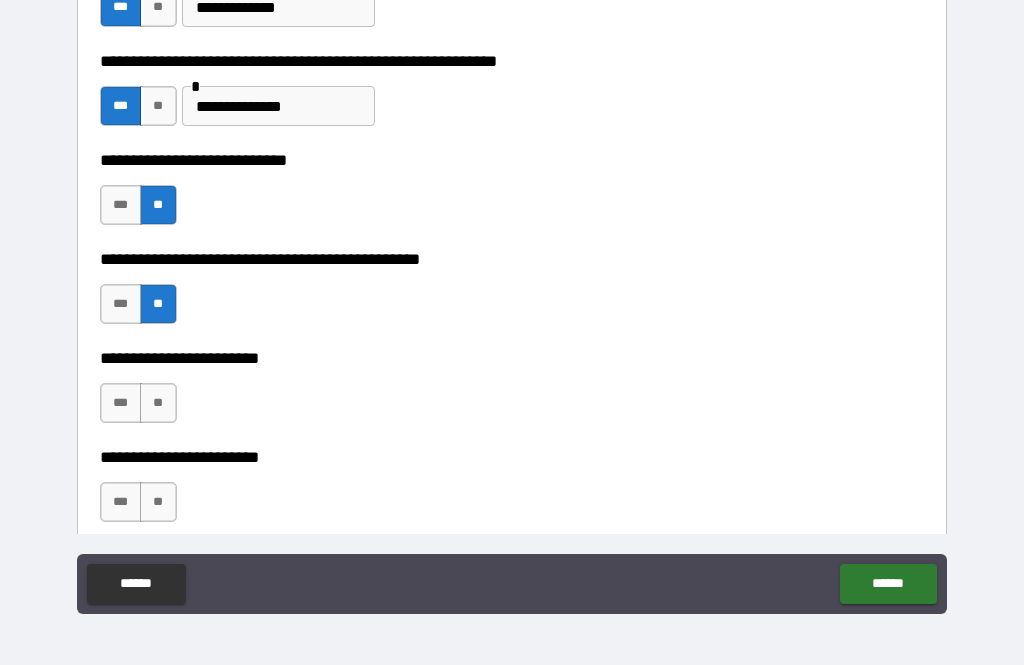 scroll, scrollTop: 601, scrollLeft: 0, axis: vertical 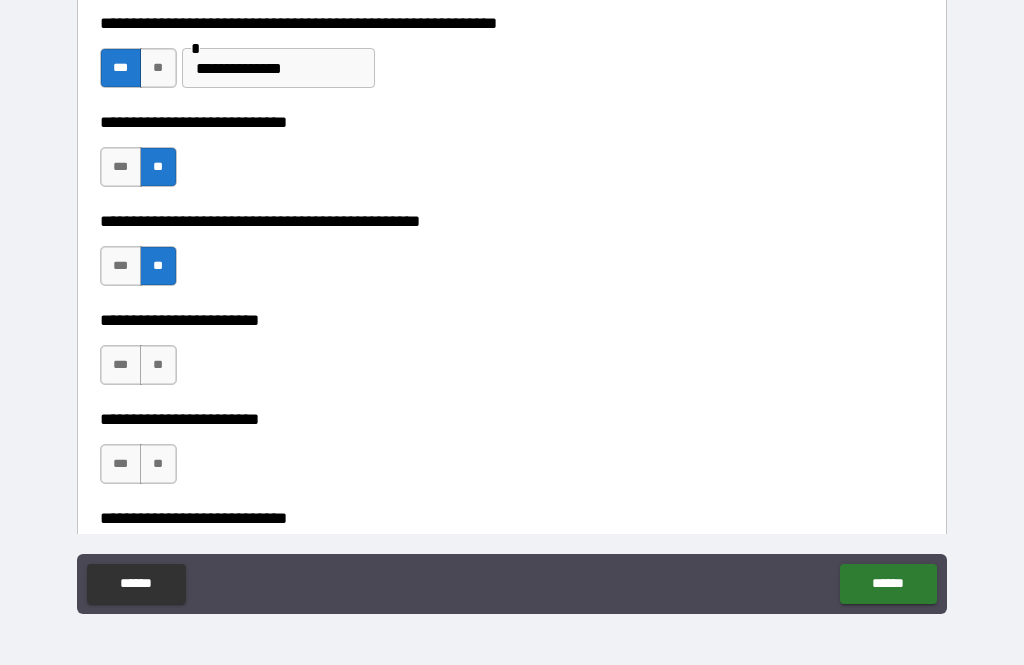 click on "**" at bounding box center (158, 365) 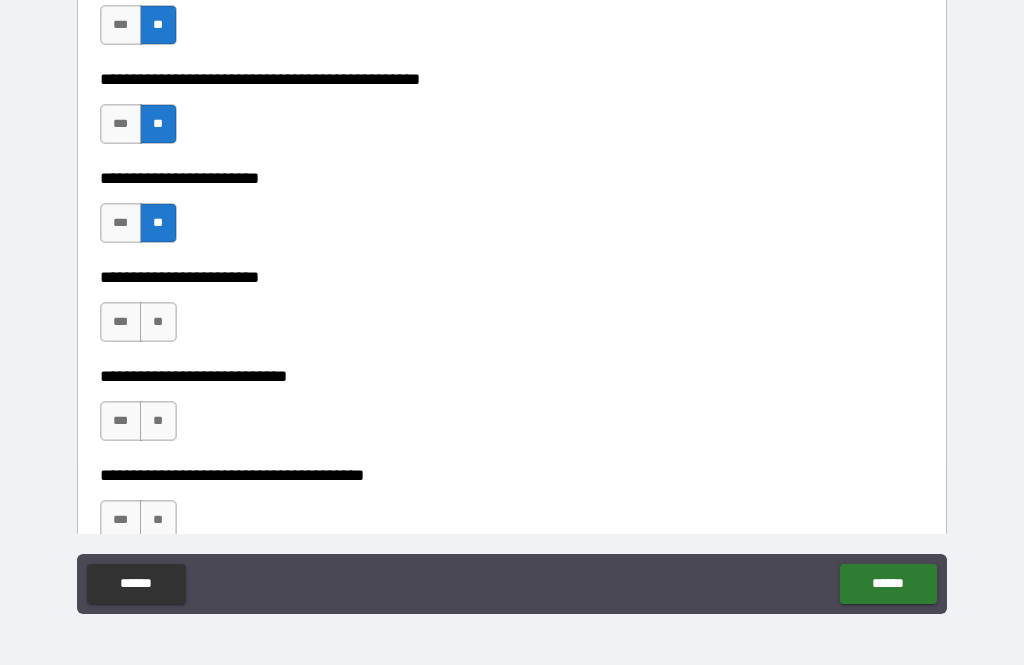 scroll, scrollTop: 747, scrollLeft: 0, axis: vertical 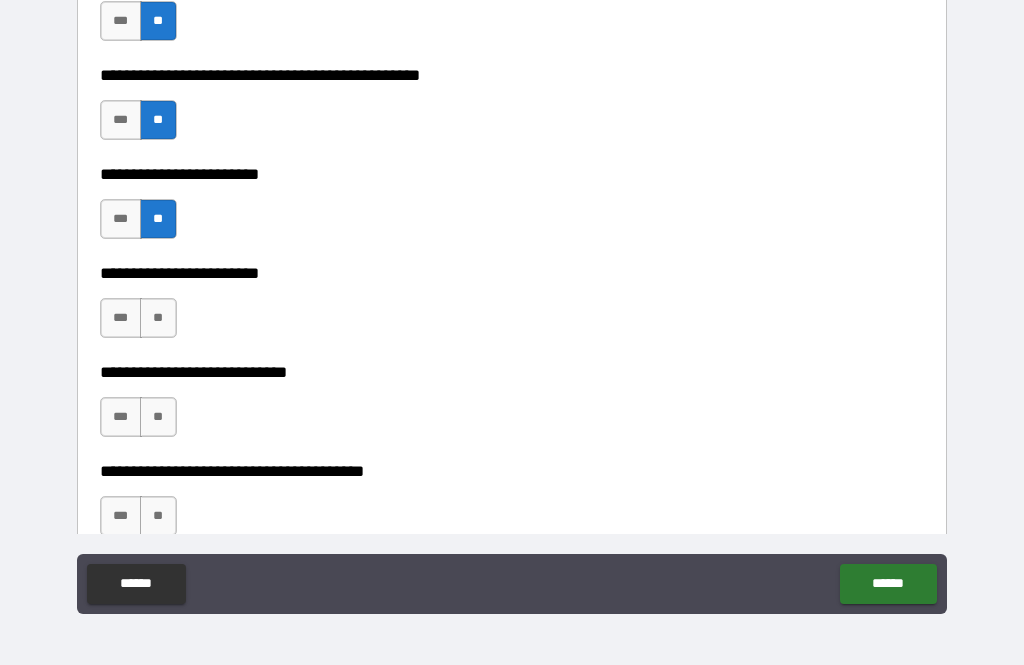 click on "**" at bounding box center [158, 318] 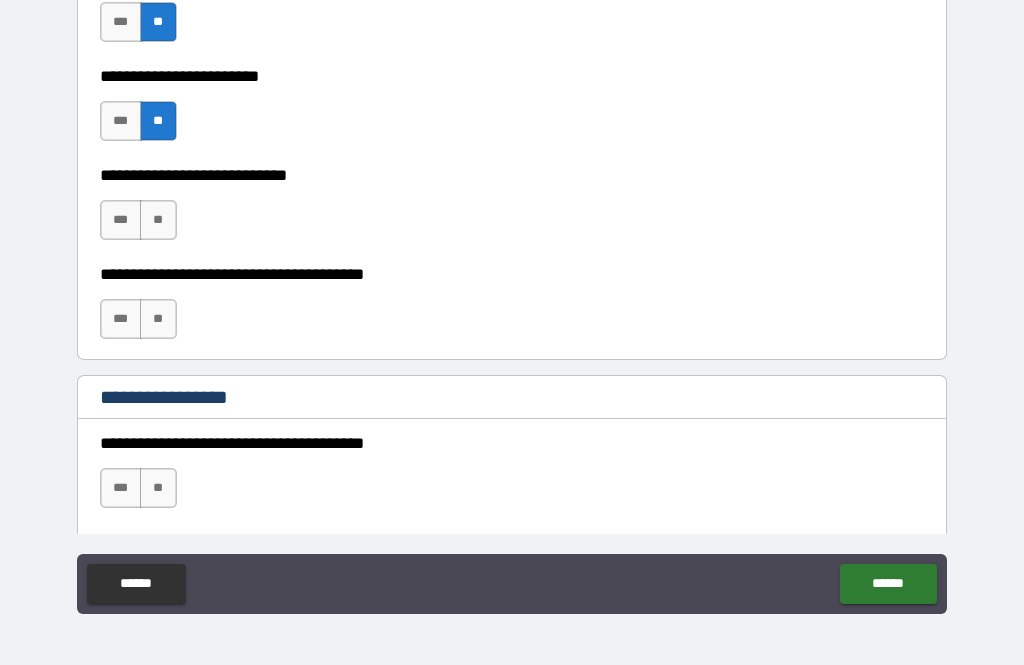 scroll, scrollTop: 945, scrollLeft: 0, axis: vertical 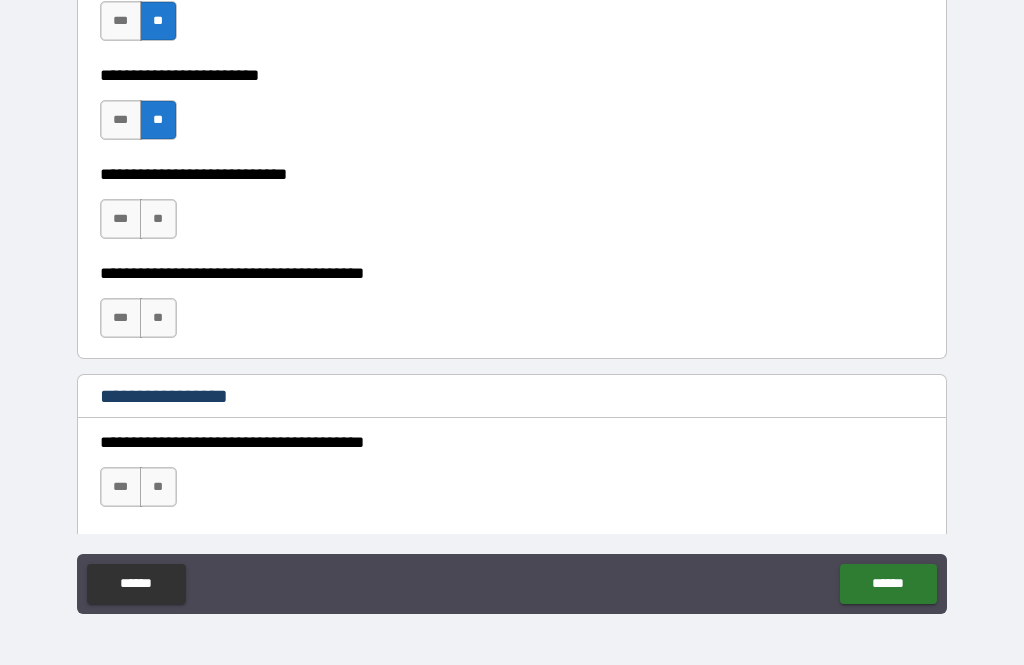 click on "**" at bounding box center [158, 219] 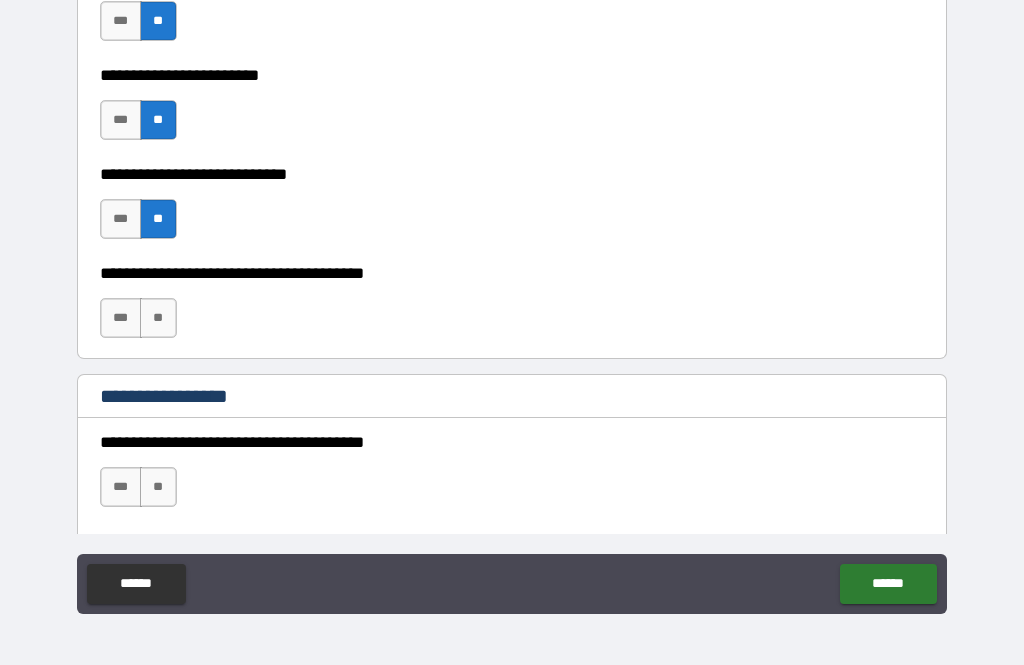 click on "***" at bounding box center (121, 318) 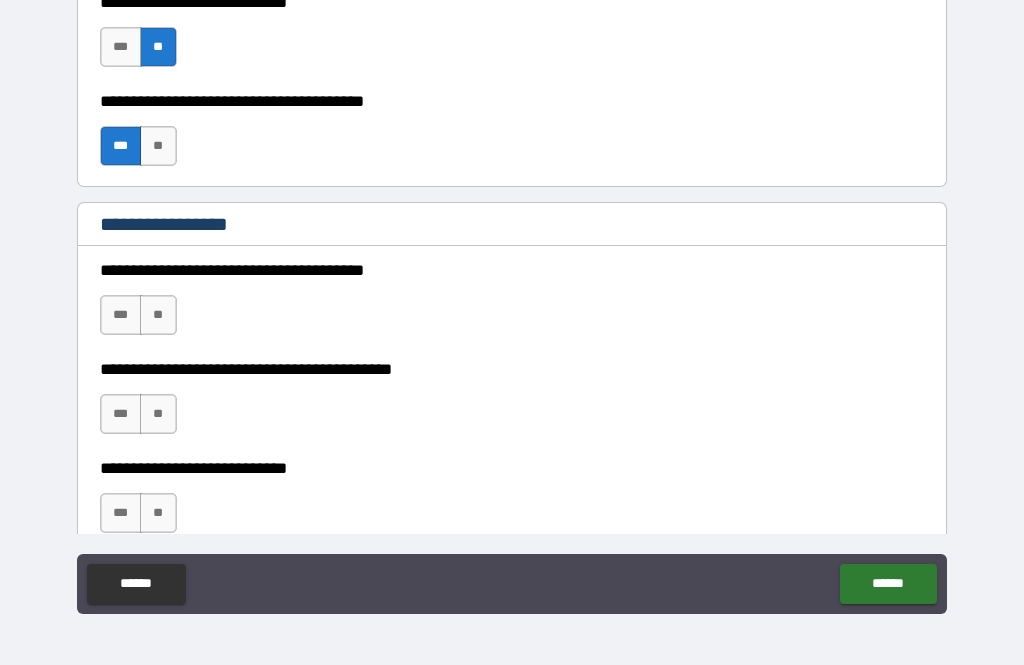 scroll, scrollTop: 1128, scrollLeft: 0, axis: vertical 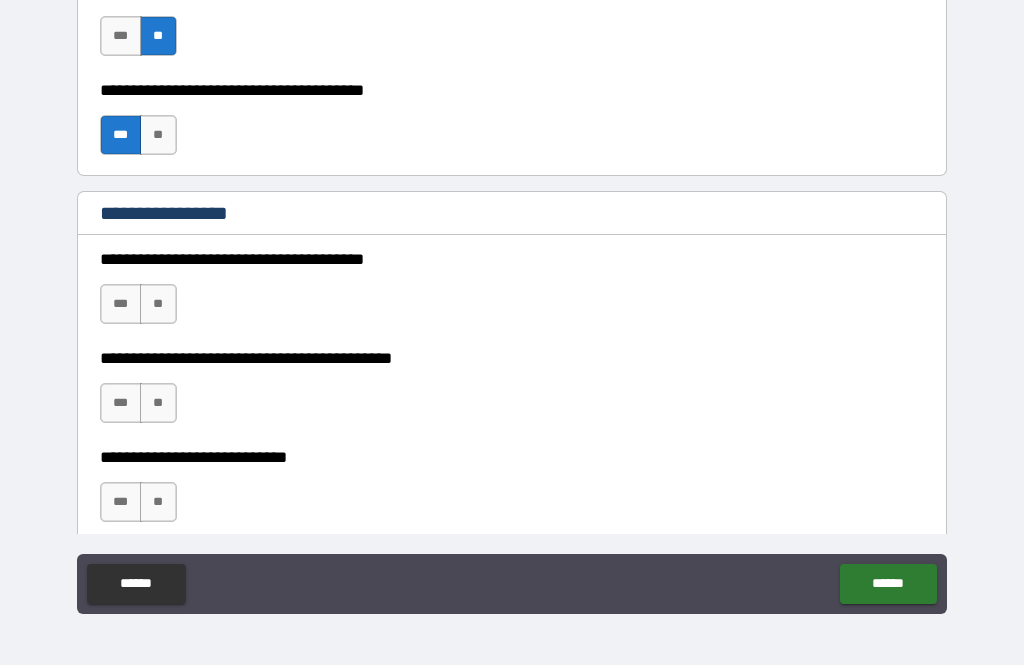 click on "***" at bounding box center [121, 304] 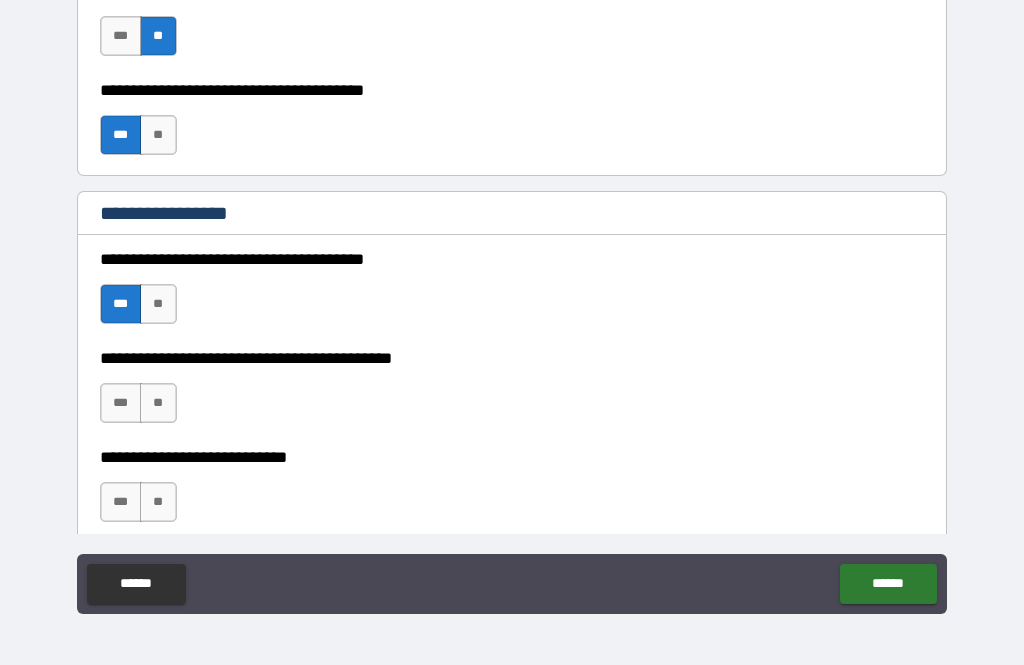 click on "**" at bounding box center [158, 403] 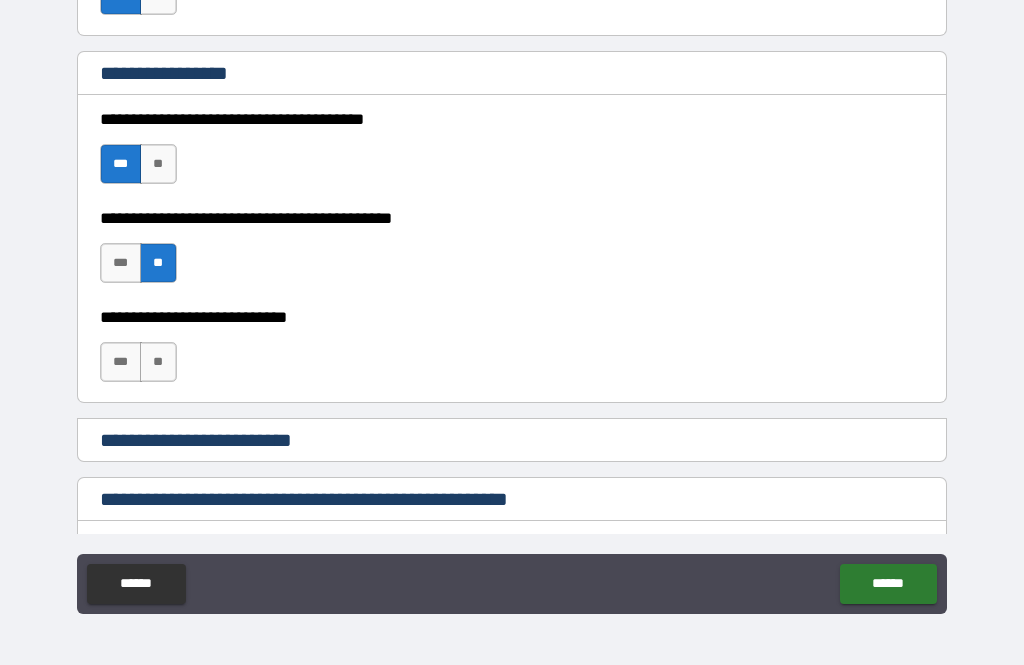 scroll, scrollTop: 1279, scrollLeft: 0, axis: vertical 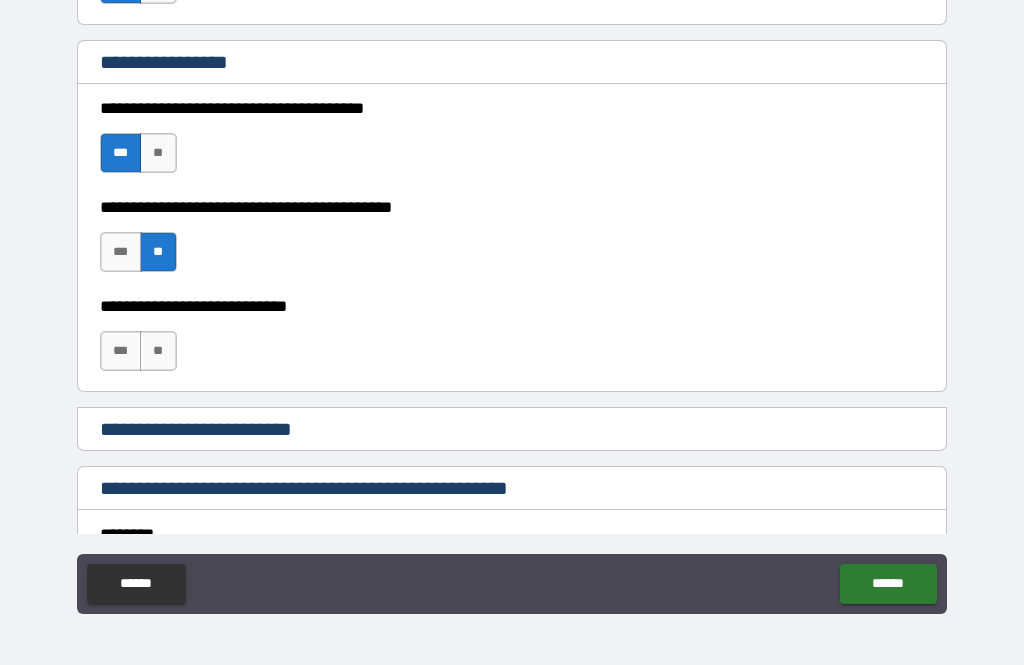click on "**" at bounding box center (158, 351) 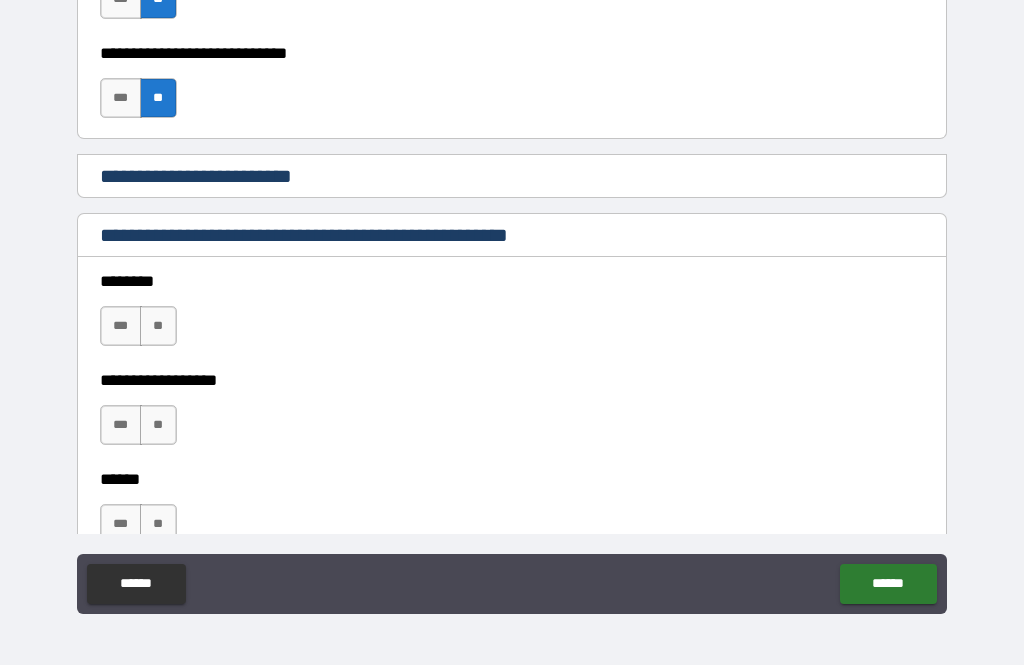 scroll, scrollTop: 1533, scrollLeft: 0, axis: vertical 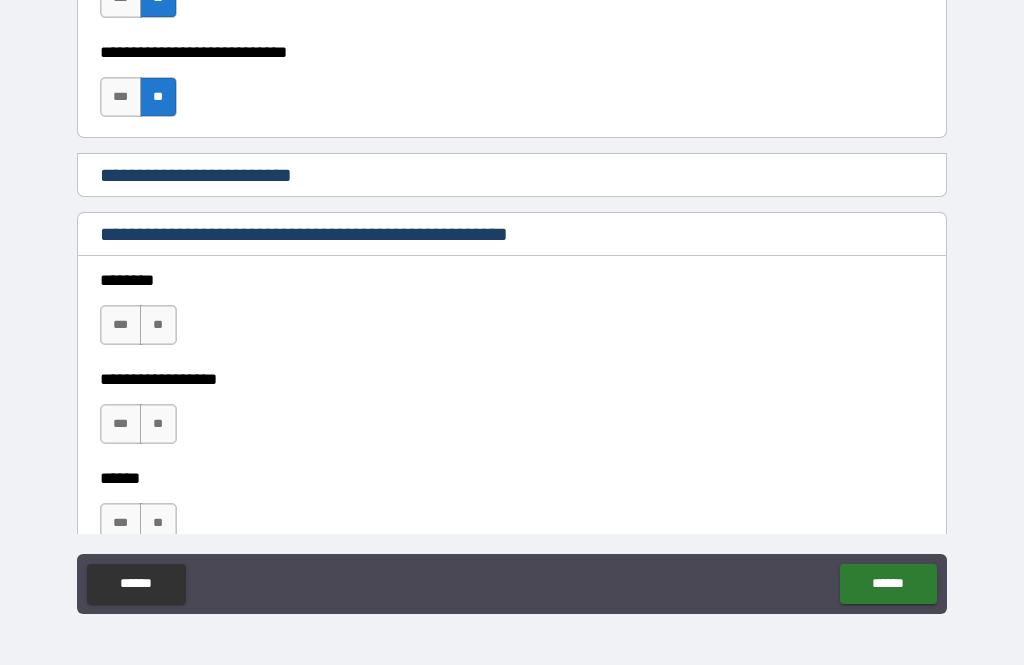 click on "**" at bounding box center (158, 325) 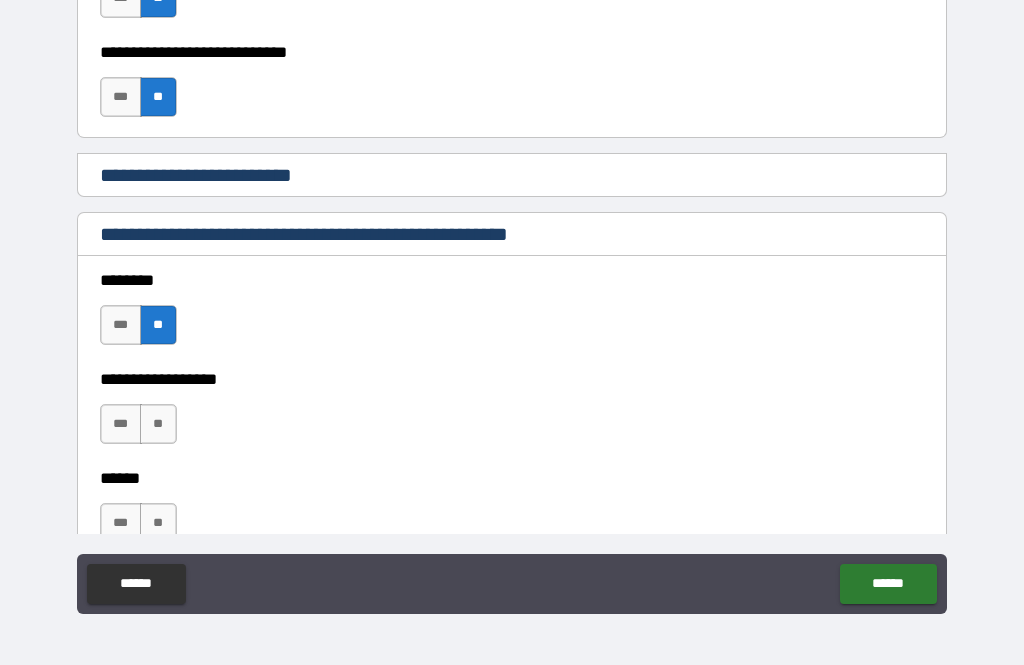 click on "**" at bounding box center (158, 424) 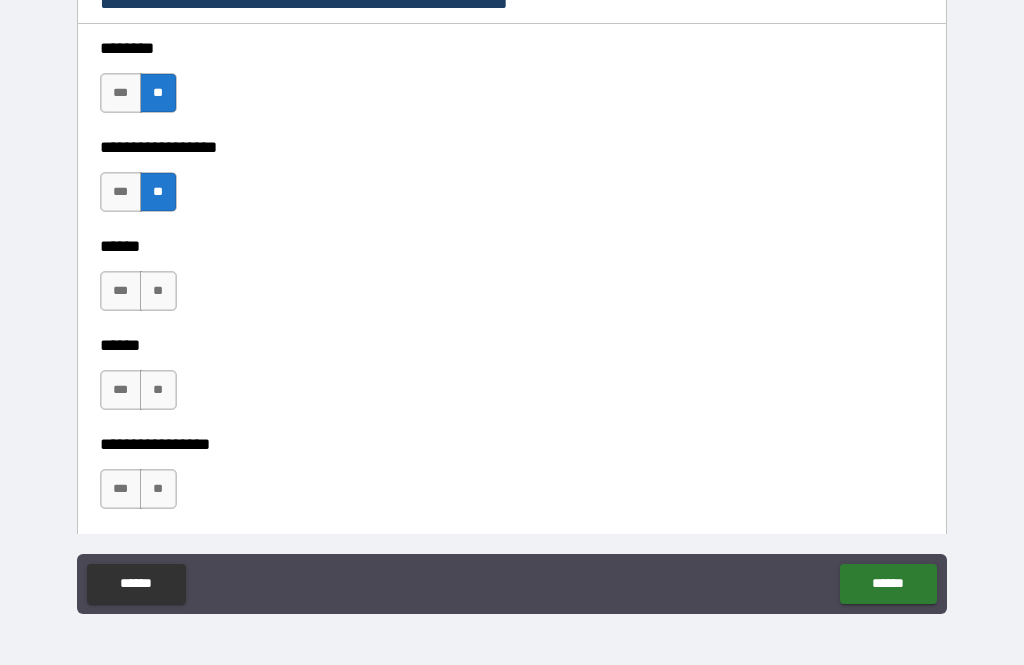 scroll, scrollTop: 1767, scrollLeft: 0, axis: vertical 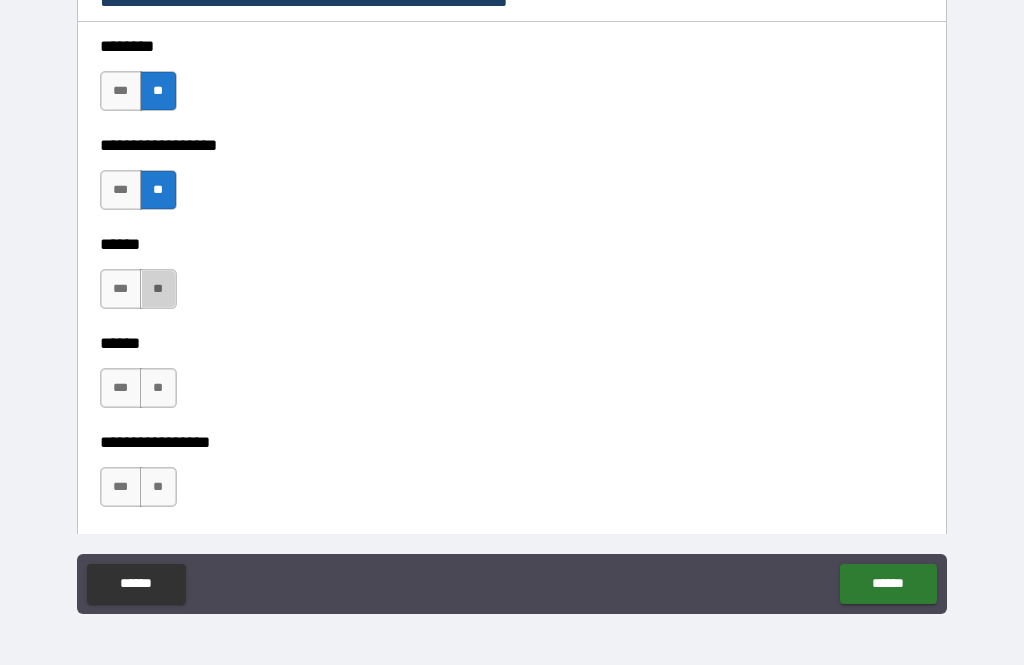 click on "**" at bounding box center (158, 289) 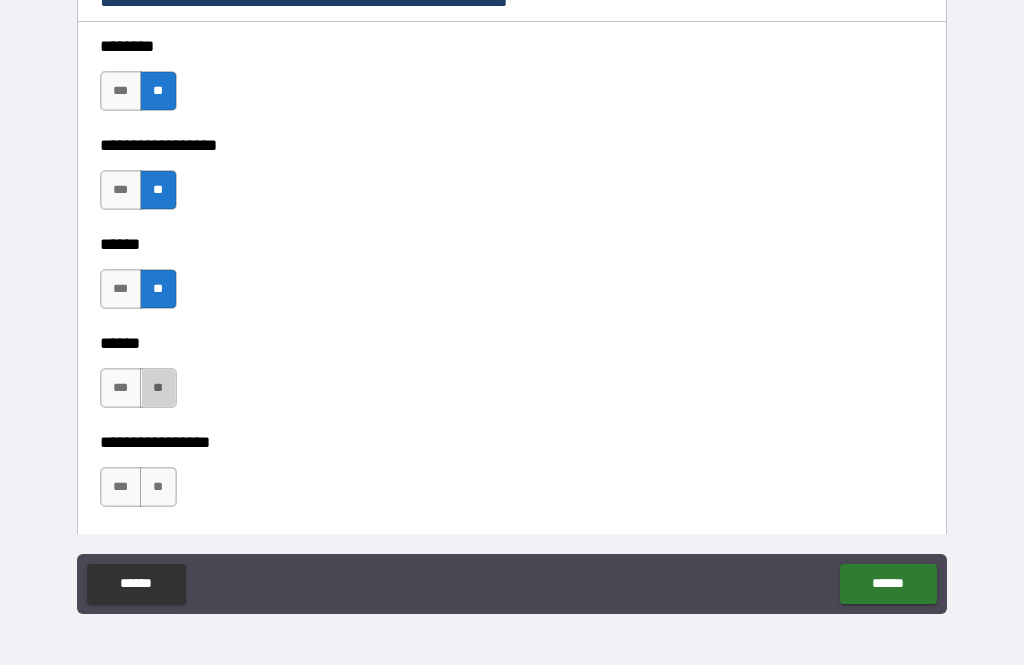 click on "**" at bounding box center [158, 388] 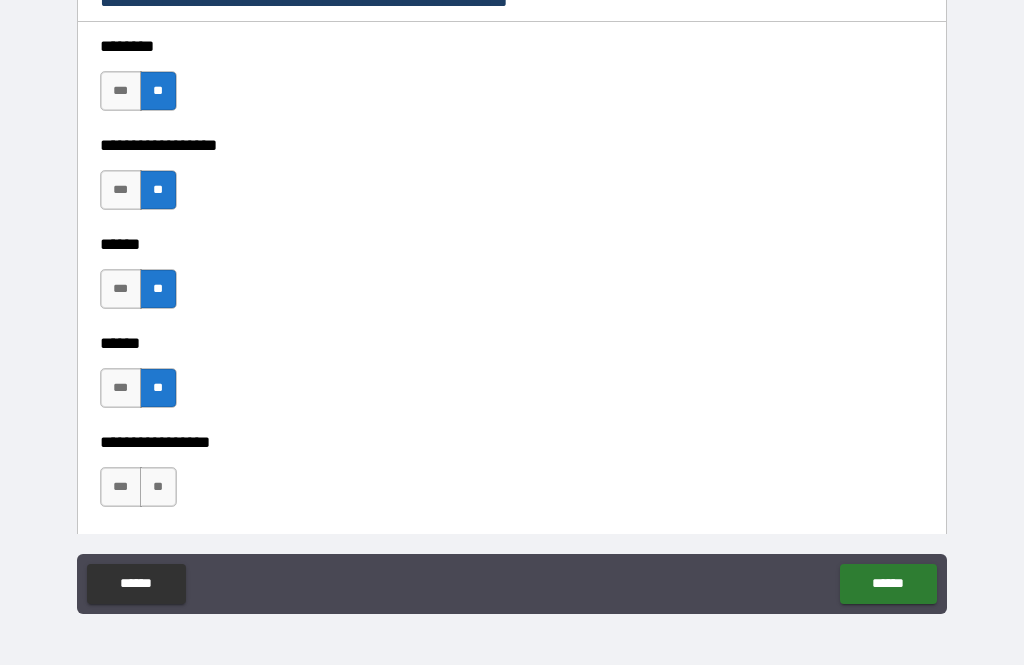 click on "**" at bounding box center (158, 487) 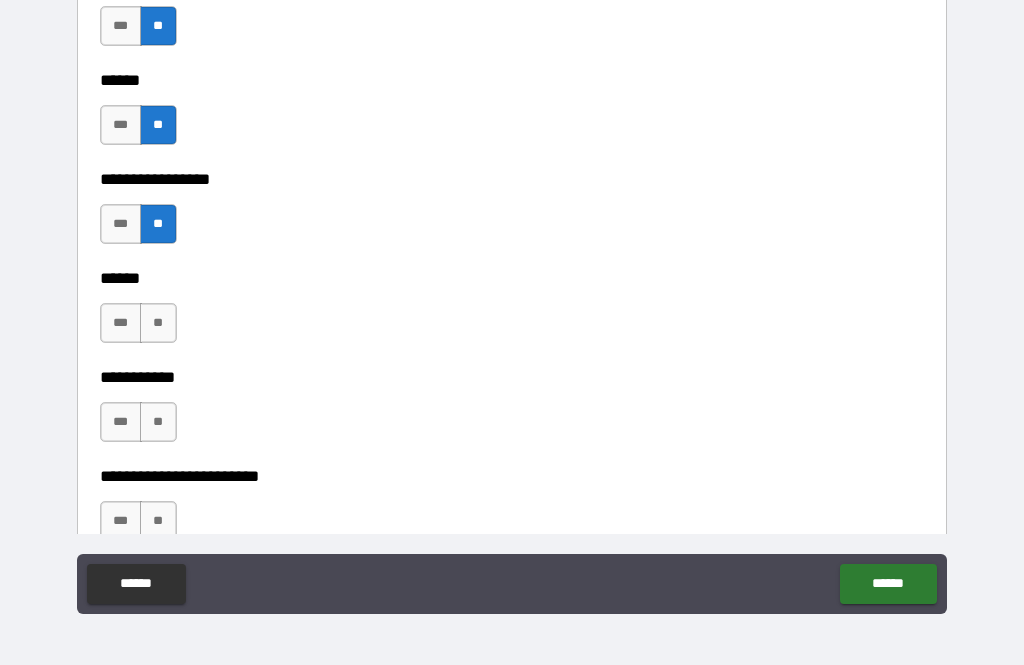 scroll, scrollTop: 2035, scrollLeft: 0, axis: vertical 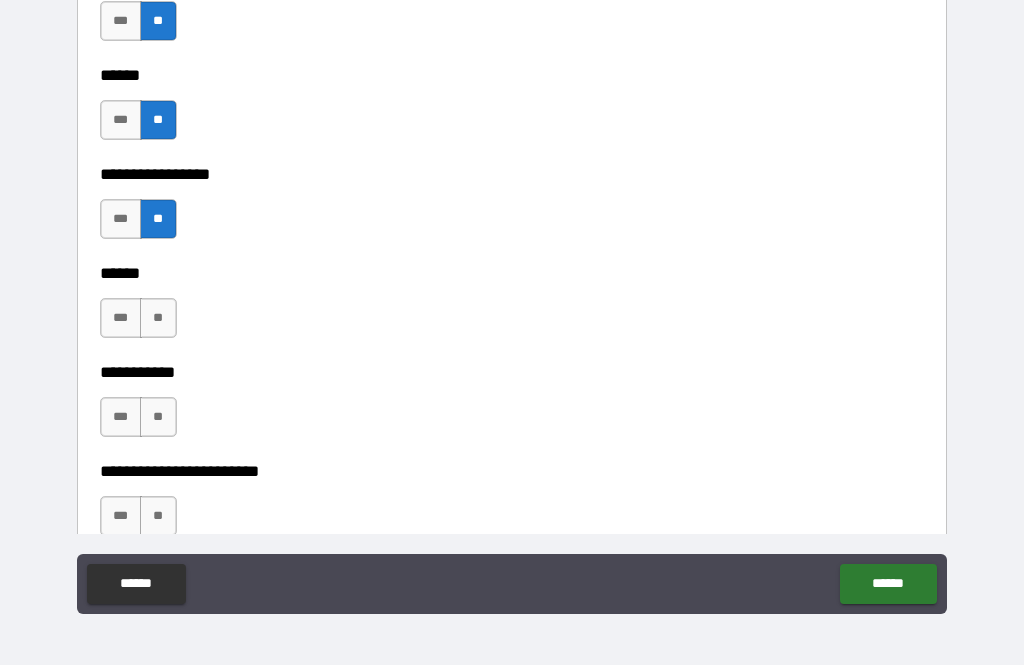 click on "**" at bounding box center [158, 318] 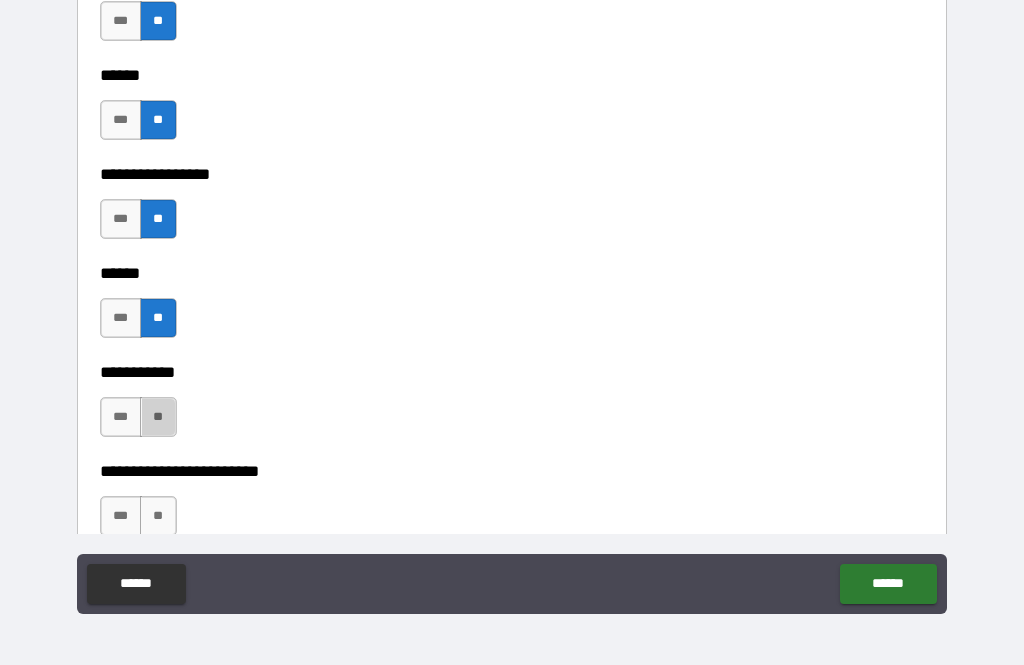 click on "**" at bounding box center [158, 417] 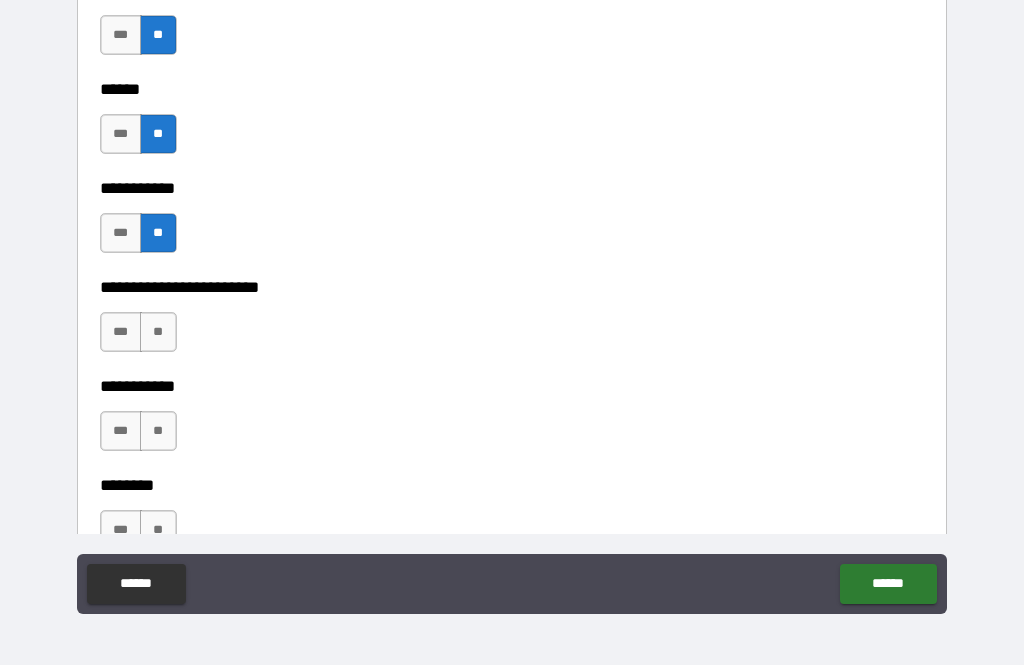scroll, scrollTop: 2244, scrollLeft: 0, axis: vertical 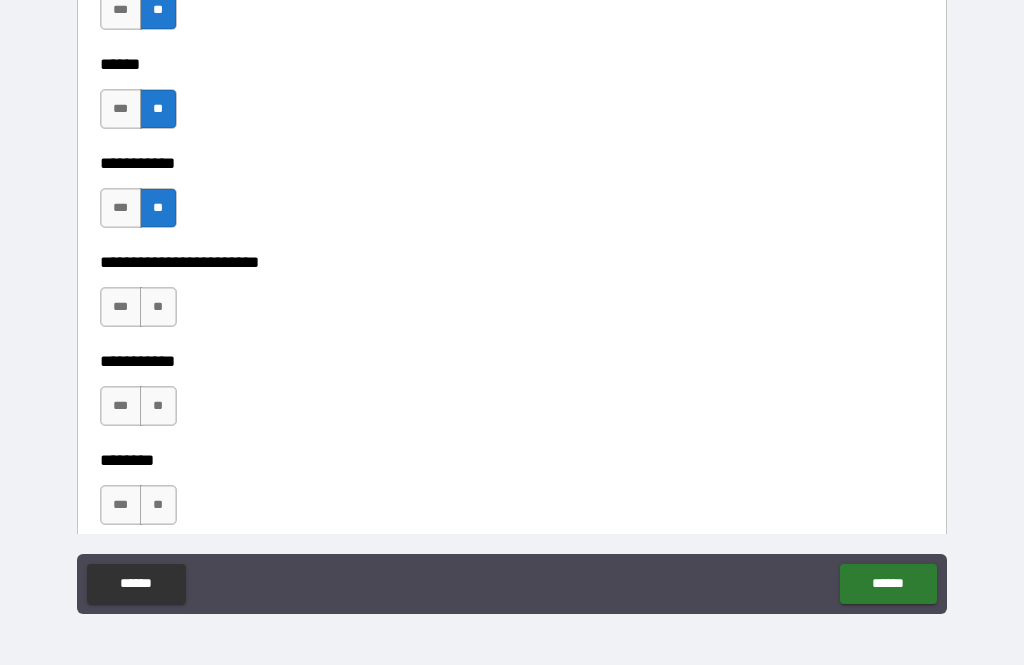 click on "***" at bounding box center (121, 307) 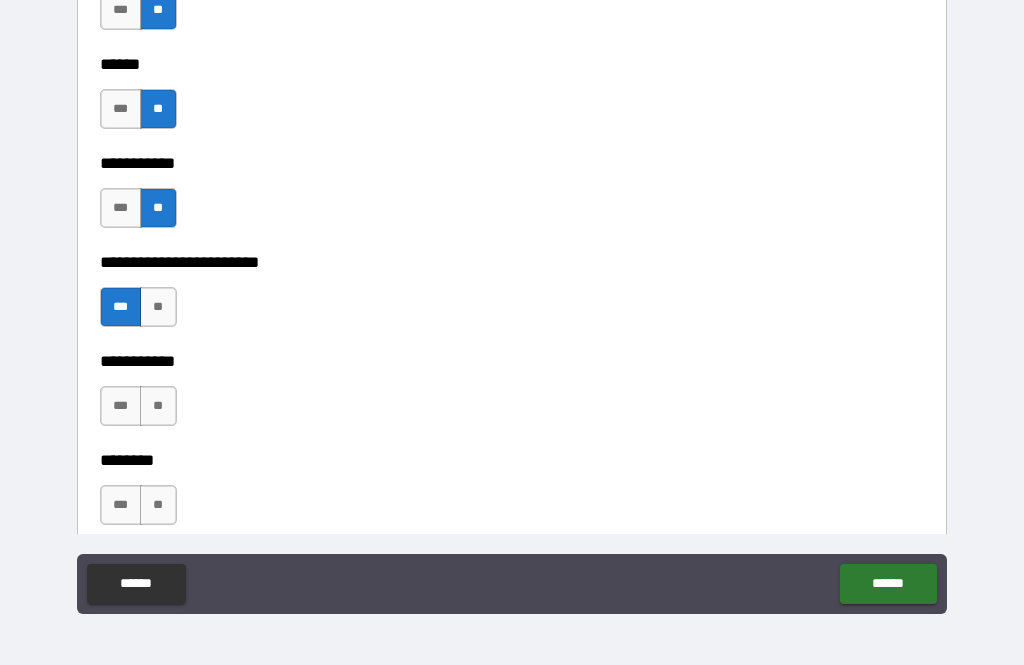 click on "**" at bounding box center (158, 406) 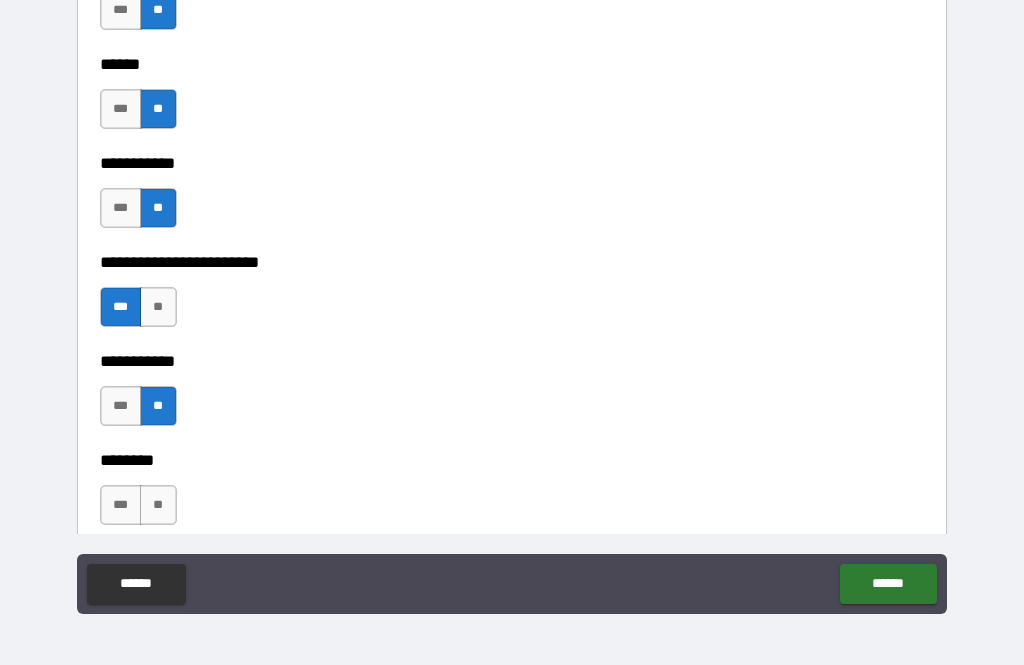 click on "**" at bounding box center (158, 505) 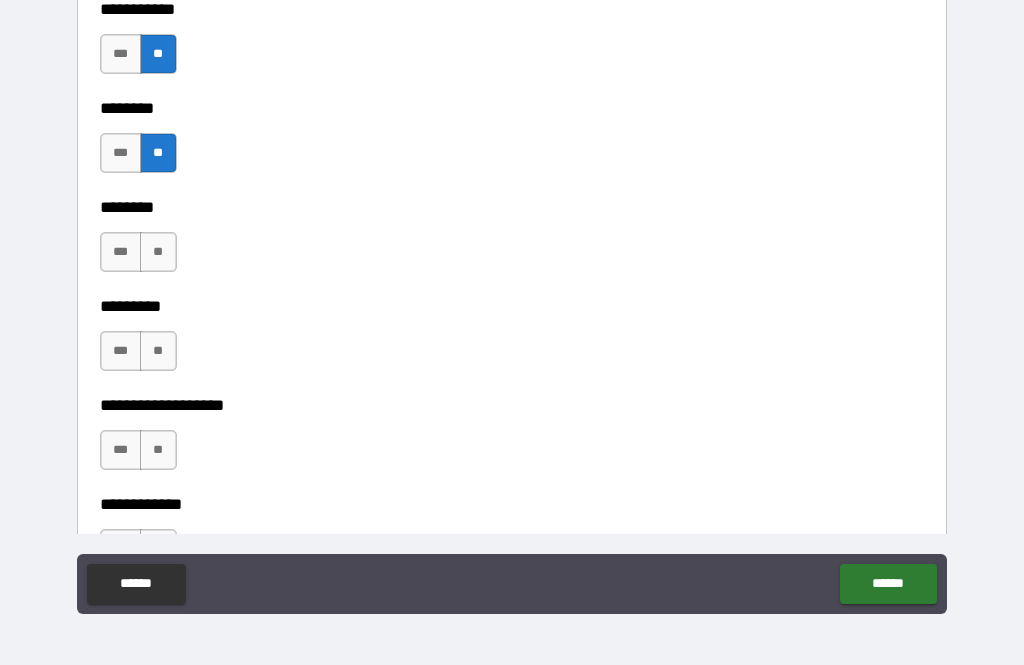 scroll, scrollTop: 2599, scrollLeft: 0, axis: vertical 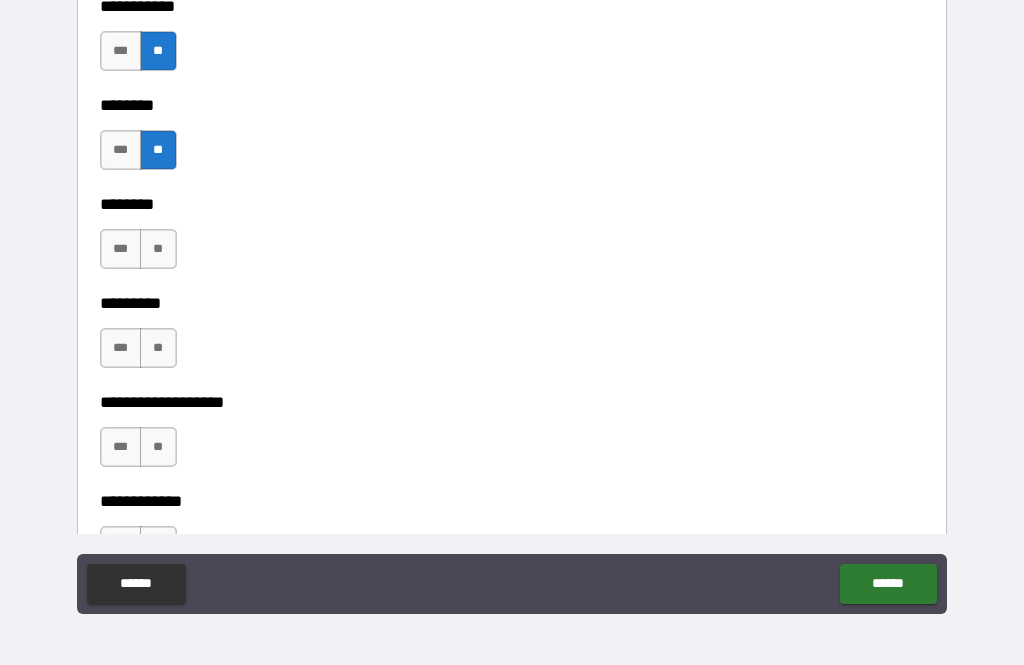 click on "**" at bounding box center [158, 249] 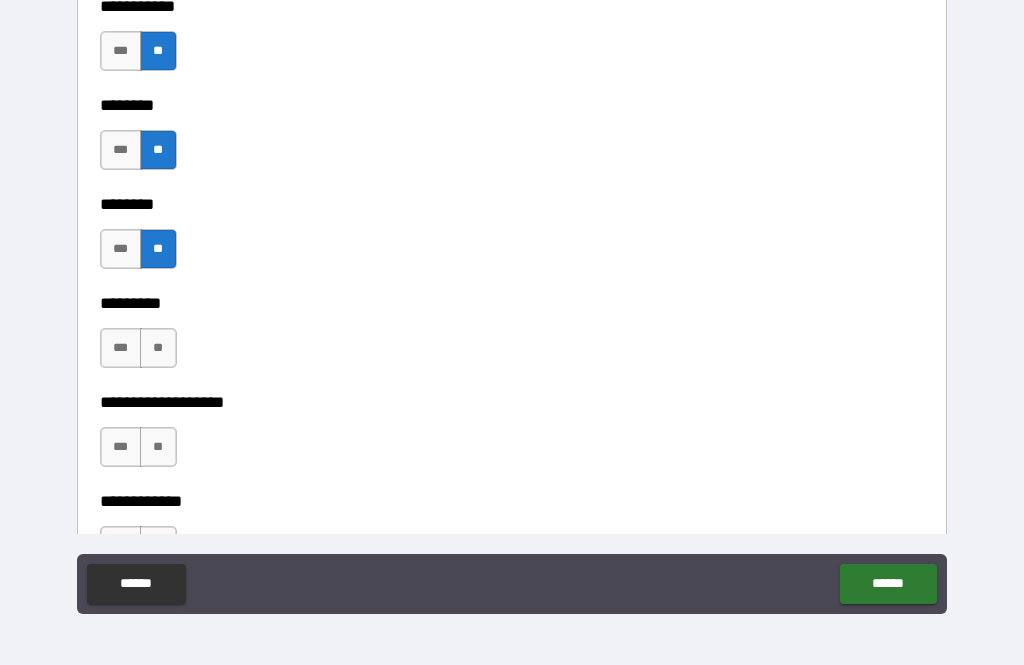click on "**" at bounding box center [158, 348] 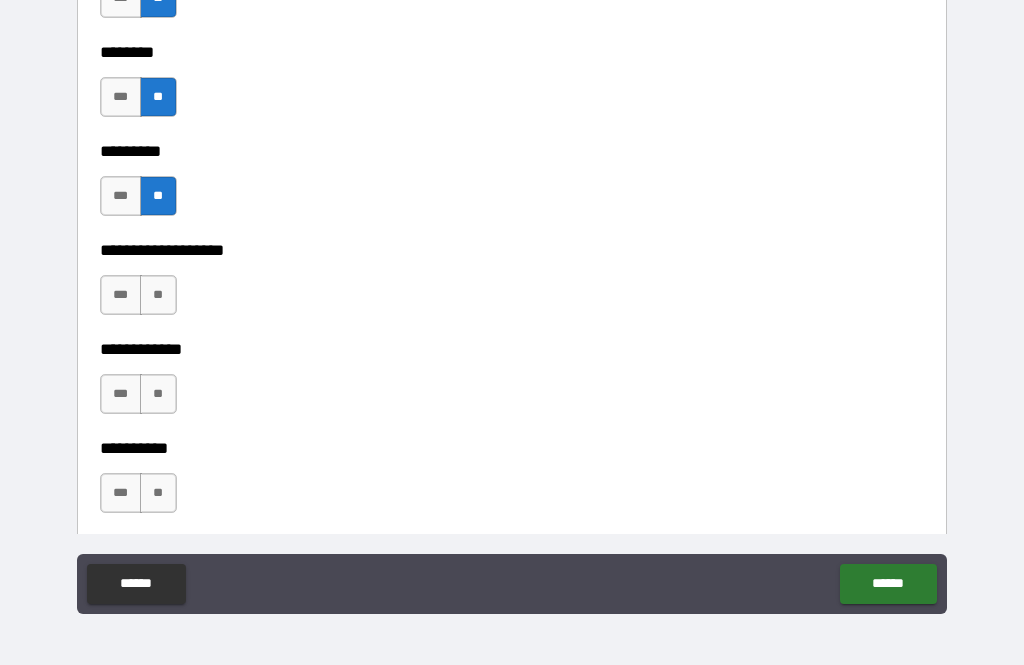 scroll, scrollTop: 2760, scrollLeft: 0, axis: vertical 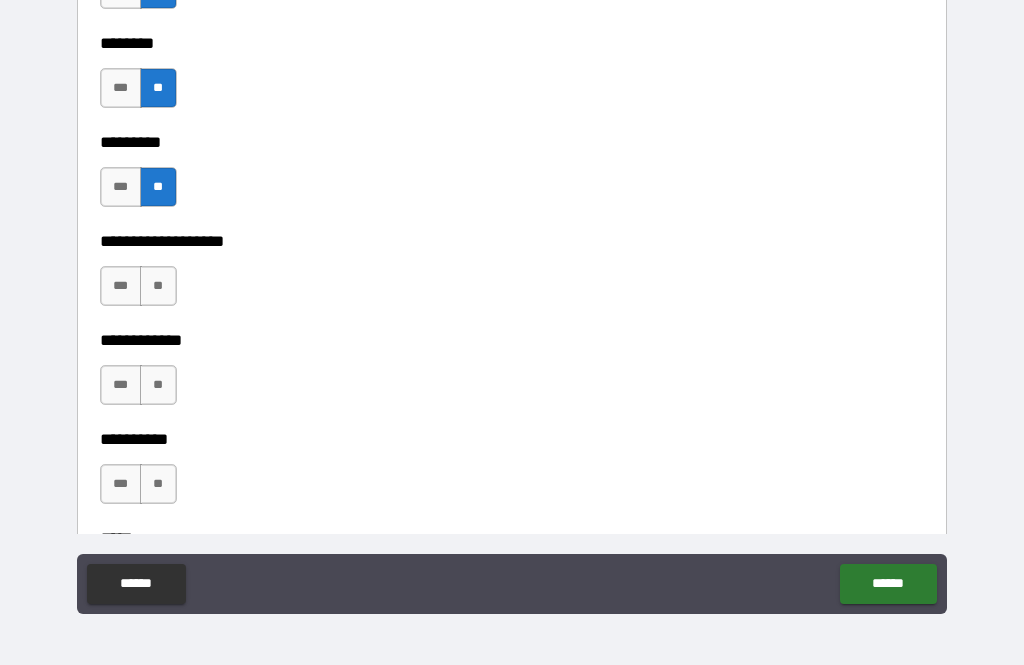 click on "***" at bounding box center (121, 286) 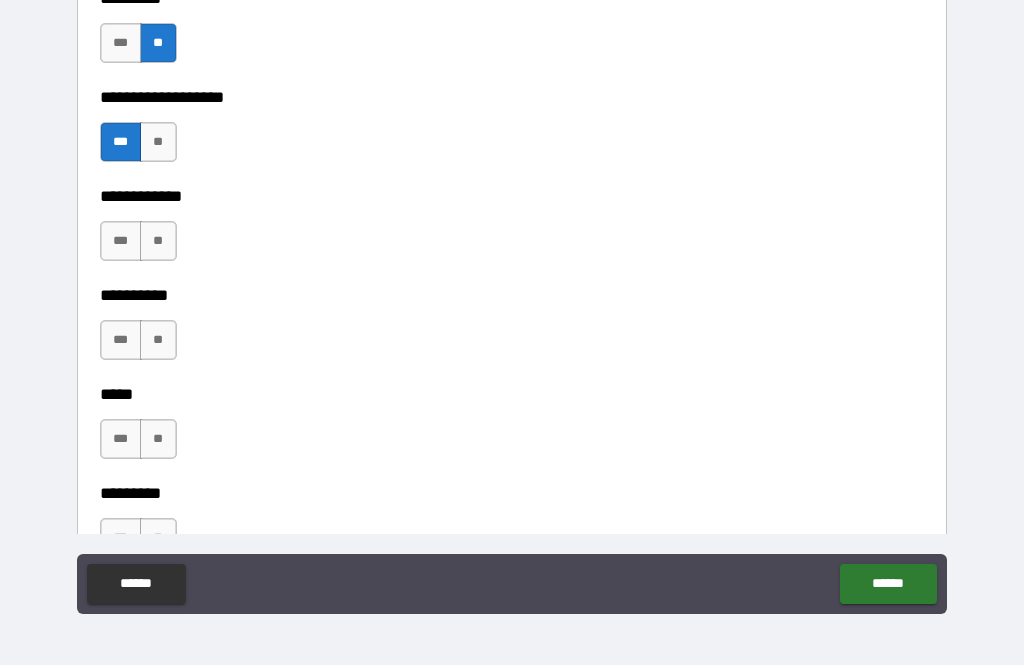 scroll, scrollTop: 2917, scrollLeft: 0, axis: vertical 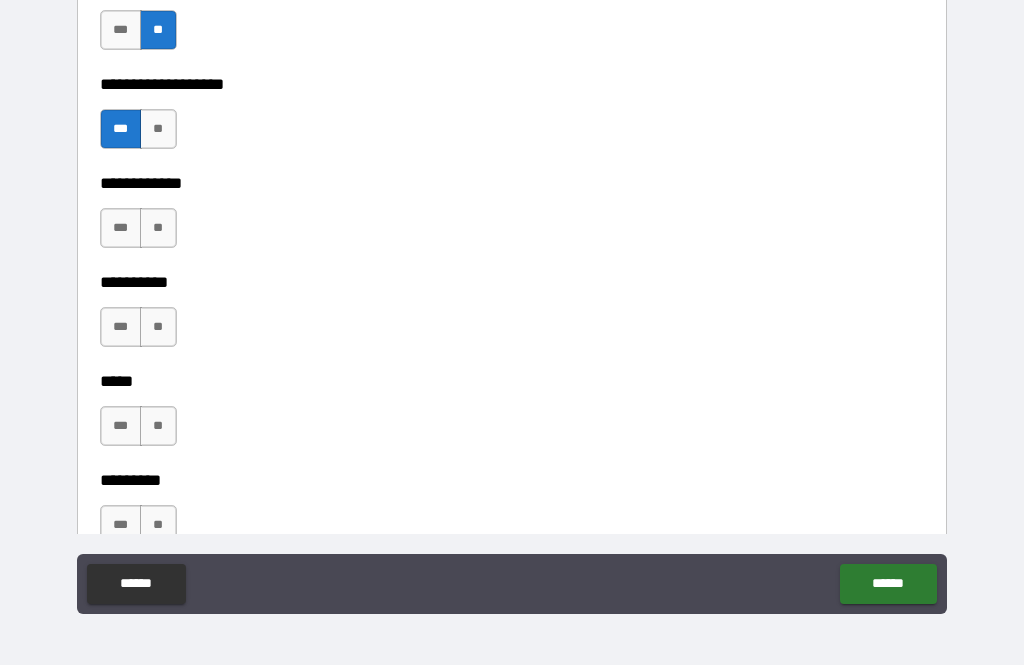 click on "**" at bounding box center [158, 228] 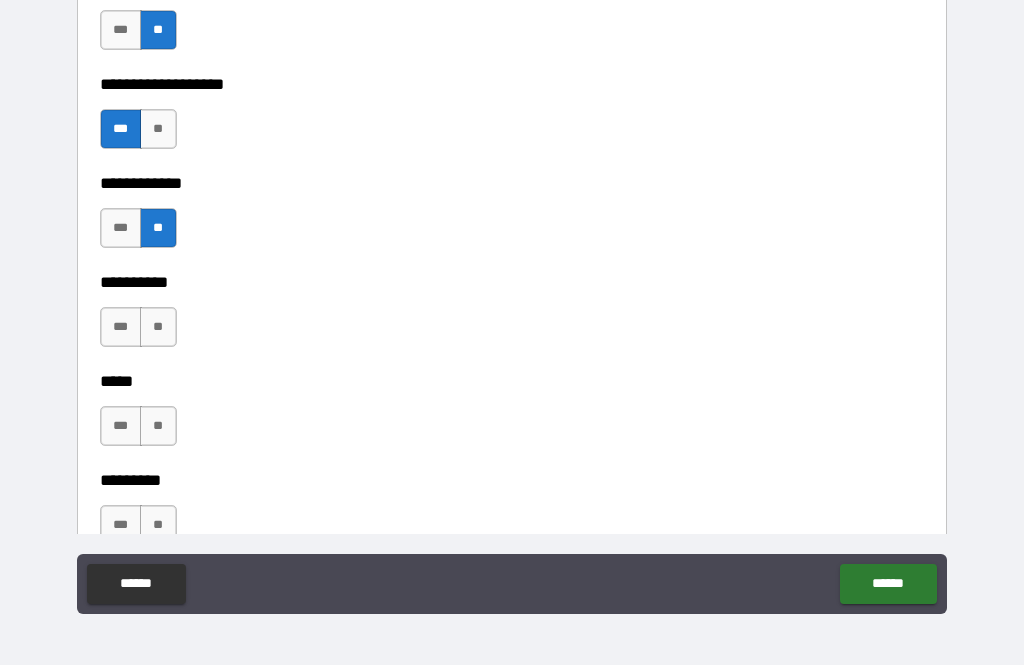 click on "**" at bounding box center (158, 327) 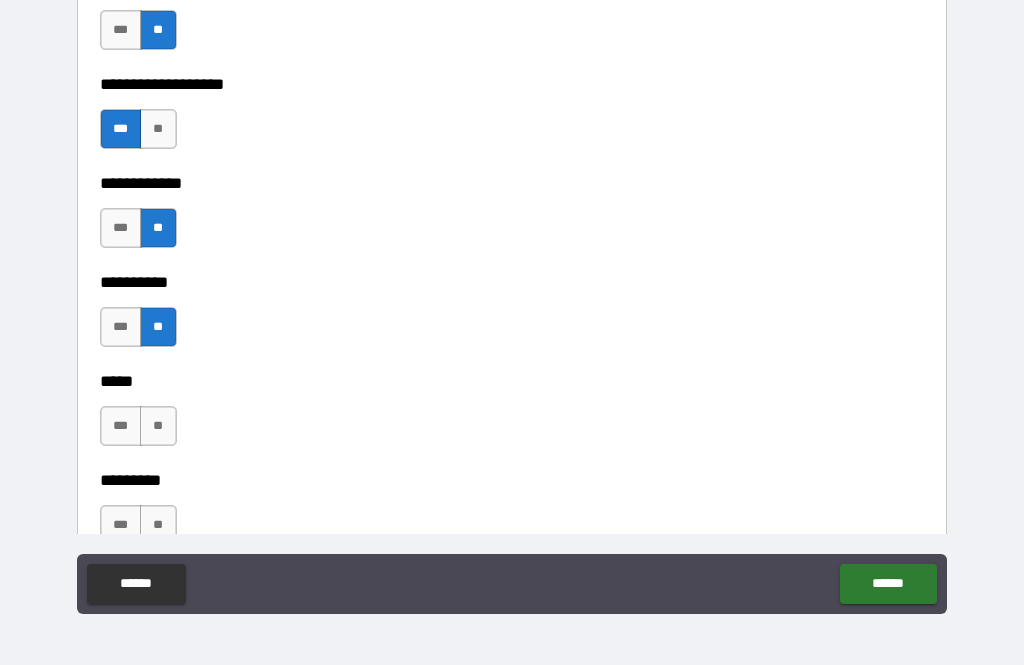 click on "**" at bounding box center (158, 426) 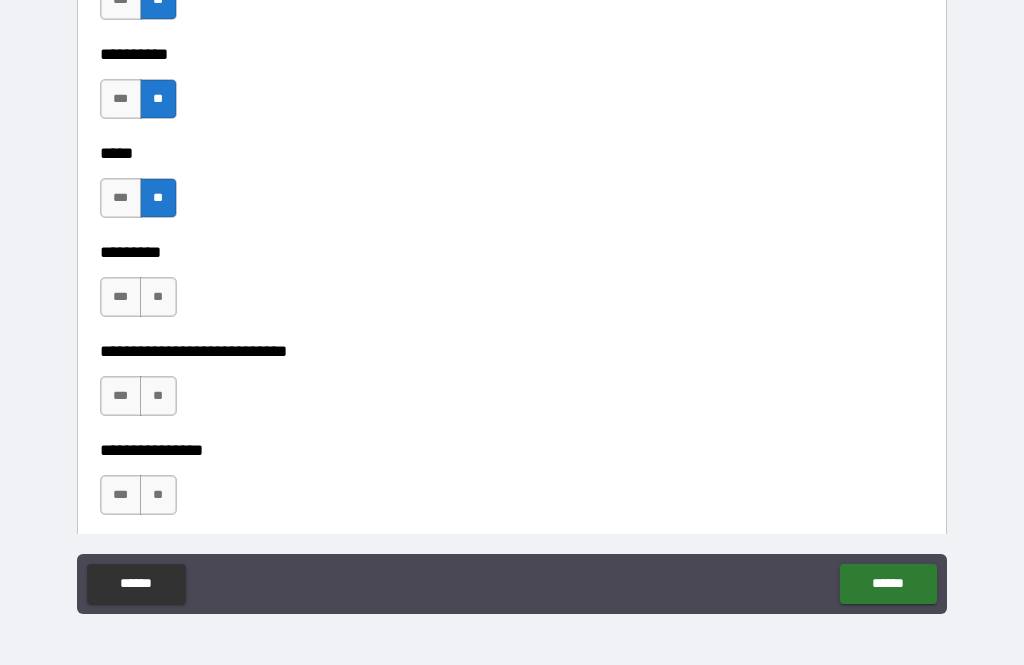 scroll, scrollTop: 3145, scrollLeft: 0, axis: vertical 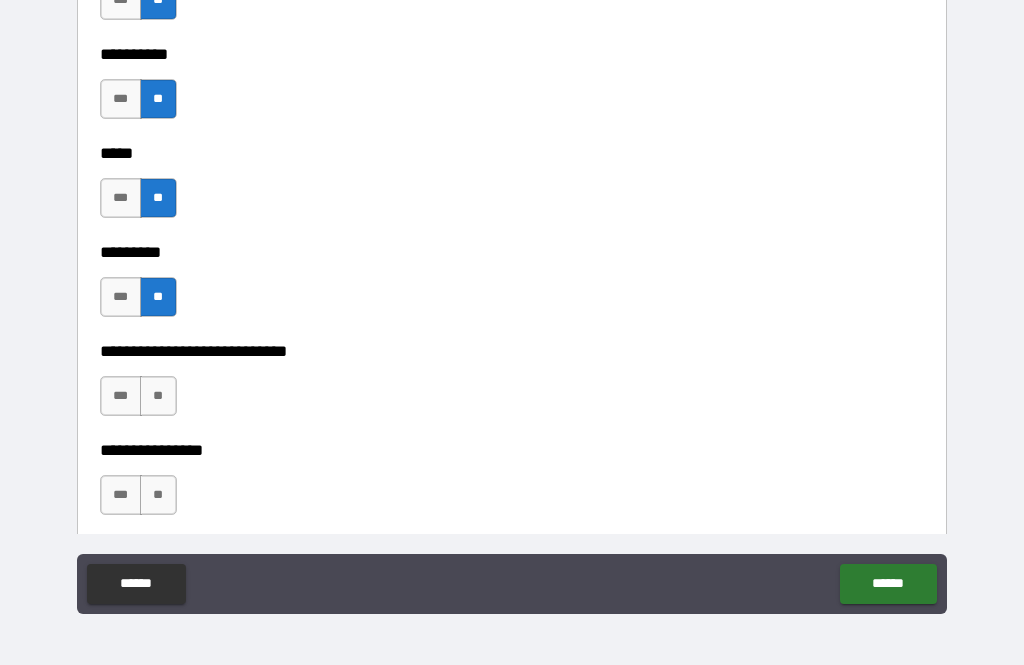 click on "**" at bounding box center [158, 396] 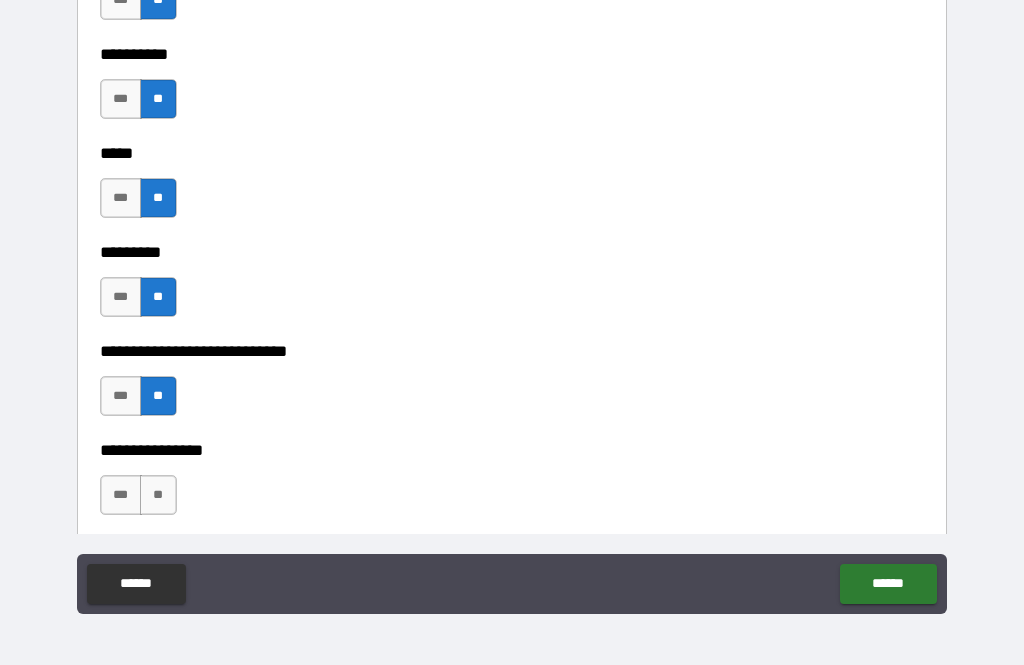 click on "**" at bounding box center [158, 495] 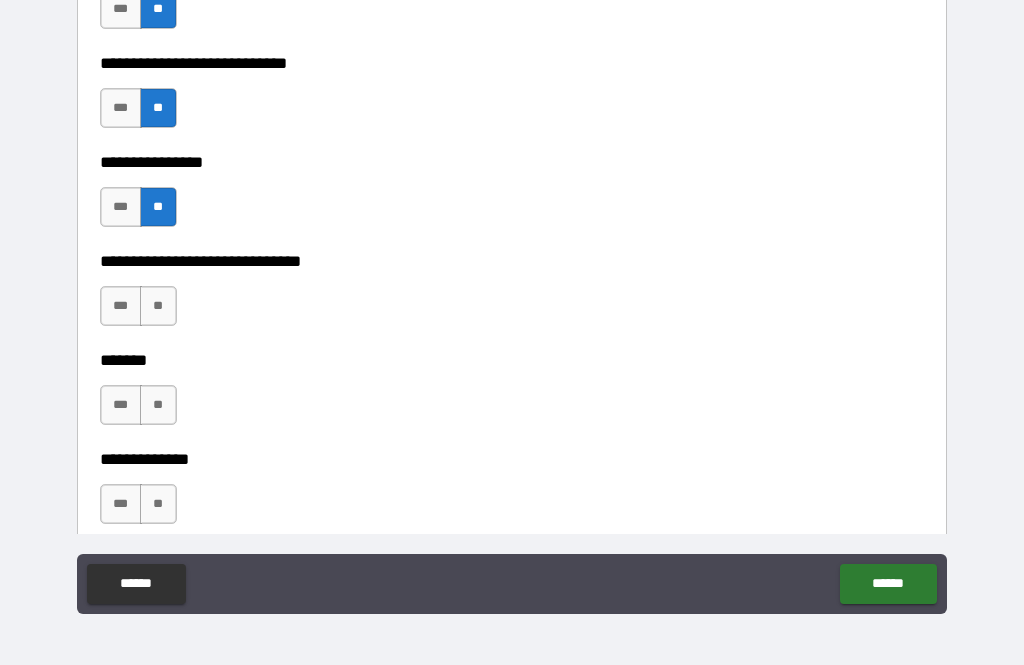 scroll, scrollTop: 3469, scrollLeft: 0, axis: vertical 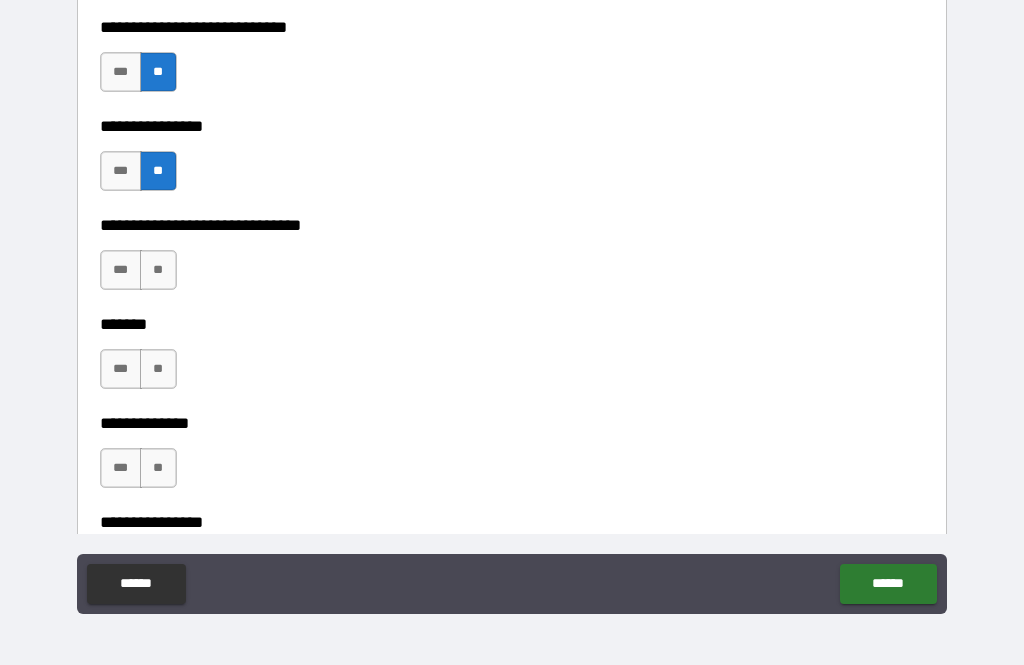 click on "**" at bounding box center [158, 270] 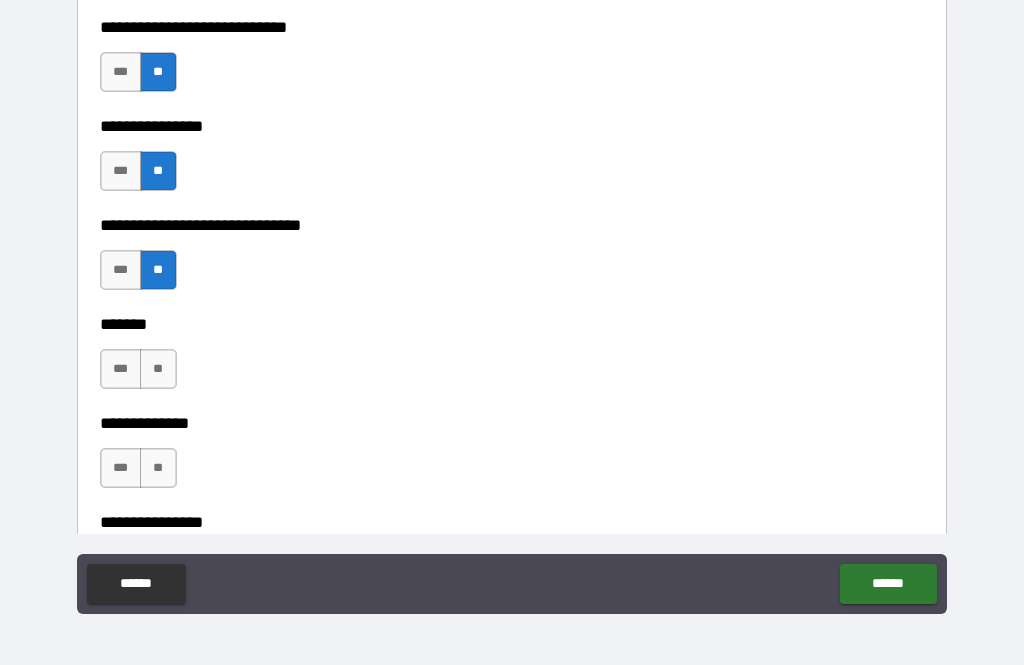click on "**" at bounding box center [158, 369] 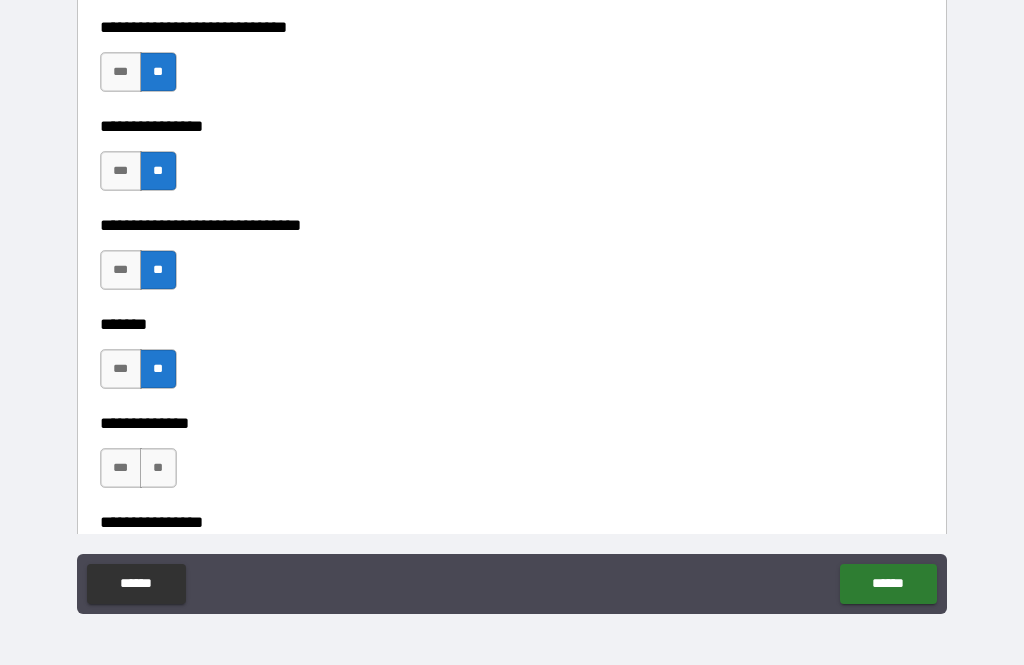 click on "**" at bounding box center (158, 468) 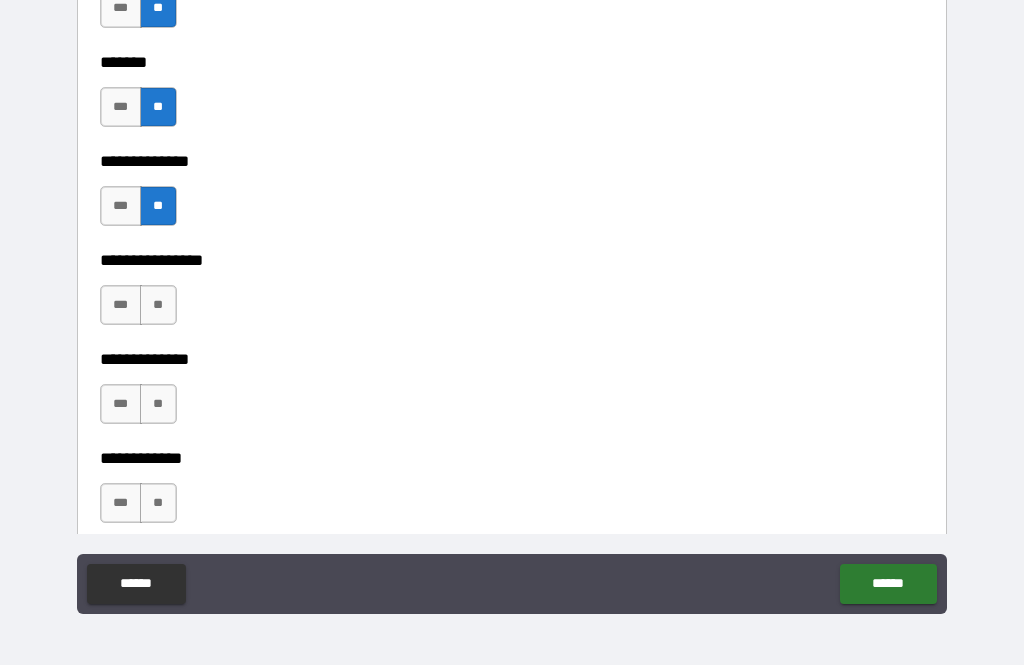 scroll, scrollTop: 3767, scrollLeft: 0, axis: vertical 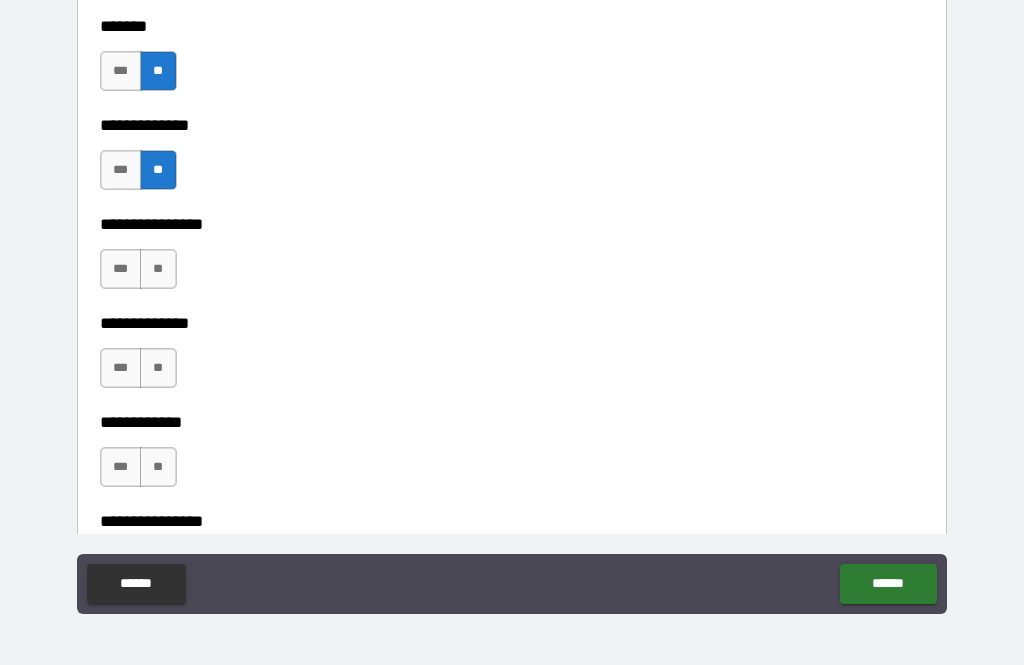 click on "**" at bounding box center (158, 269) 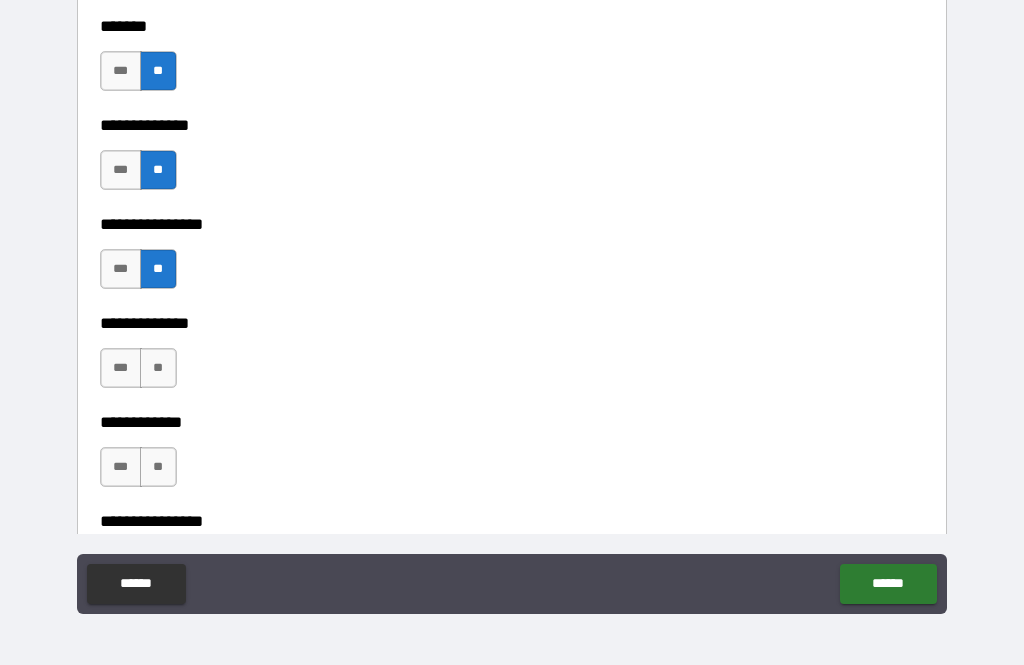 click on "**" at bounding box center [158, 368] 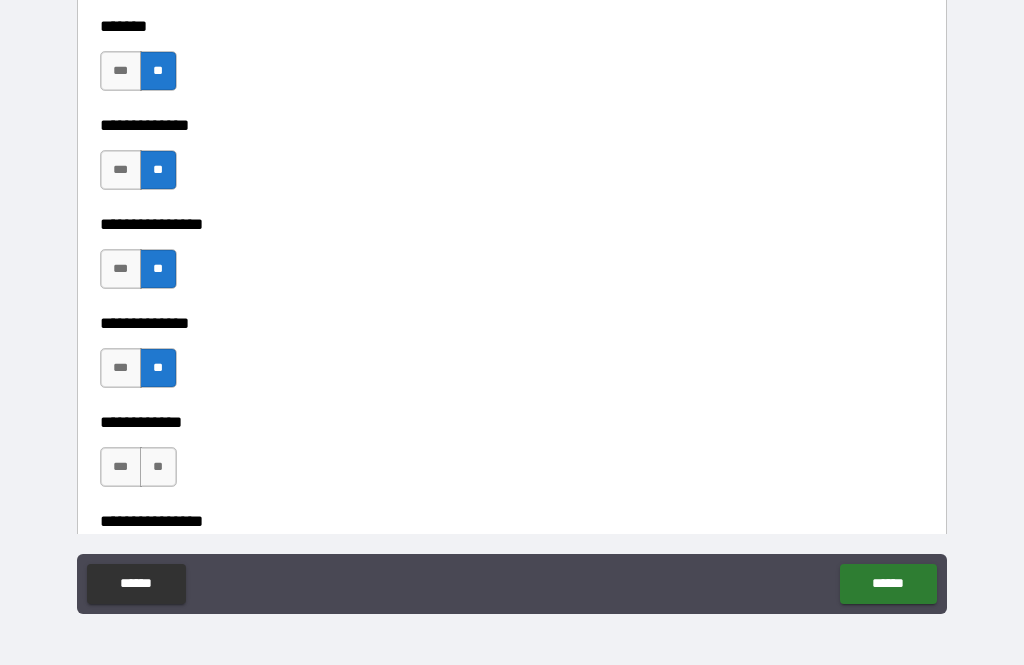 click on "**" at bounding box center [158, 467] 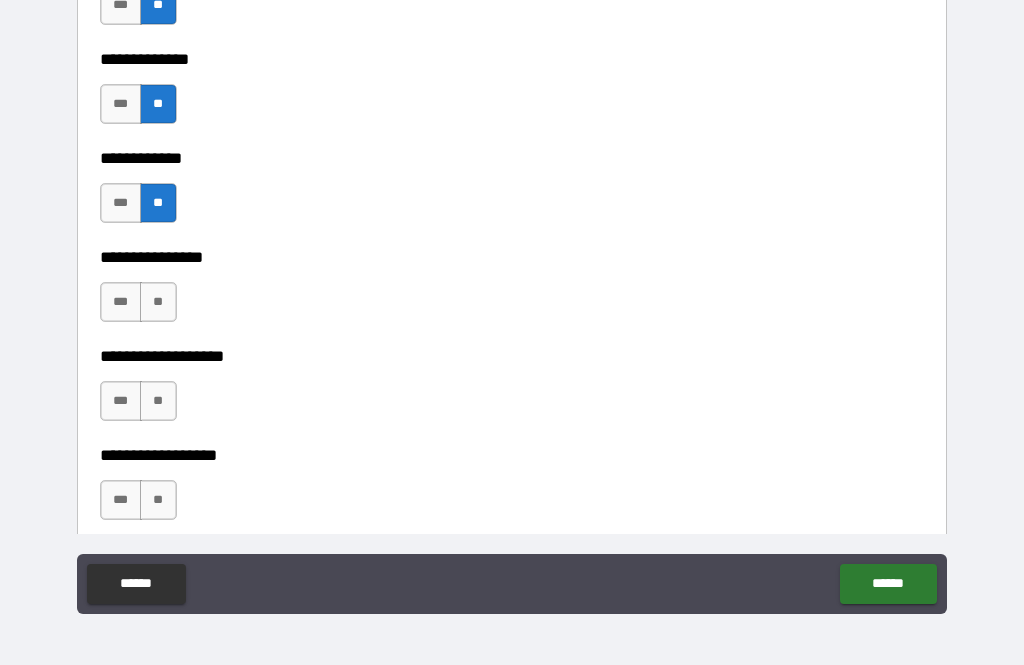 scroll, scrollTop: 4047, scrollLeft: 0, axis: vertical 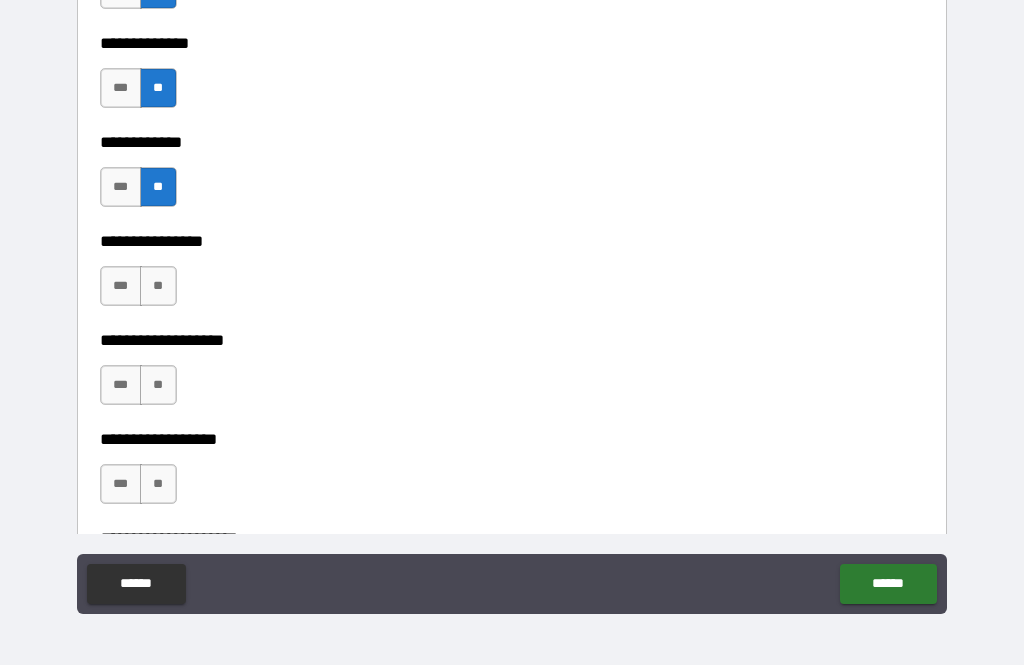 click on "**" at bounding box center (158, 286) 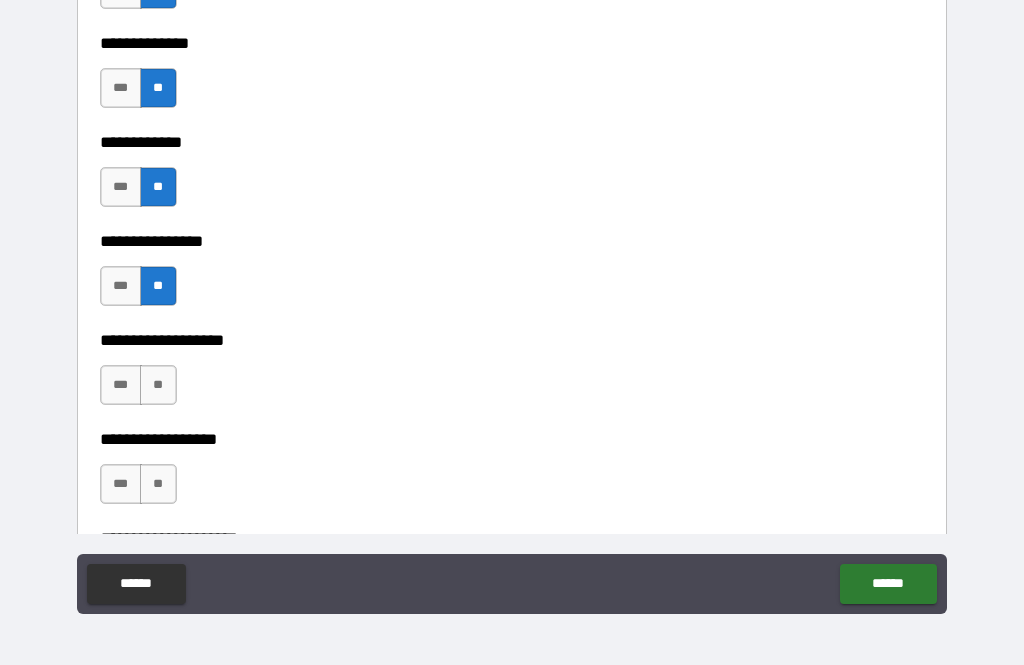 click on "**" at bounding box center [158, 385] 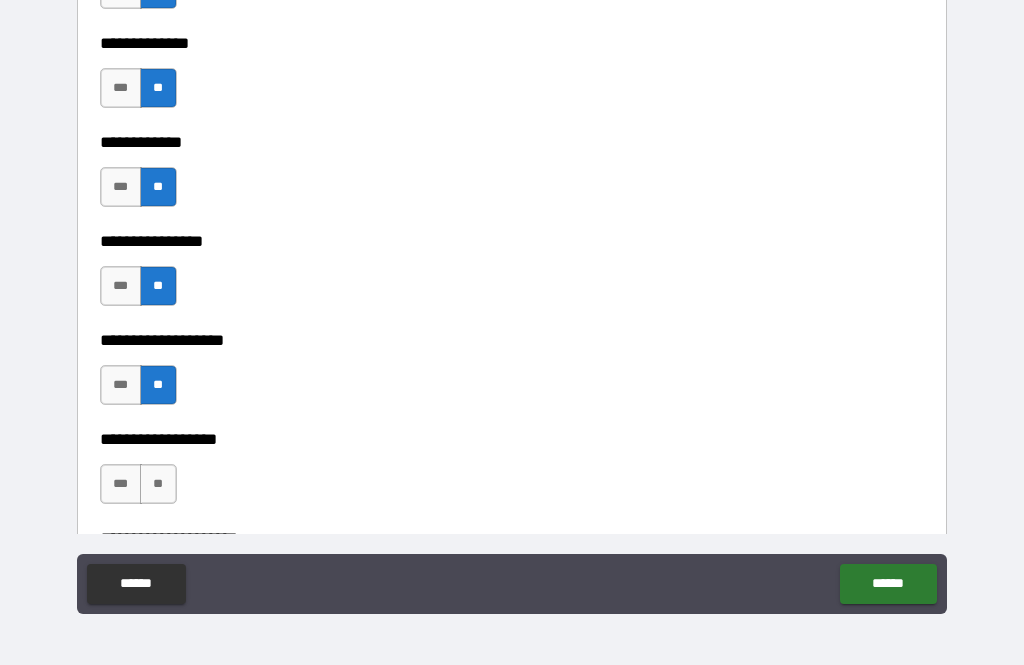 click on "**" at bounding box center (158, 484) 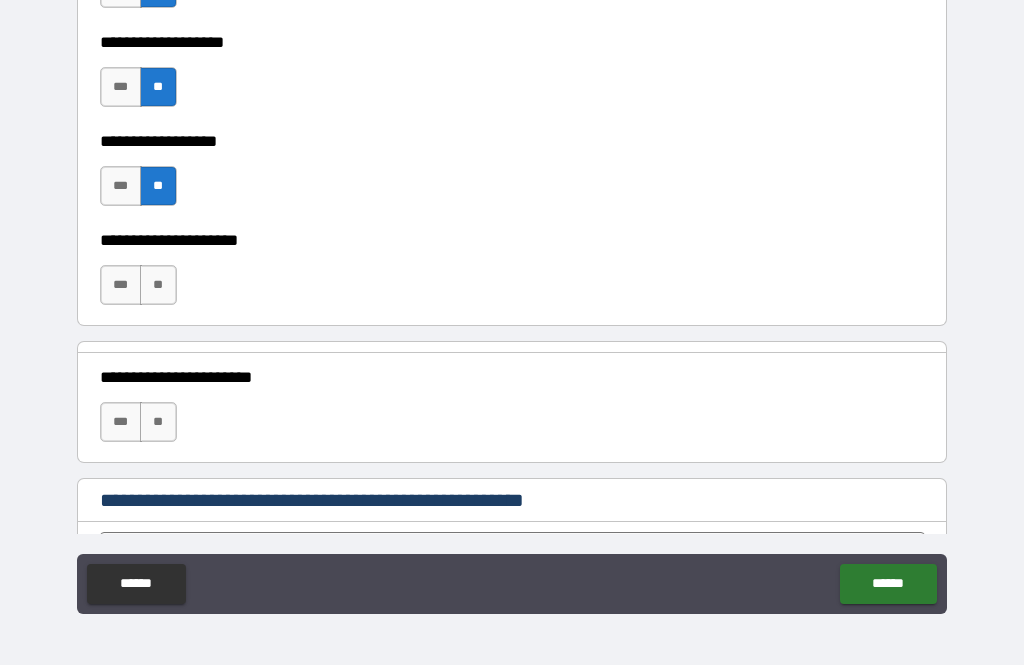 scroll, scrollTop: 4355, scrollLeft: 0, axis: vertical 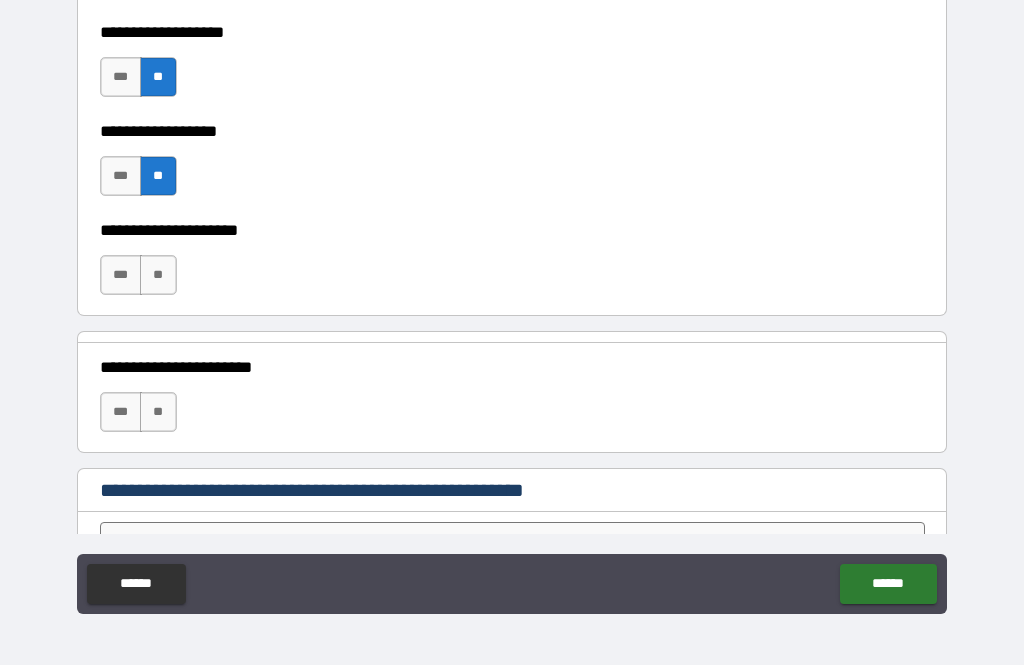 click on "**" at bounding box center [158, 275] 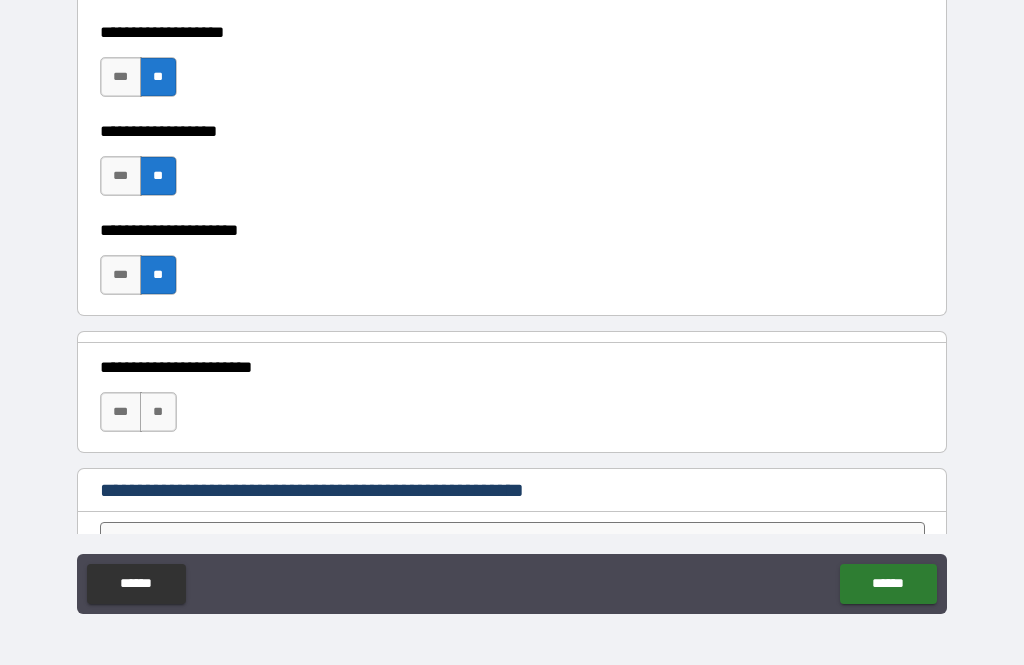 click on "***" at bounding box center (121, 412) 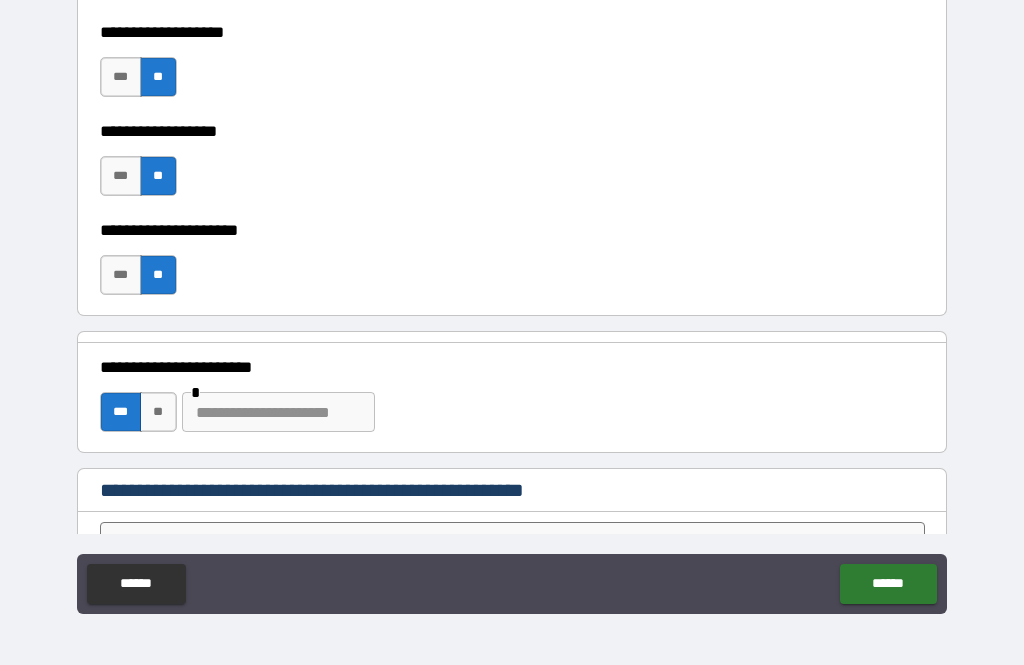click at bounding box center (278, 412) 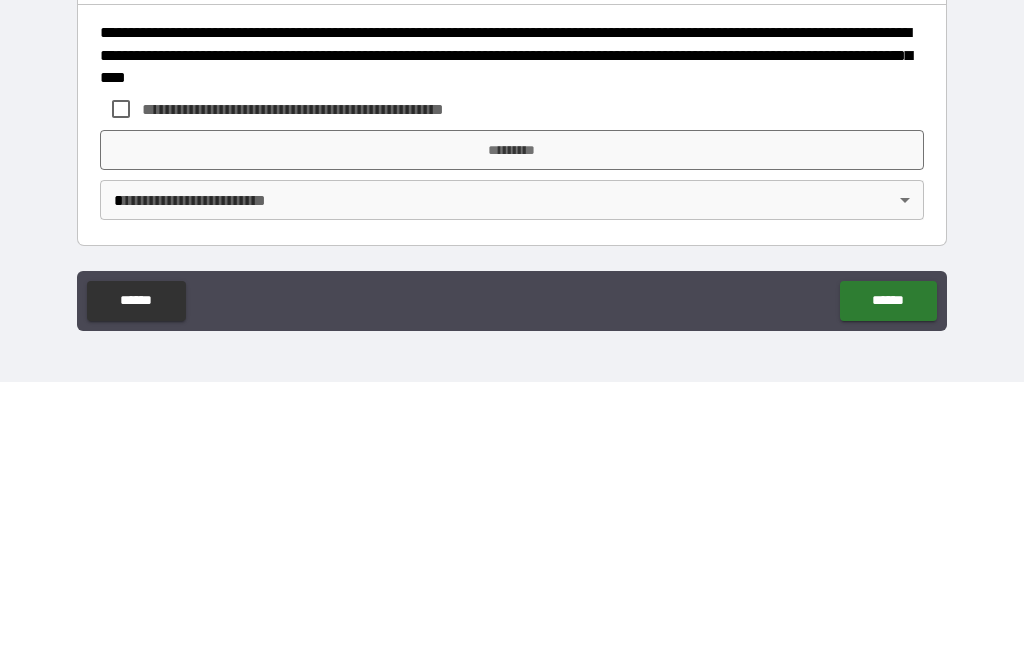 scroll, scrollTop: 4879, scrollLeft: 0, axis: vertical 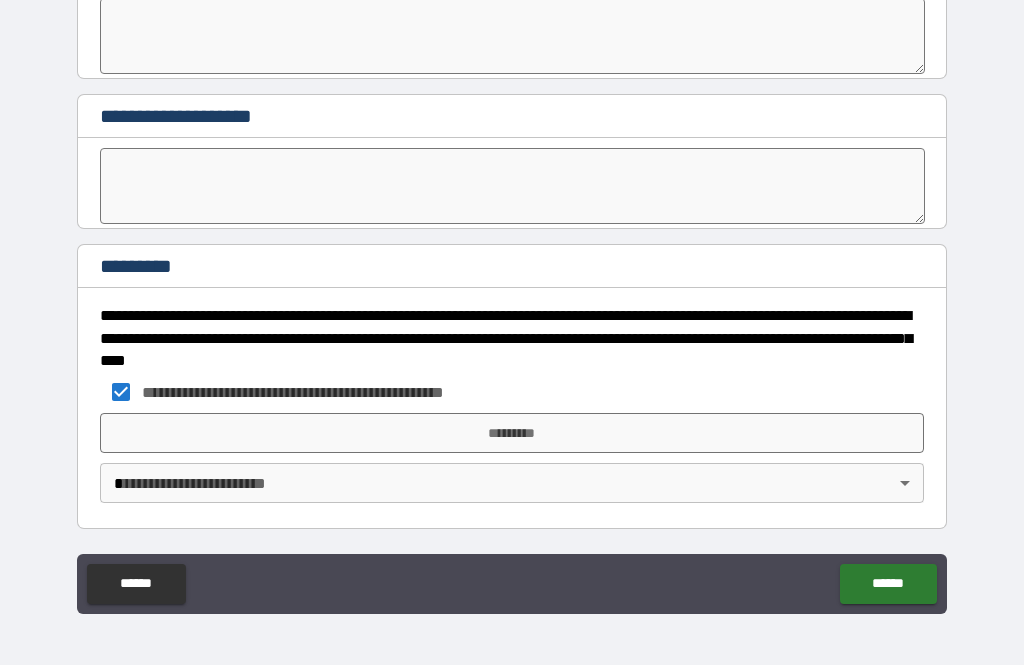 click on "*********" at bounding box center (512, 433) 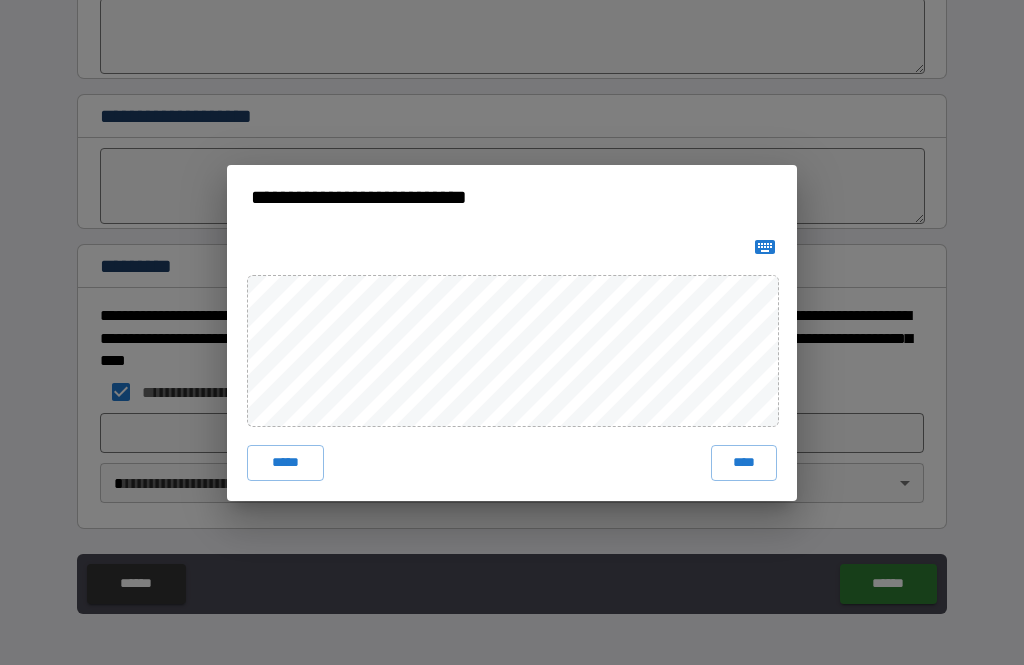 click on "****" at bounding box center [744, 463] 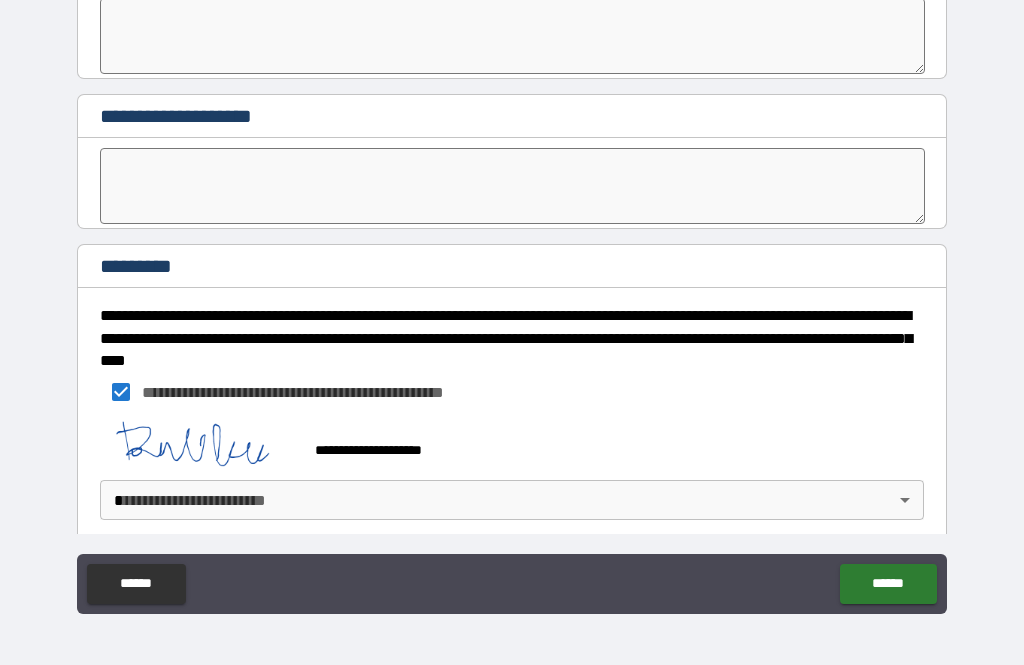 click on "**********" at bounding box center (512, 300) 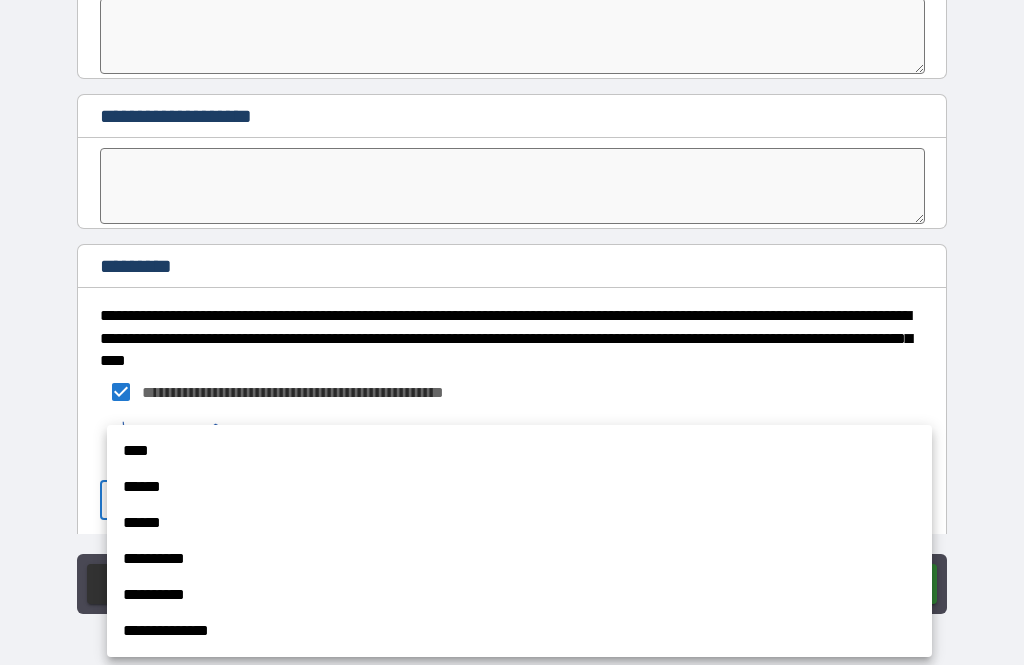 click on "******" at bounding box center [519, 523] 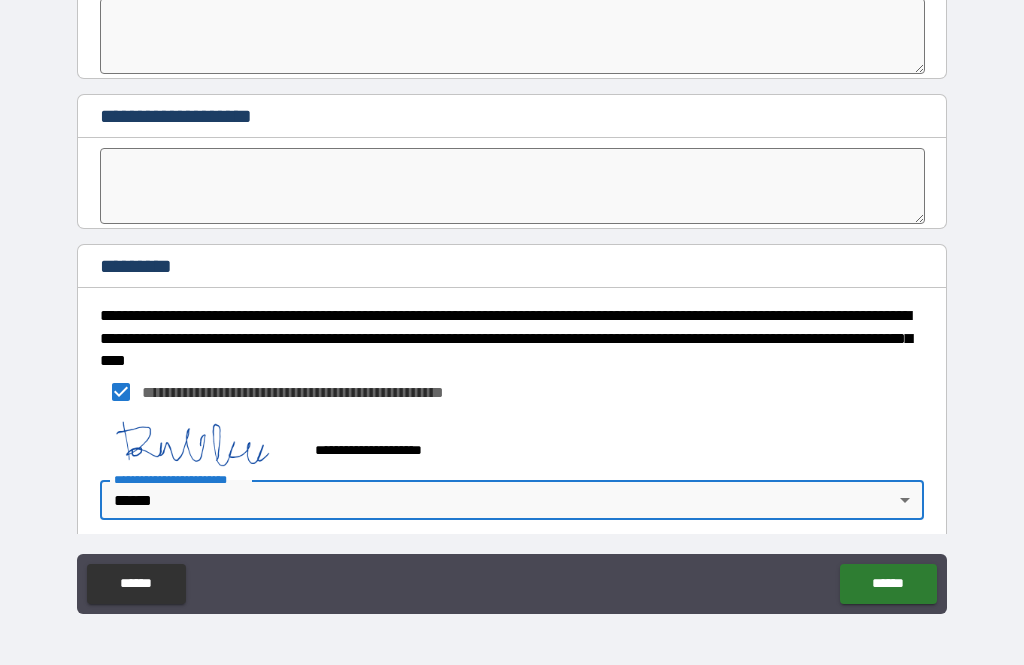 click on "******" at bounding box center (888, 584) 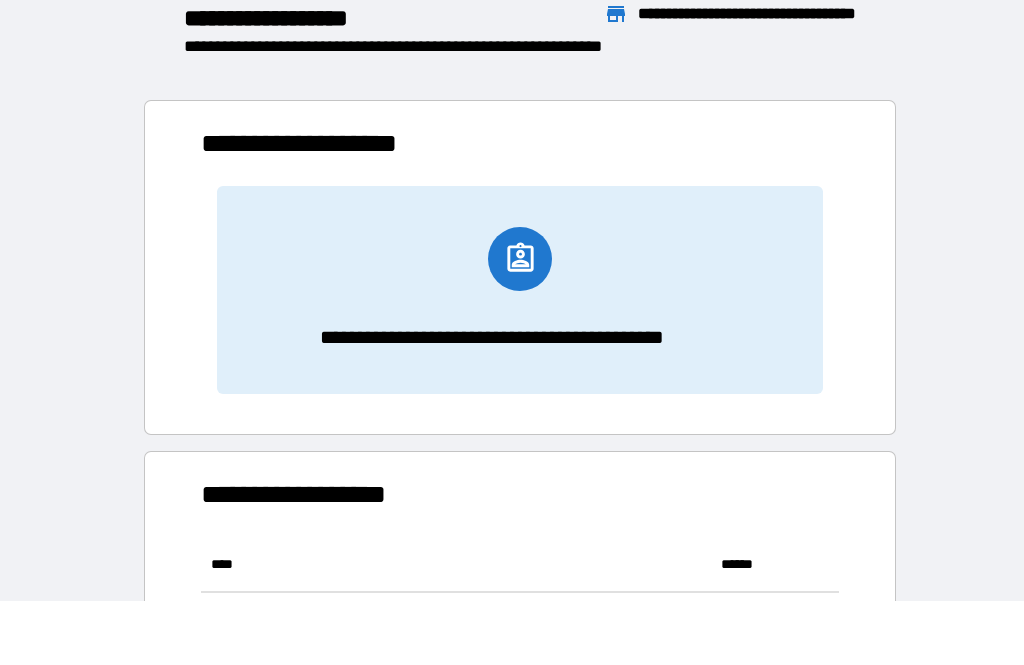 scroll, scrollTop: 1, scrollLeft: 1, axis: both 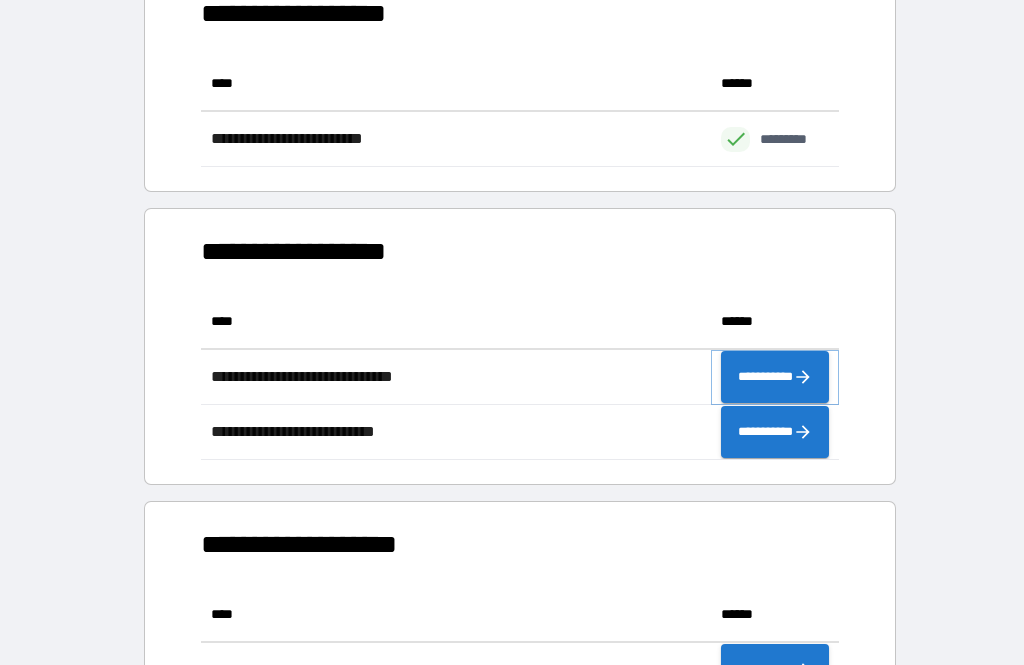 click on "**********" at bounding box center (775, 377) 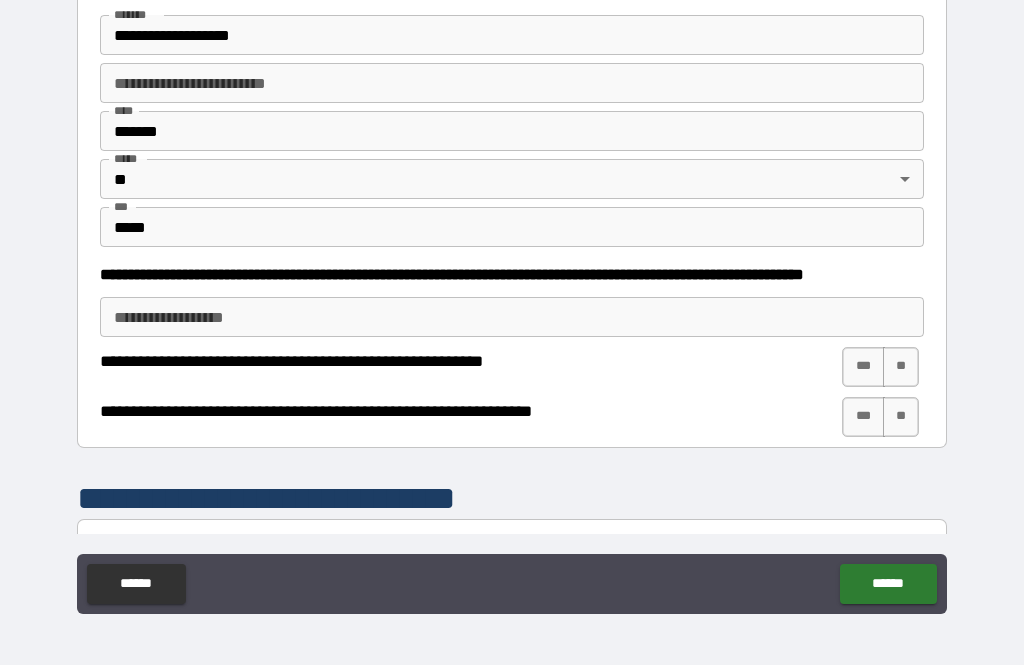 scroll, scrollTop: 783, scrollLeft: 0, axis: vertical 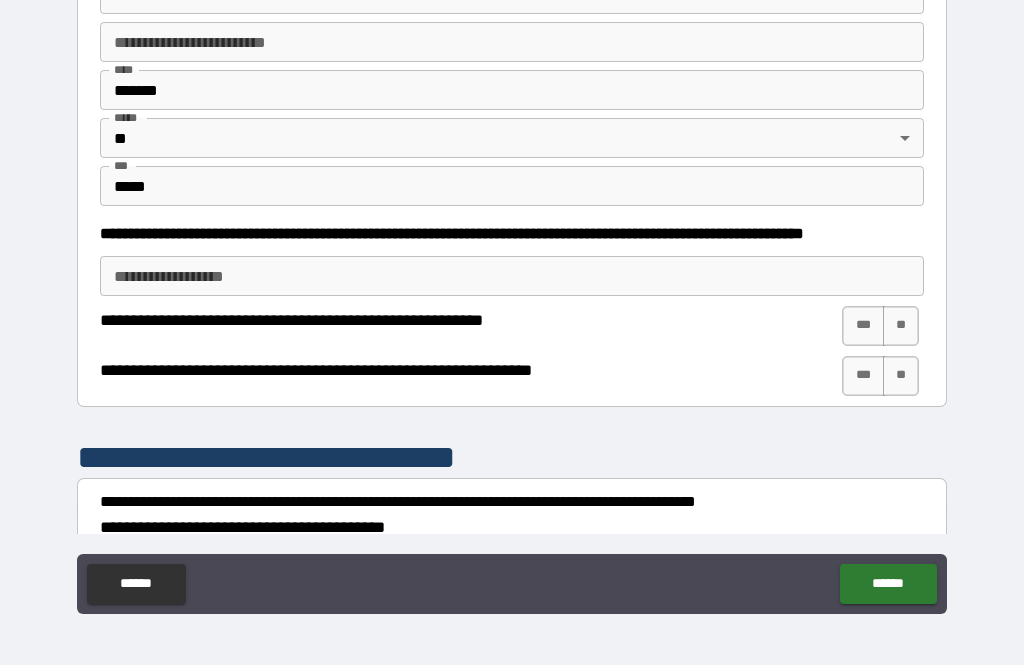 click on "***" at bounding box center [863, 326] 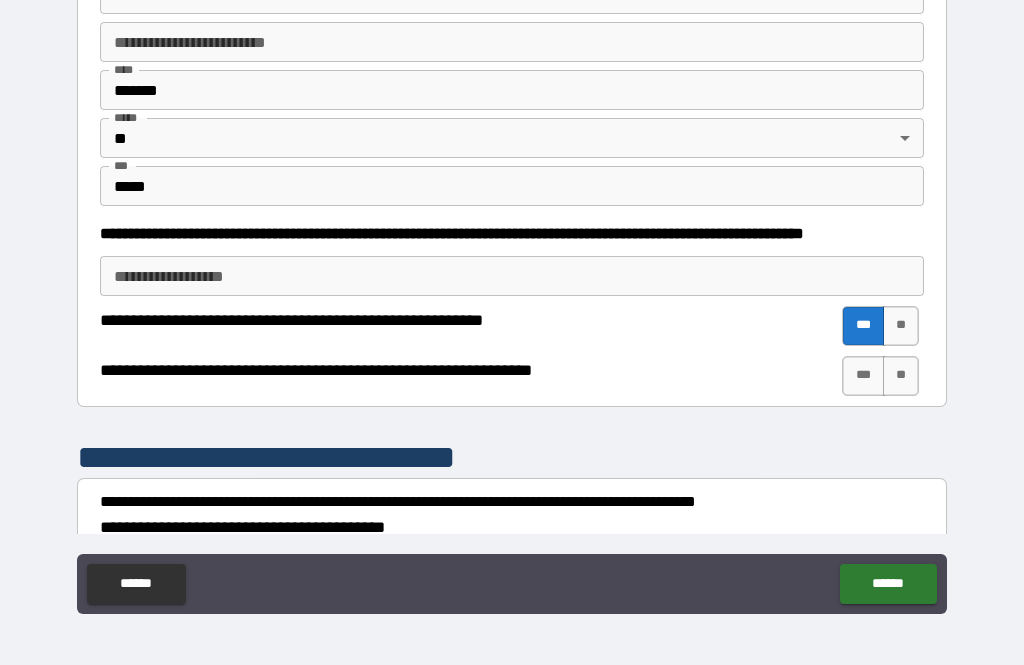 click on "***" at bounding box center [863, 376] 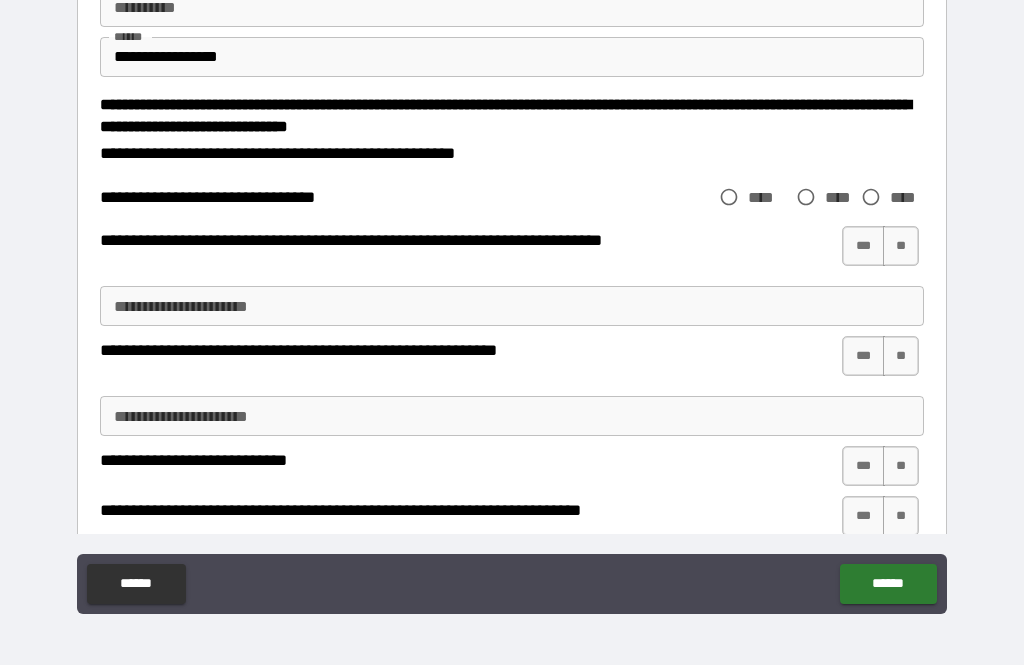 scroll, scrollTop: 2321, scrollLeft: 0, axis: vertical 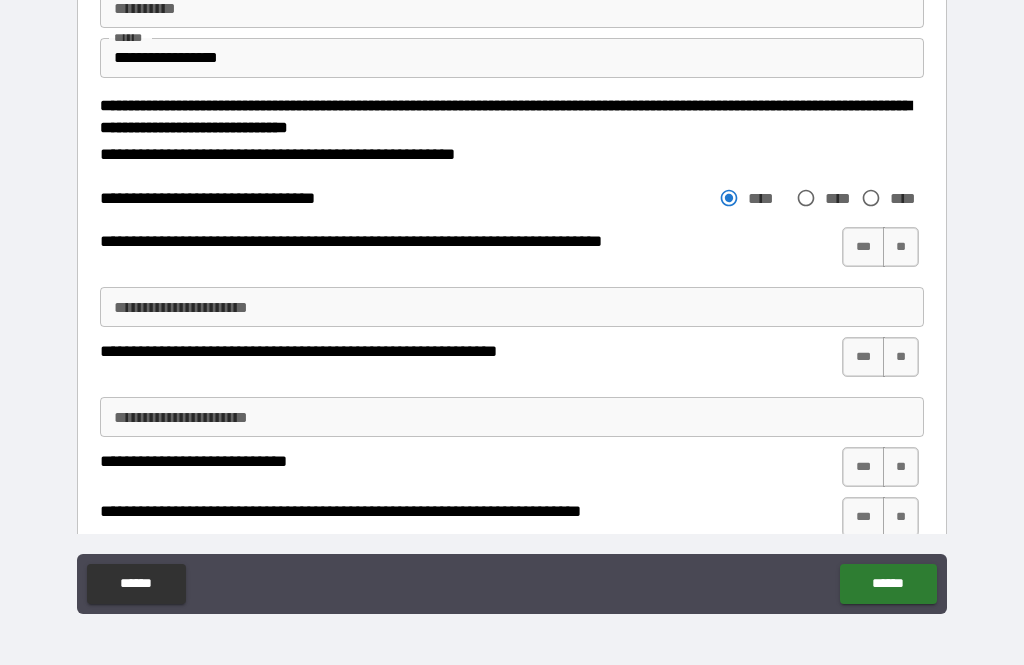 click on "***" at bounding box center (863, 247) 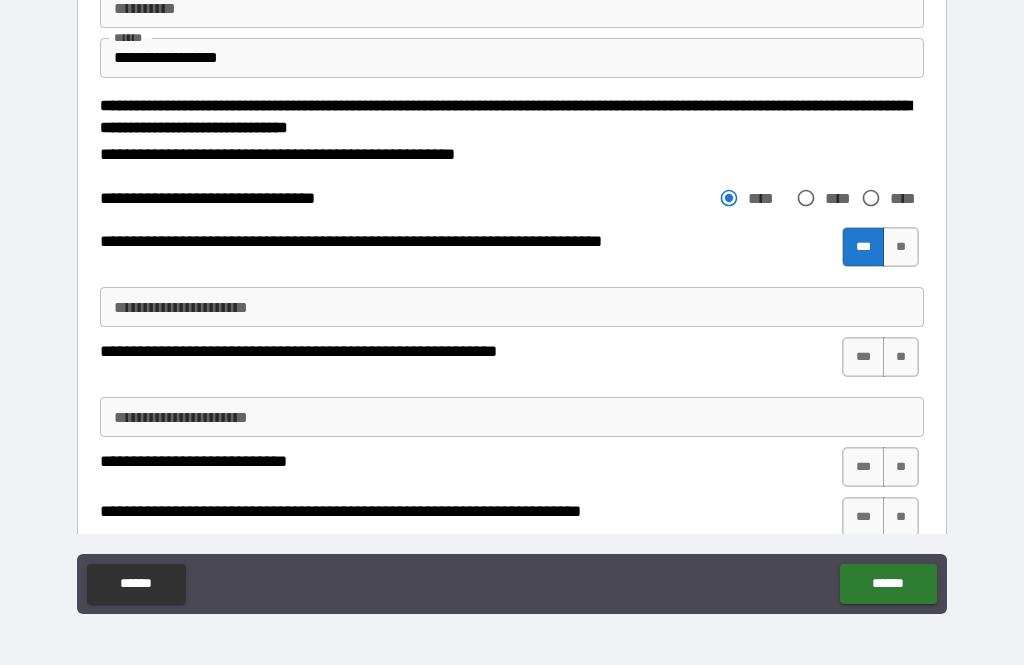 click on "**********" at bounding box center [512, 307] 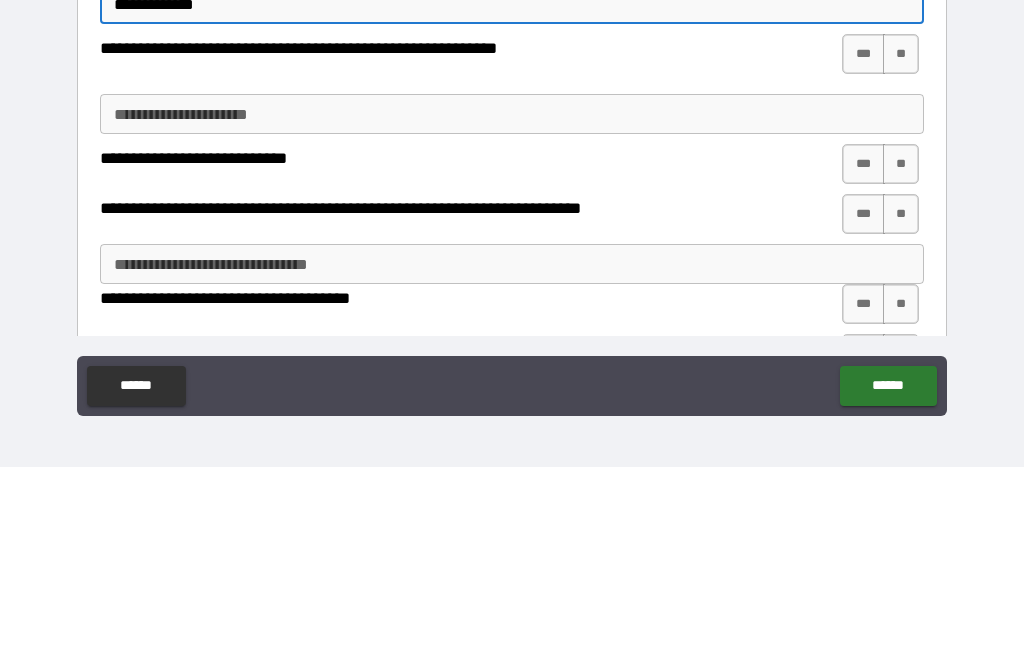 scroll, scrollTop: 2436, scrollLeft: 0, axis: vertical 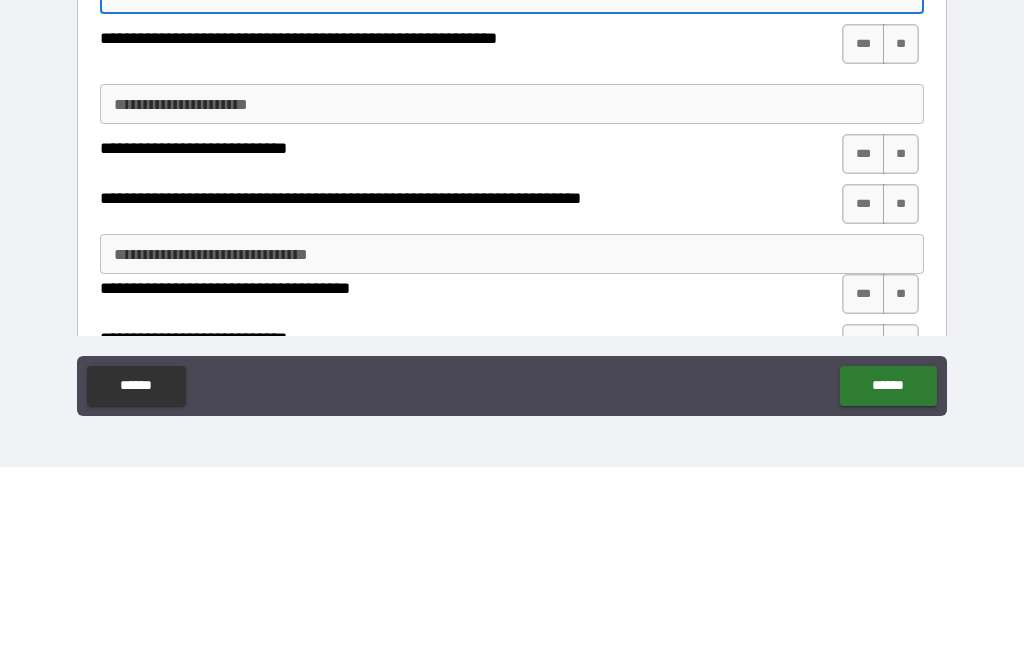 type on "**********" 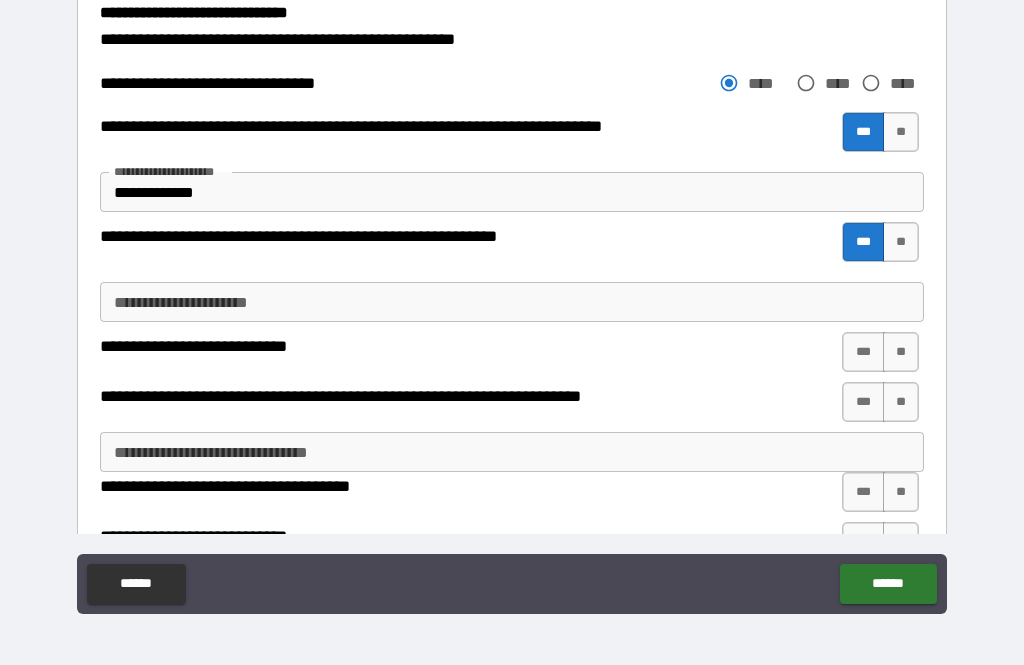 click on "**********" at bounding box center [512, 302] 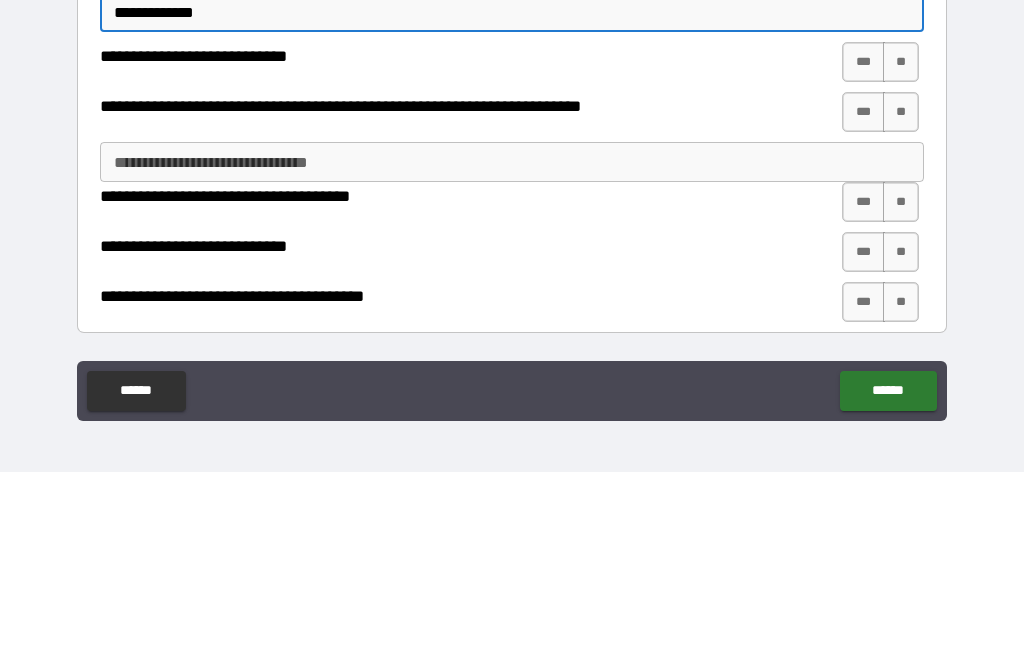scroll, scrollTop: 2534, scrollLeft: 0, axis: vertical 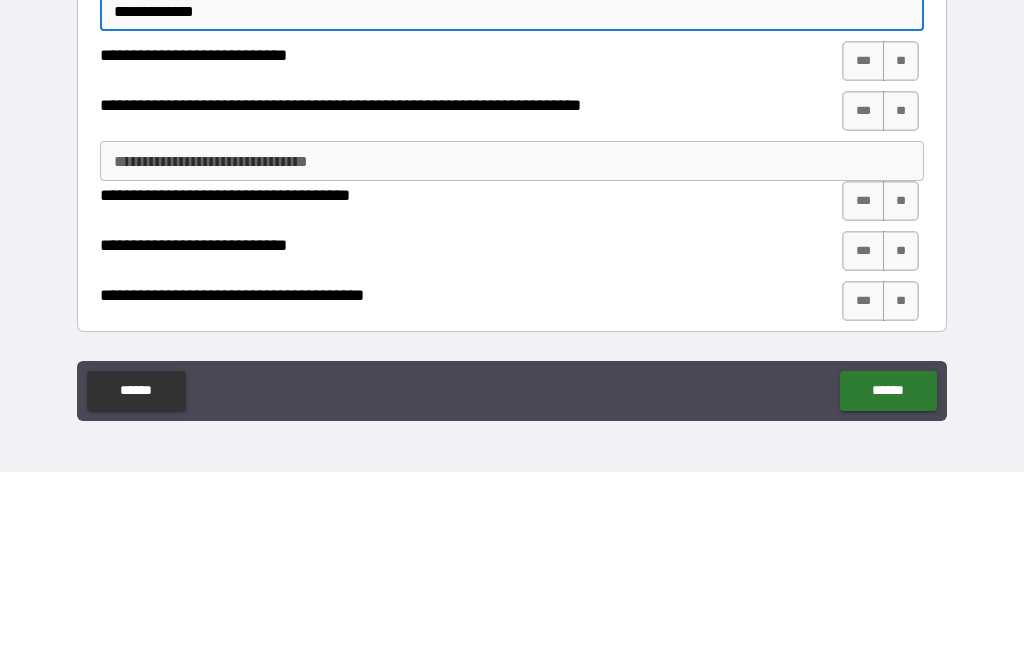type on "**********" 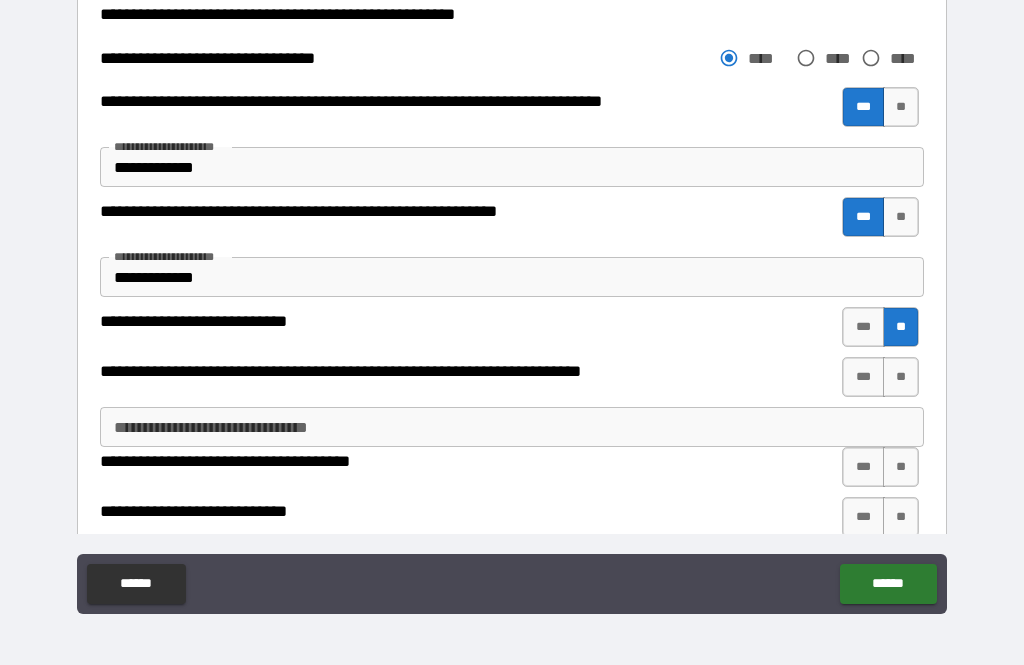 scroll, scrollTop: 2499, scrollLeft: 0, axis: vertical 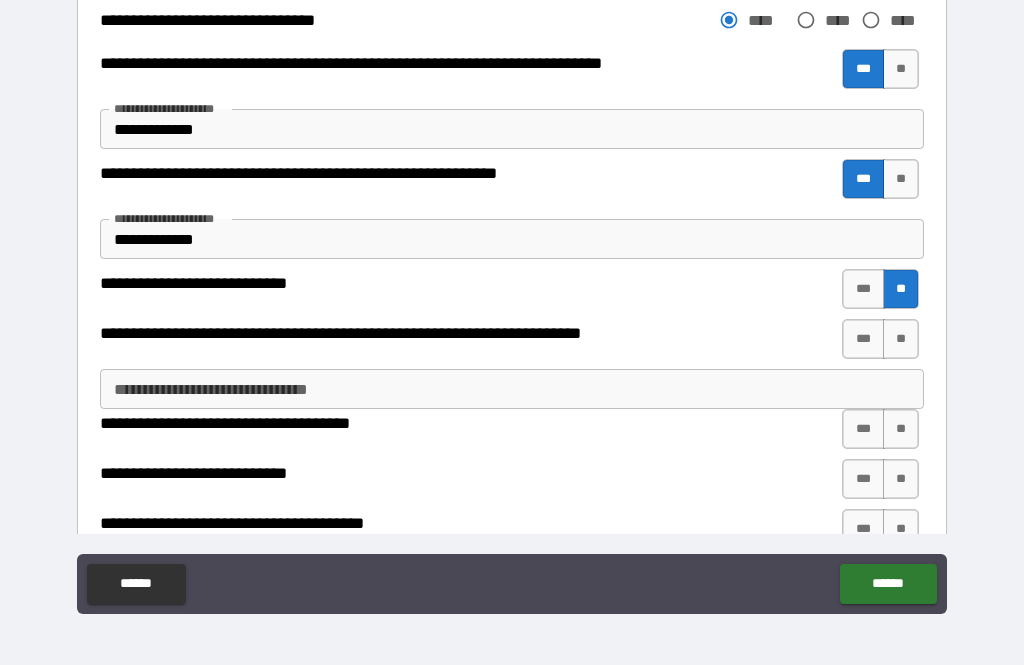 click on "***" at bounding box center (863, 339) 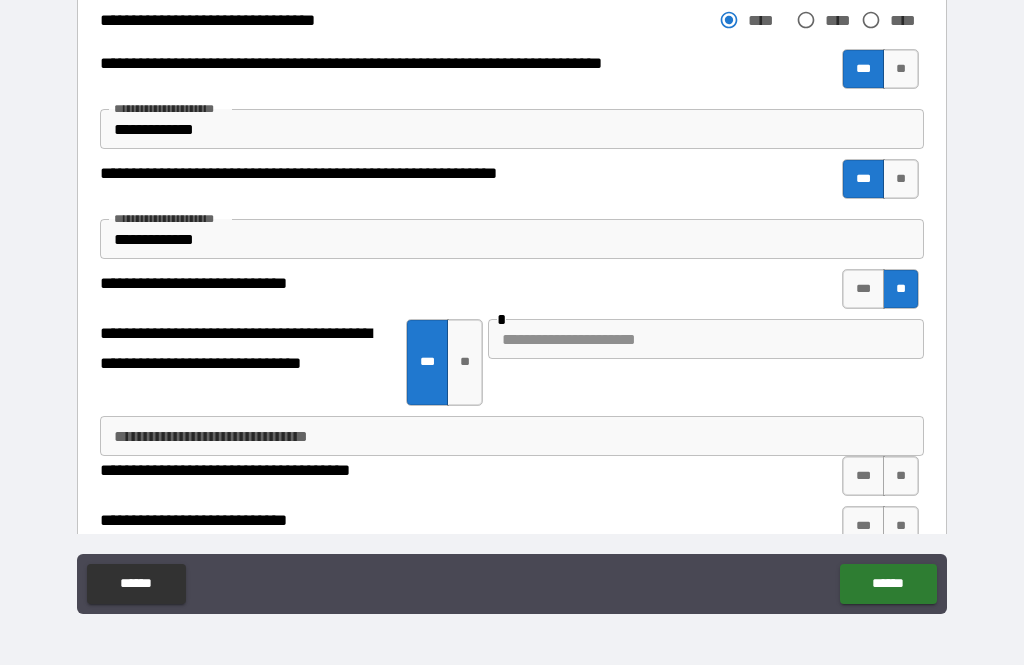 click at bounding box center [706, 339] 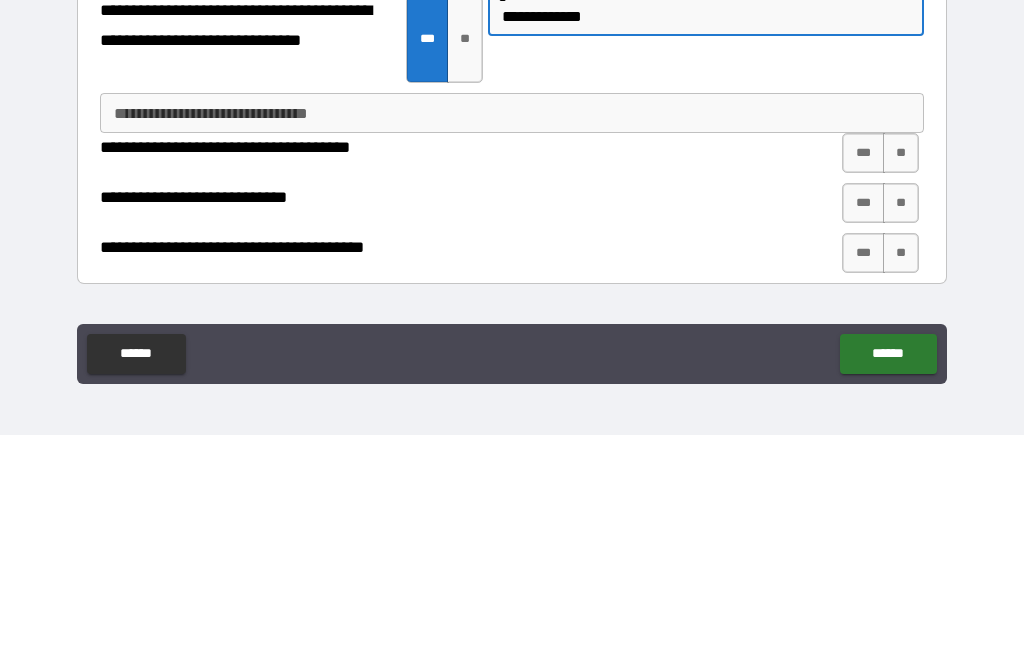 scroll, scrollTop: 2594, scrollLeft: 0, axis: vertical 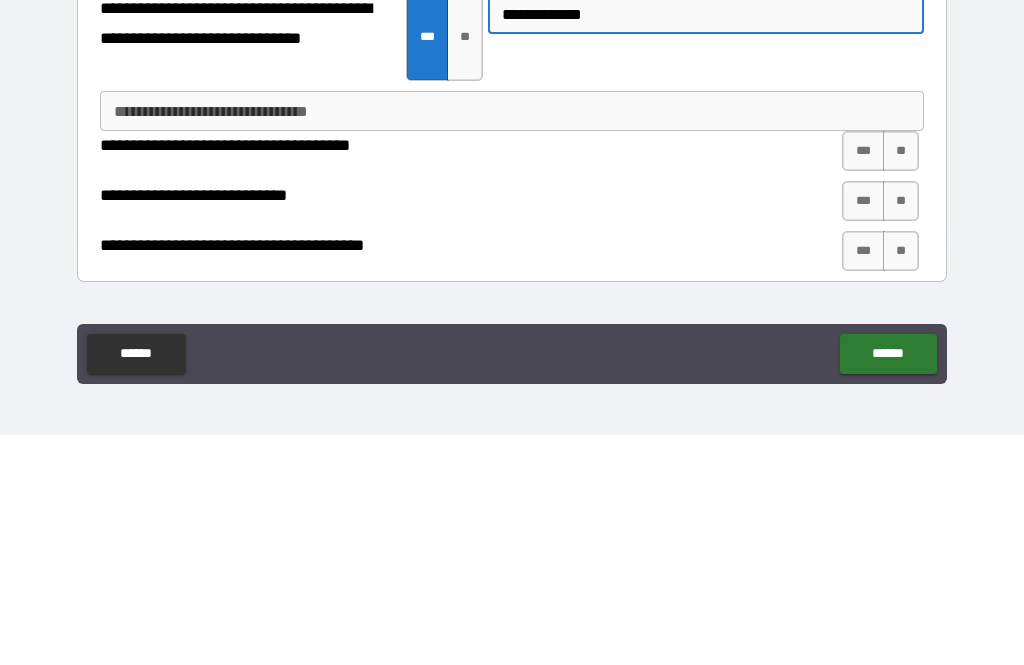 type on "**********" 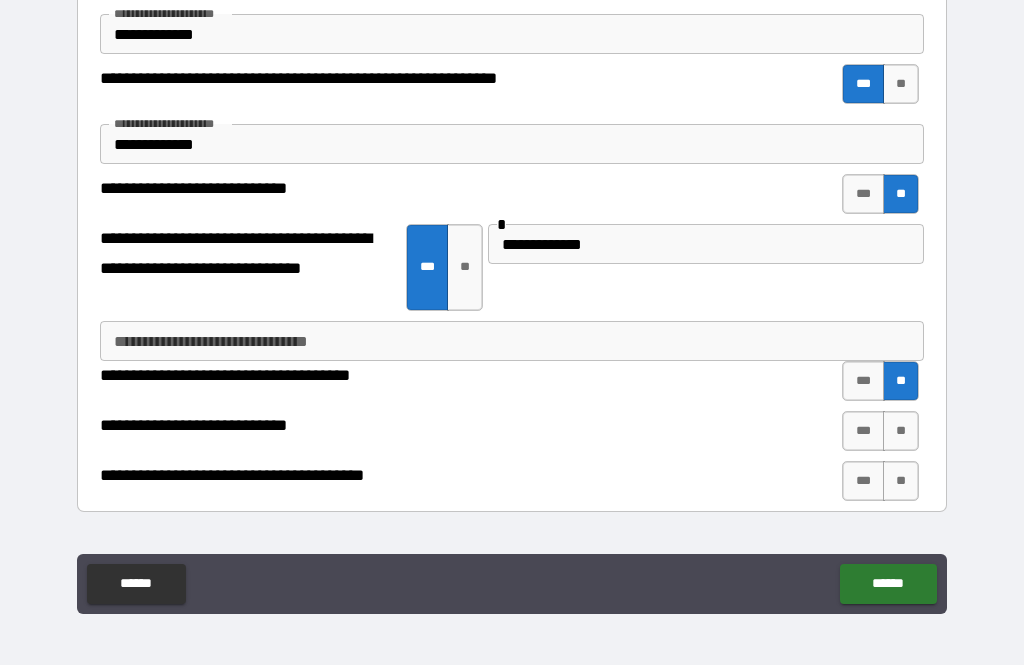 click on "**" at bounding box center (901, 431) 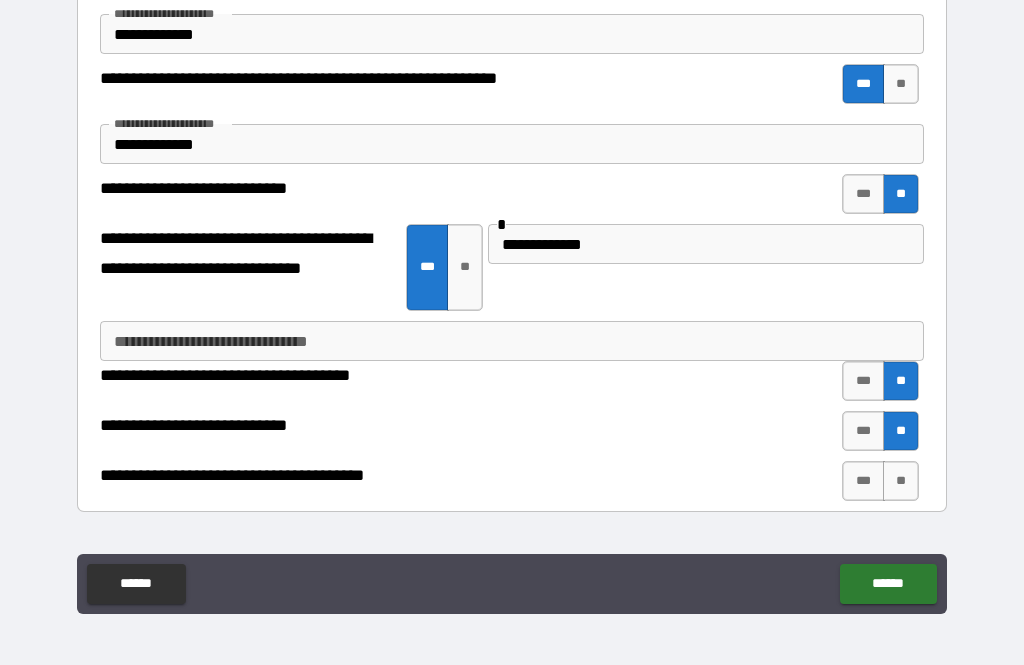 click on "***" at bounding box center [863, 481] 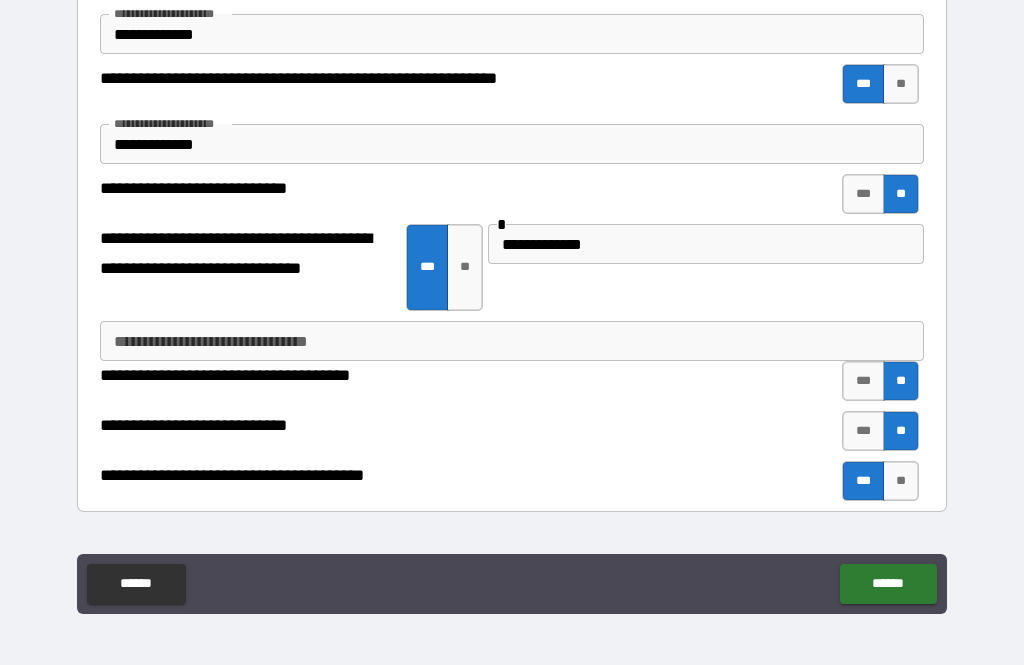 click on "******" at bounding box center (888, 584) 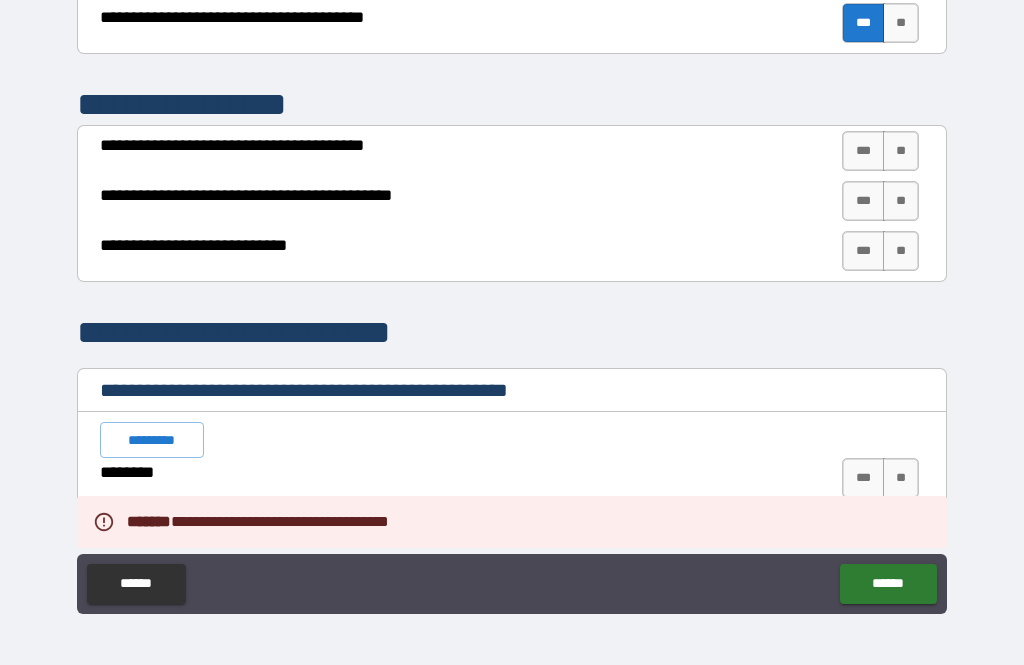 scroll, scrollTop: 3053, scrollLeft: 0, axis: vertical 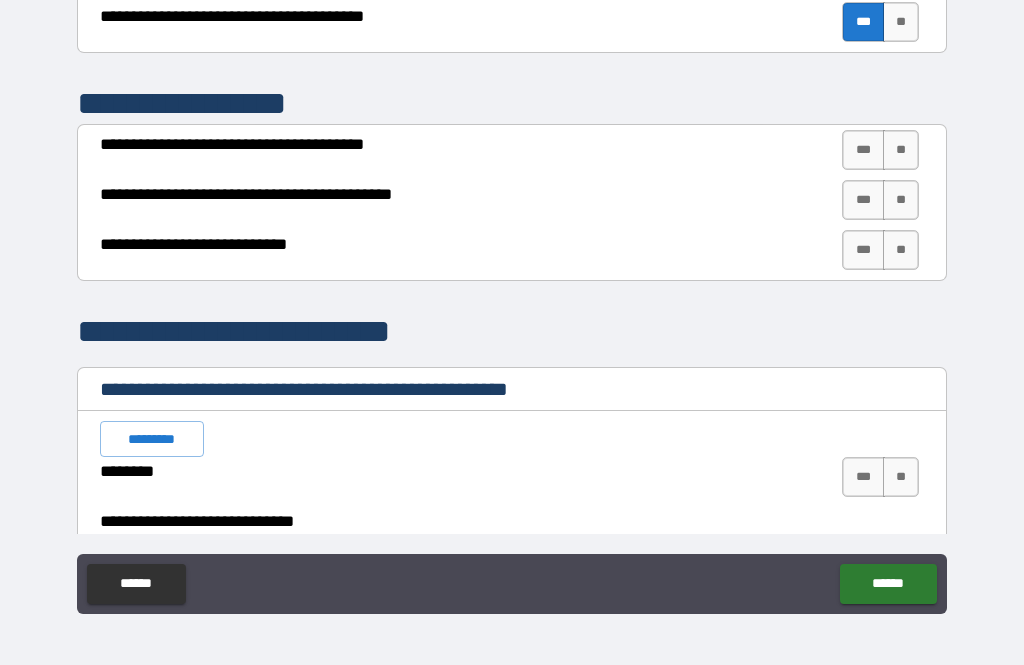 click on "***" at bounding box center [863, 150] 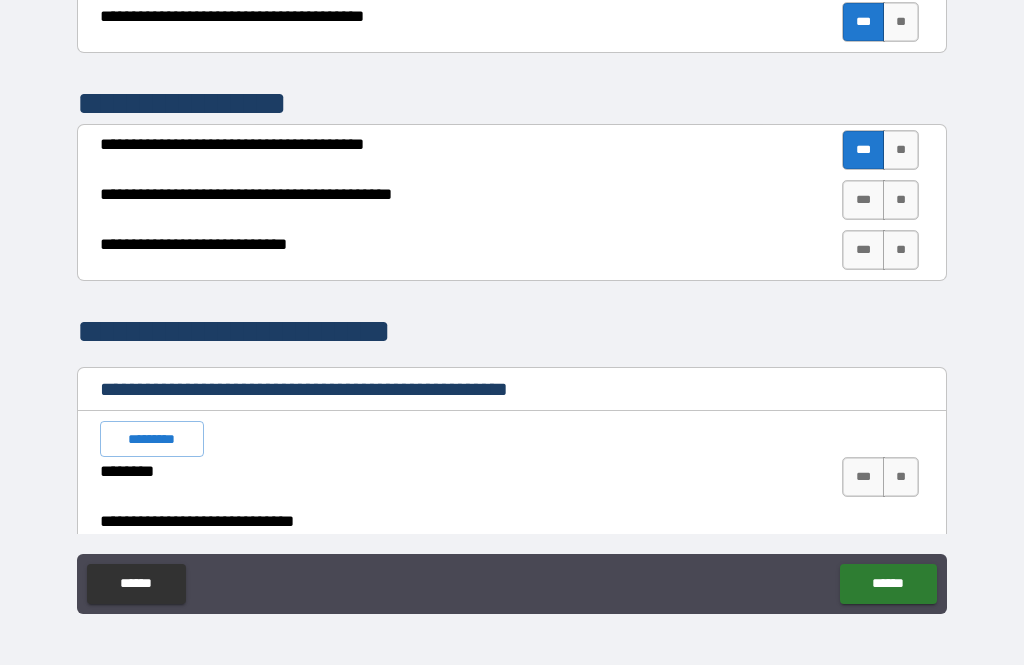 click on "**" at bounding box center (901, 150) 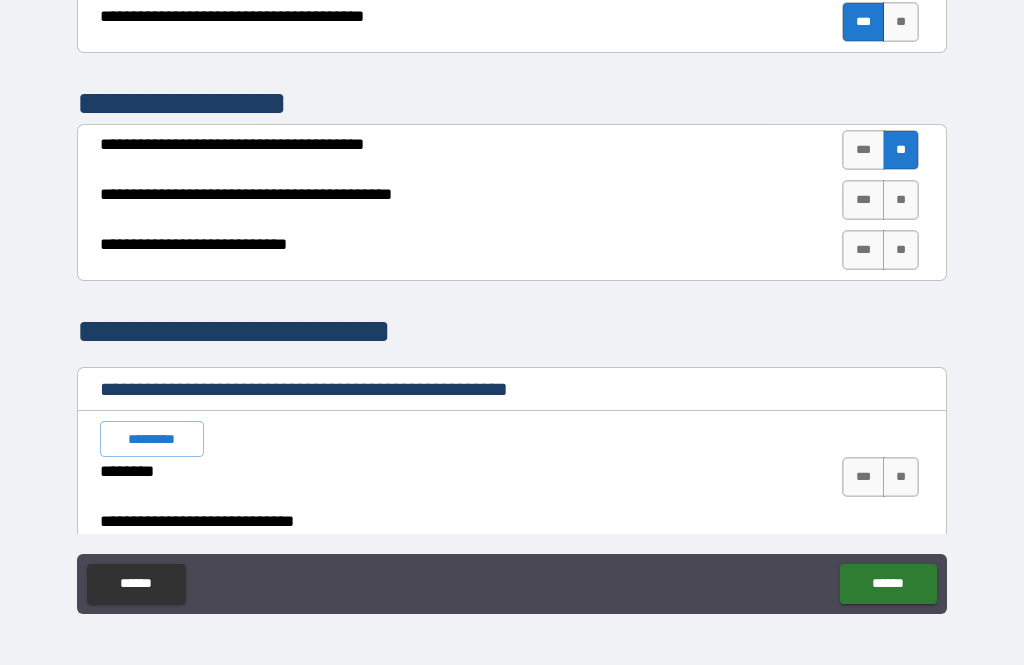 click on "**" at bounding box center [901, 200] 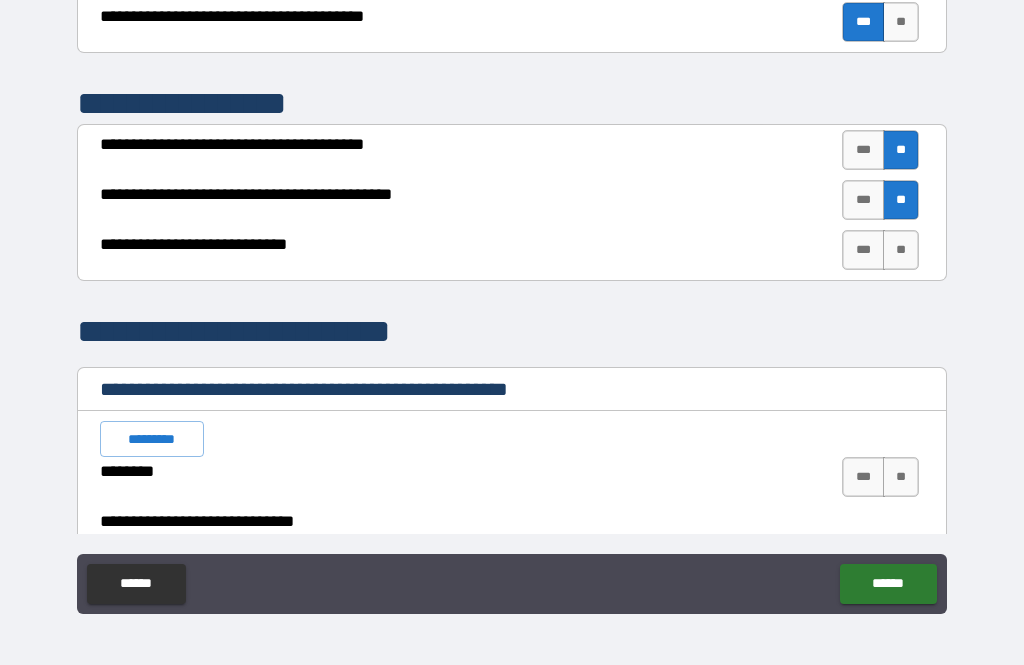 click on "**" at bounding box center [901, 250] 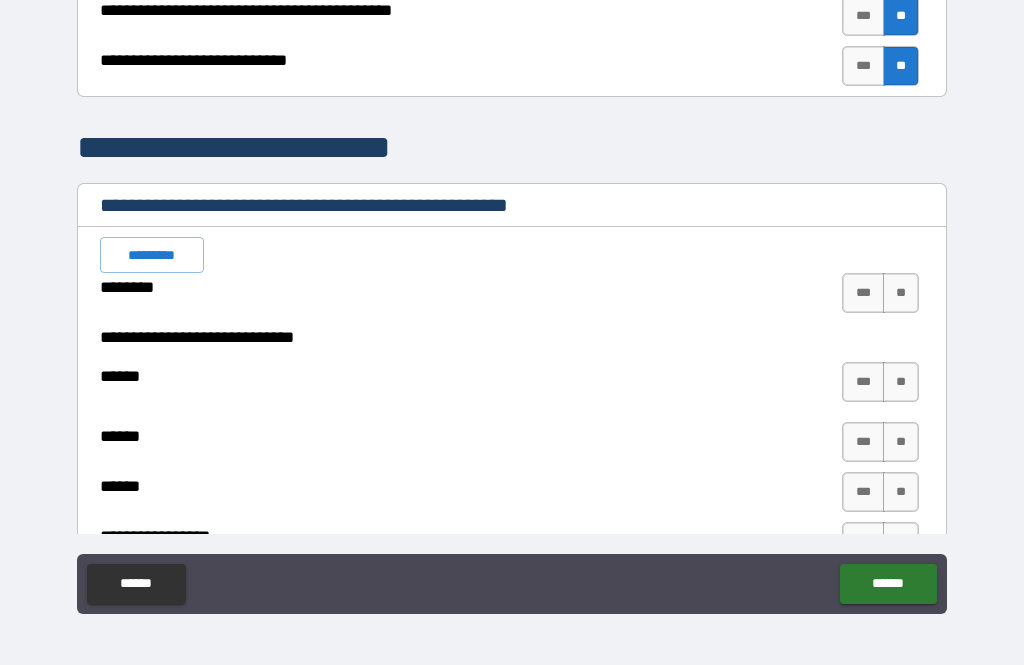 scroll, scrollTop: 3259, scrollLeft: 0, axis: vertical 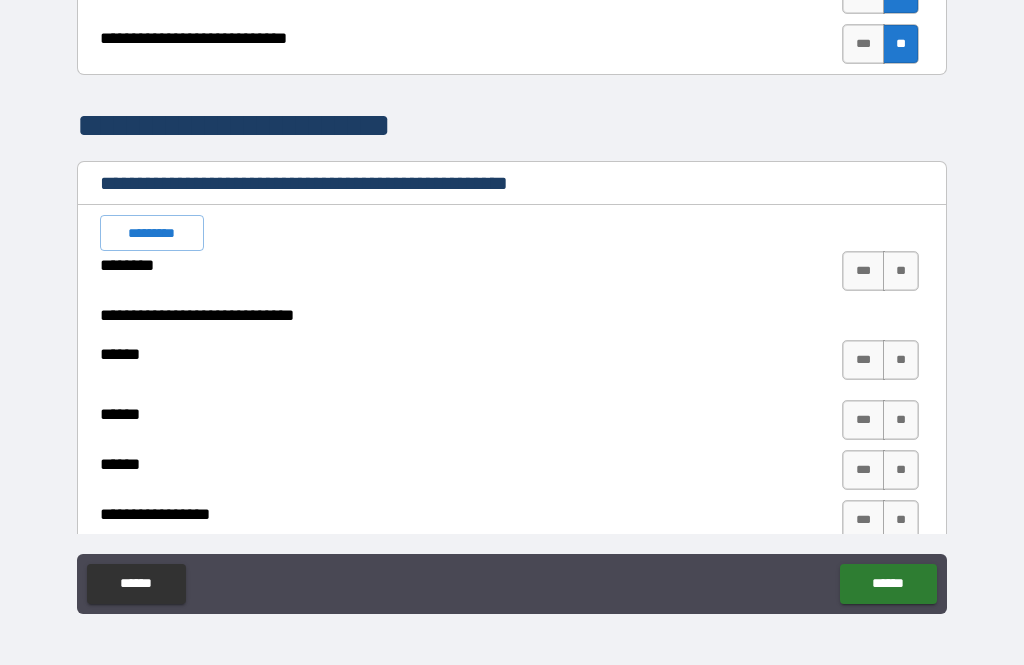 click on "**" at bounding box center (901, 271) 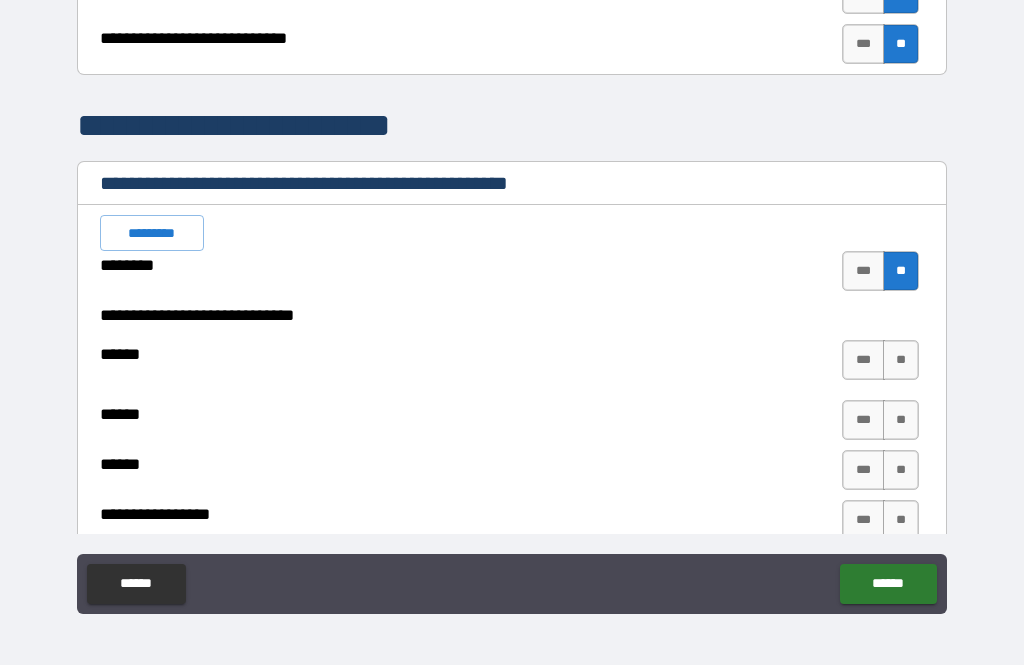 click on "**" at bounding box center [901, 360] 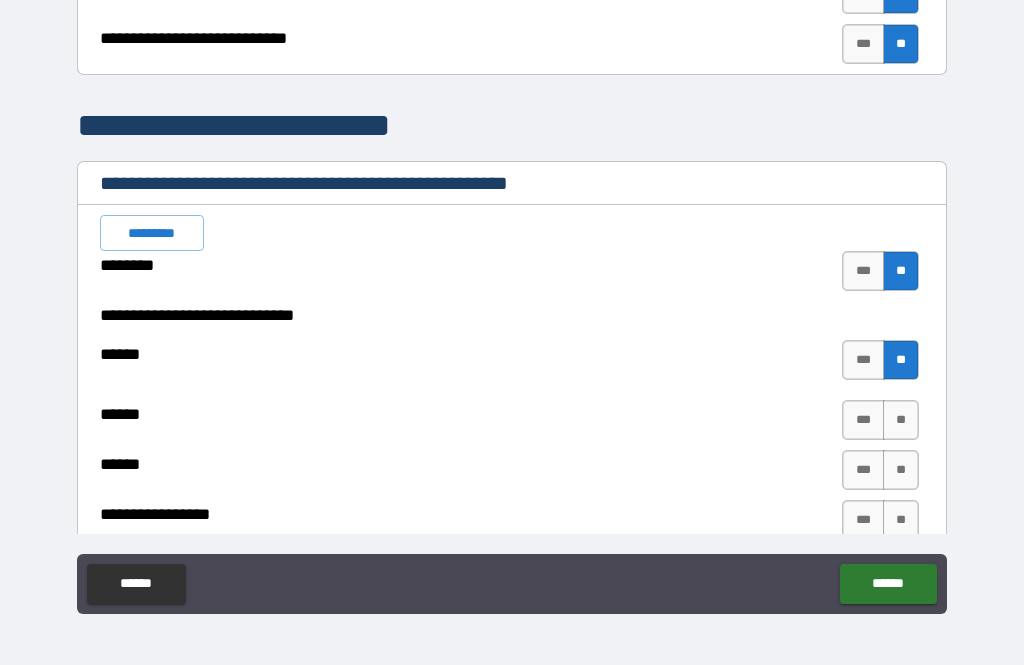 click on "**" at bounding box center (901, 420) 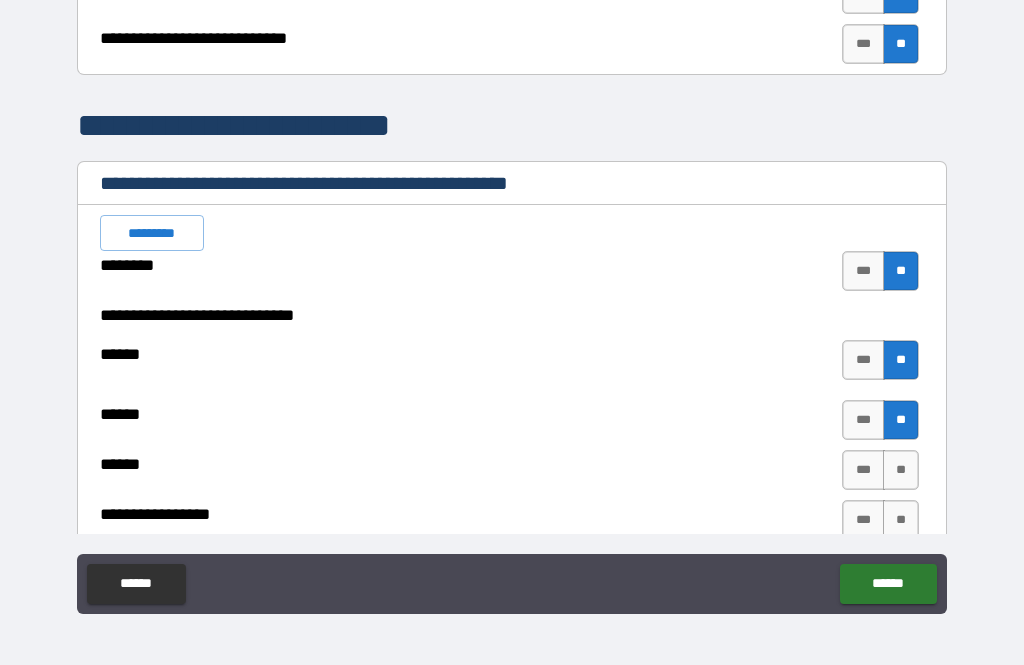 click on "**" at bounding box center [901, 470] 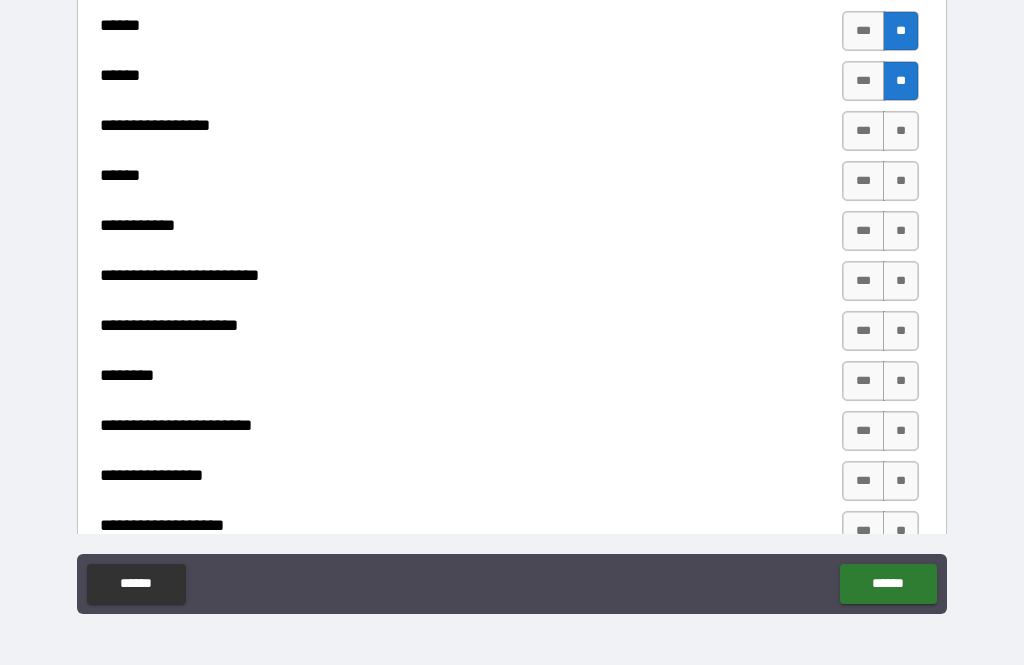 scroll, scrollTop: 3664, scrollLeft: 0, axis: vertical 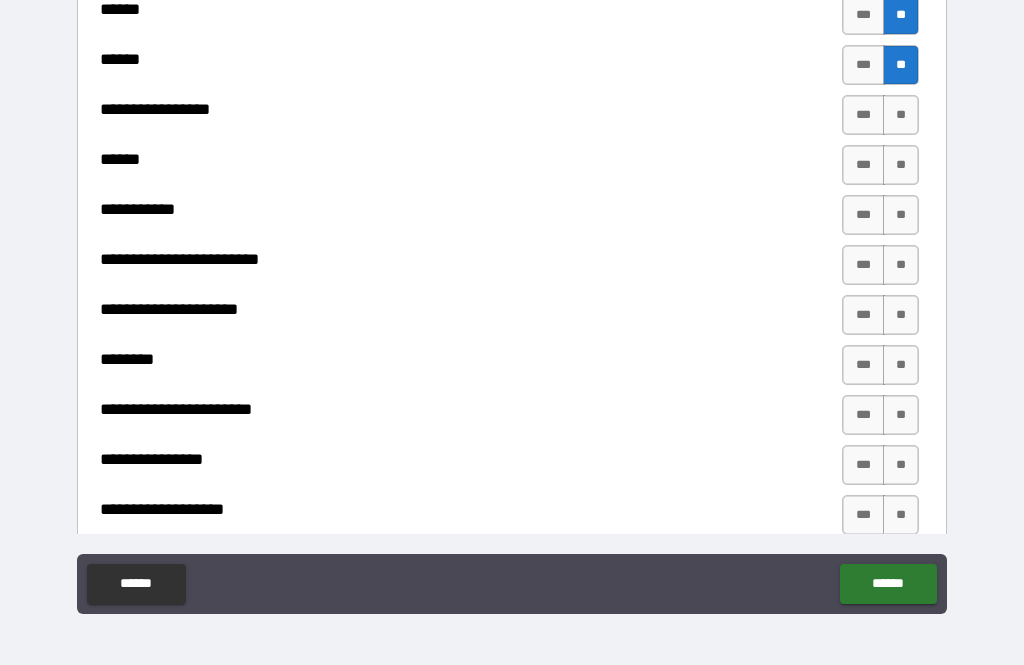 click on "**" at bounding box center (901, 115) 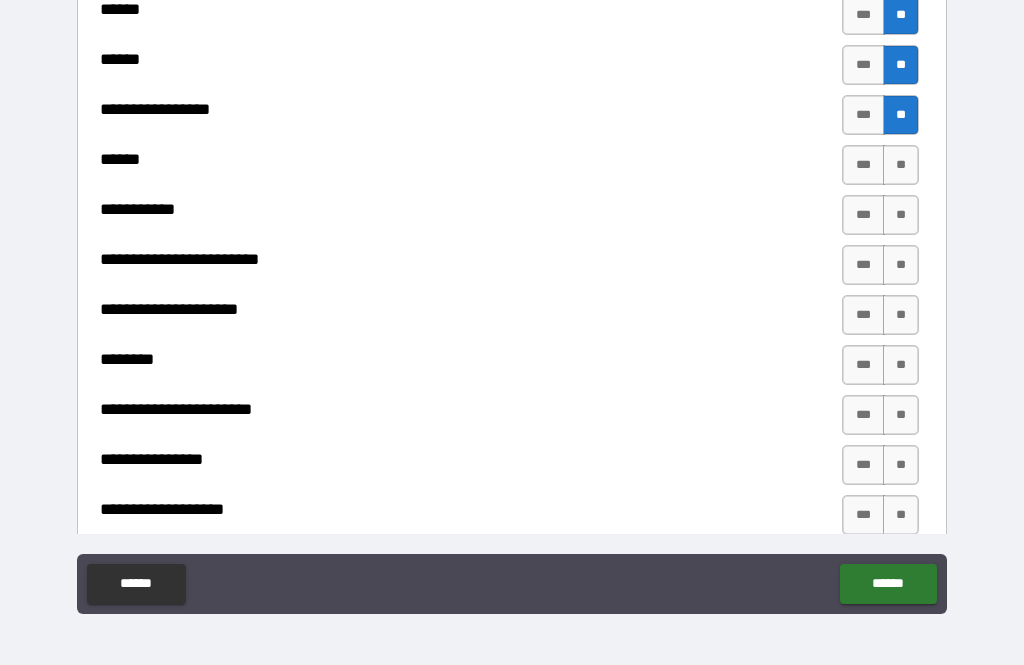 click on "**" at bounding box center [901, 165] 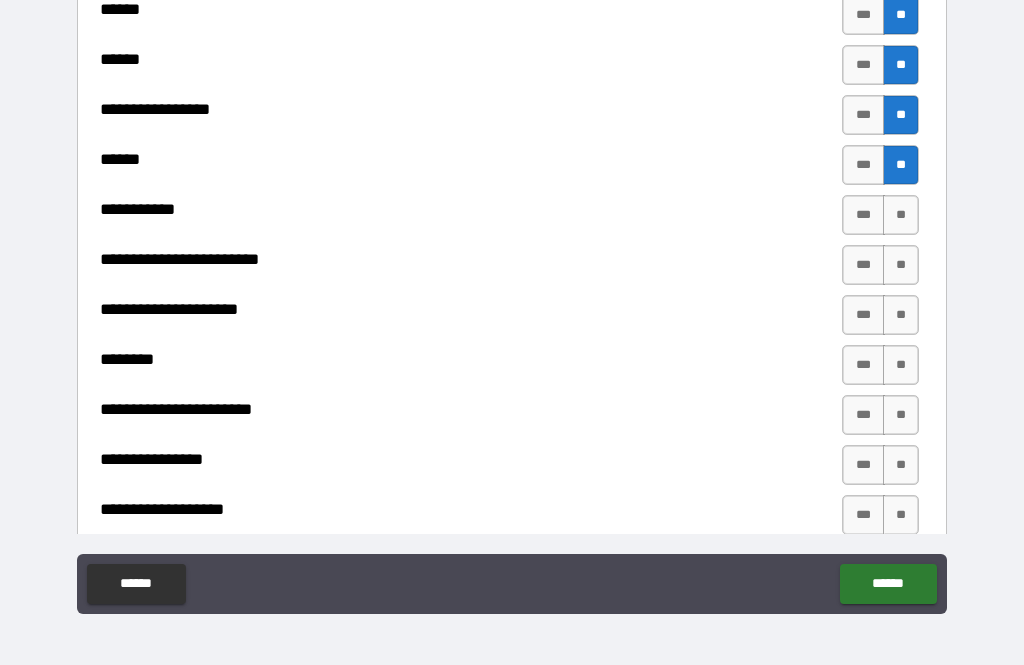 click on "**" at bounding box center (901, 215) 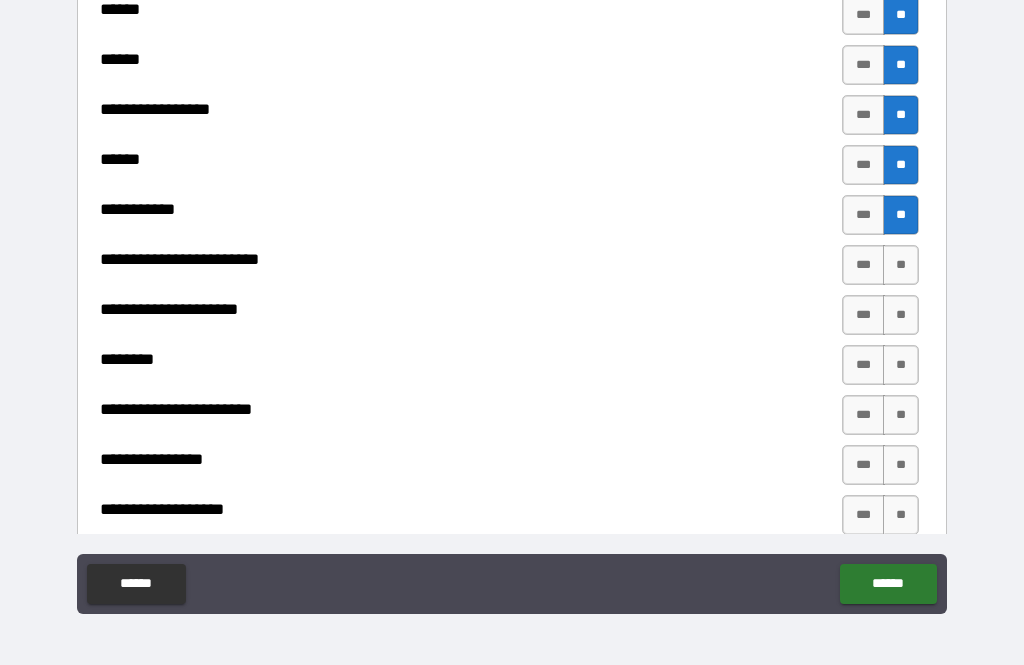 click on "***" at bounding box center [863, 265] 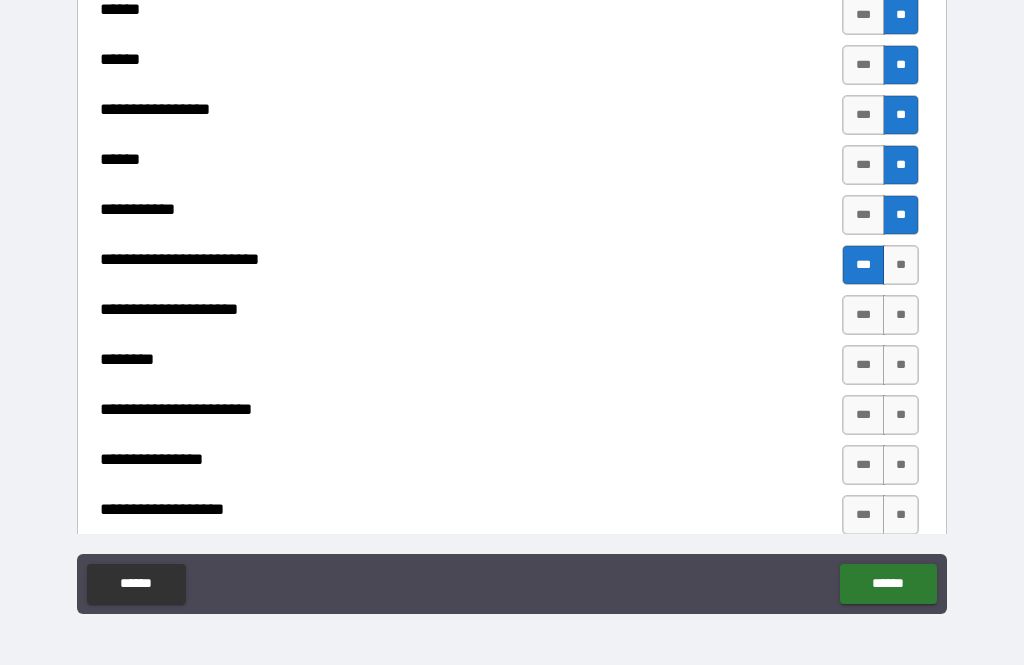 click on "**" at bounding box center (901, 315) 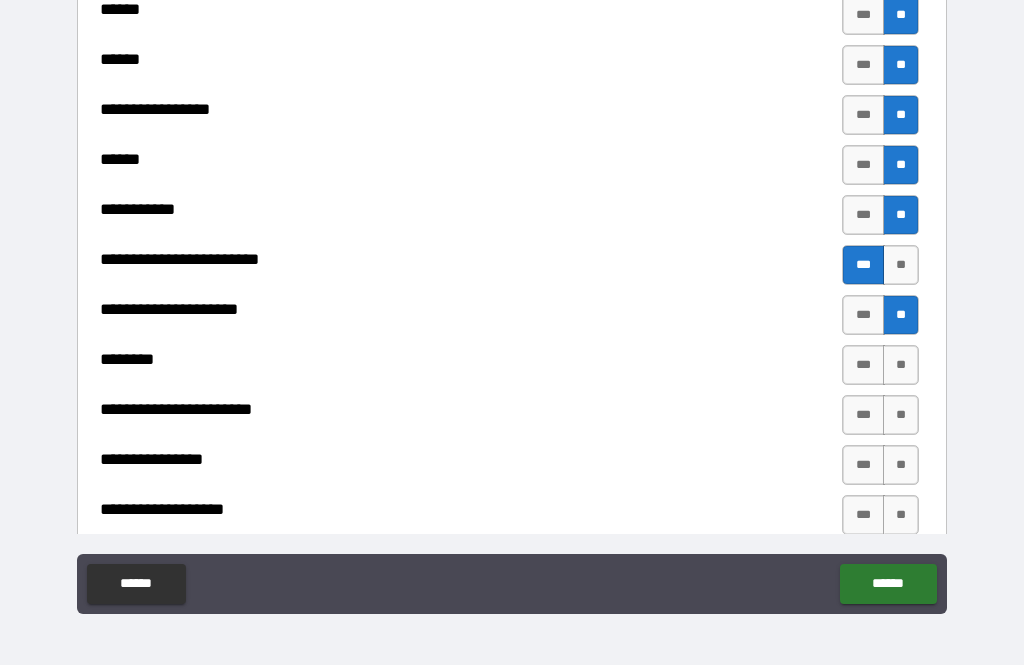 click on "**" at bounding box center (901, 365) 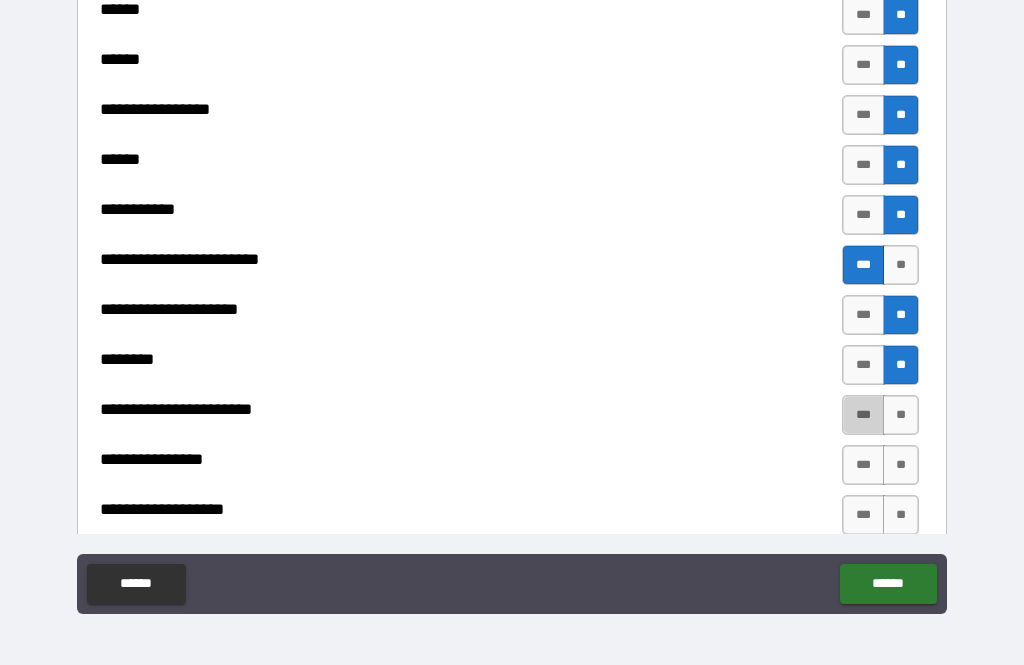 click on "***" at bounding box center (863, 415) 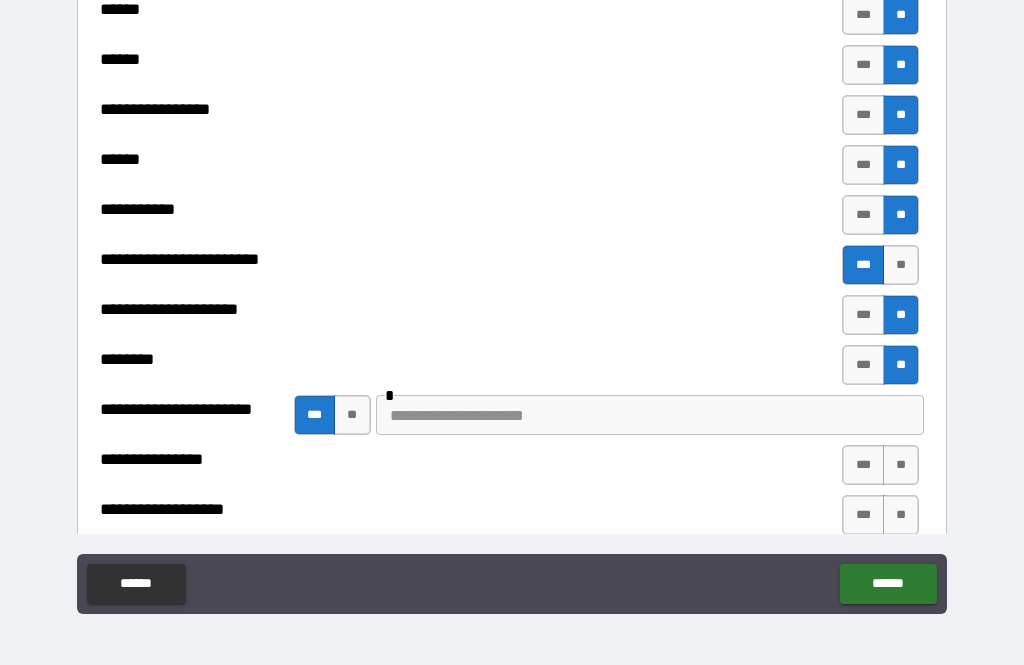 click at bounding box center [650, 415] 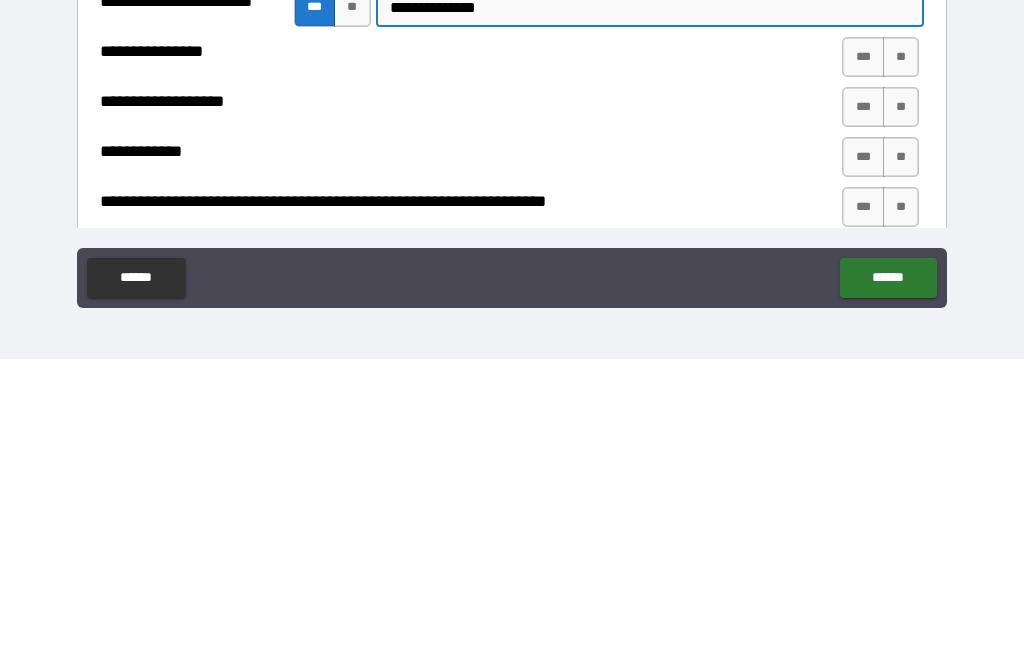 scroll, scrollTop: 3770, scrollLeft: 0, axis: vertical 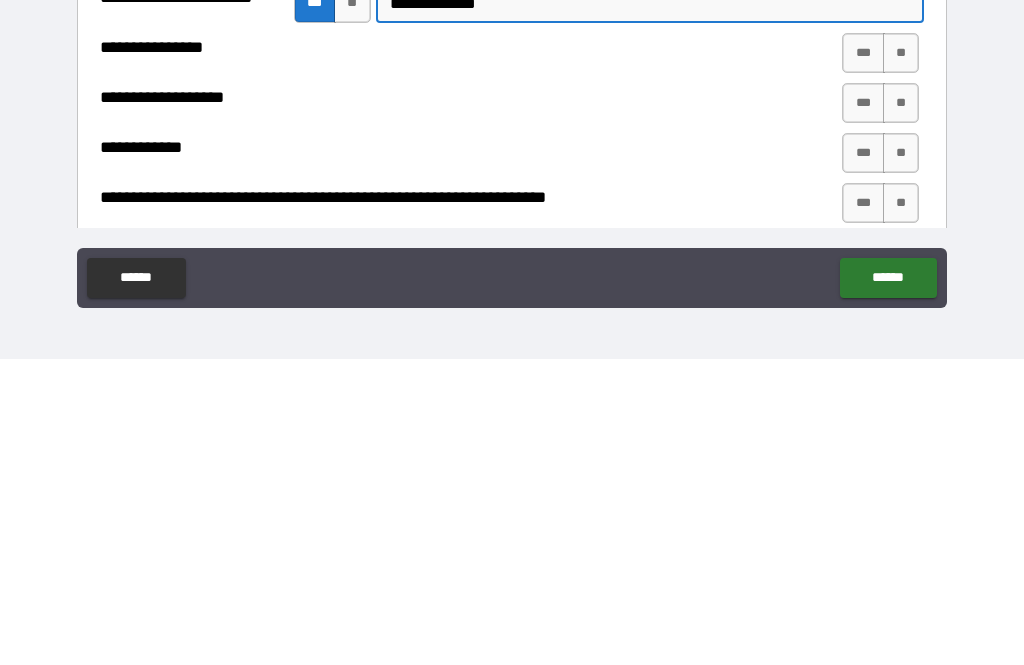 type on "**********" 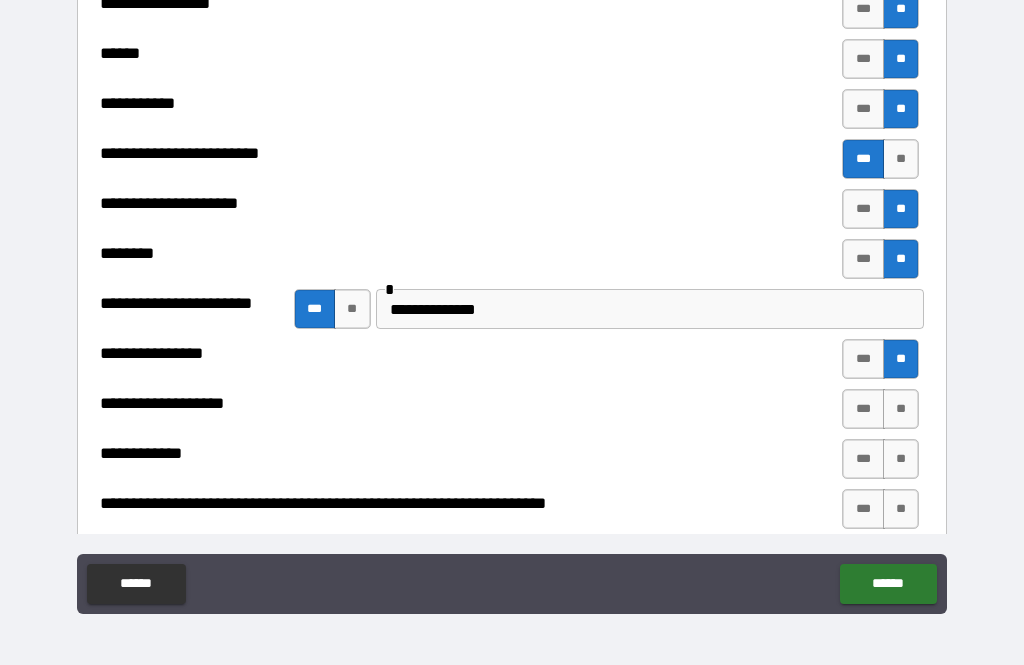 click on "**" at bounding box center [901, 409] 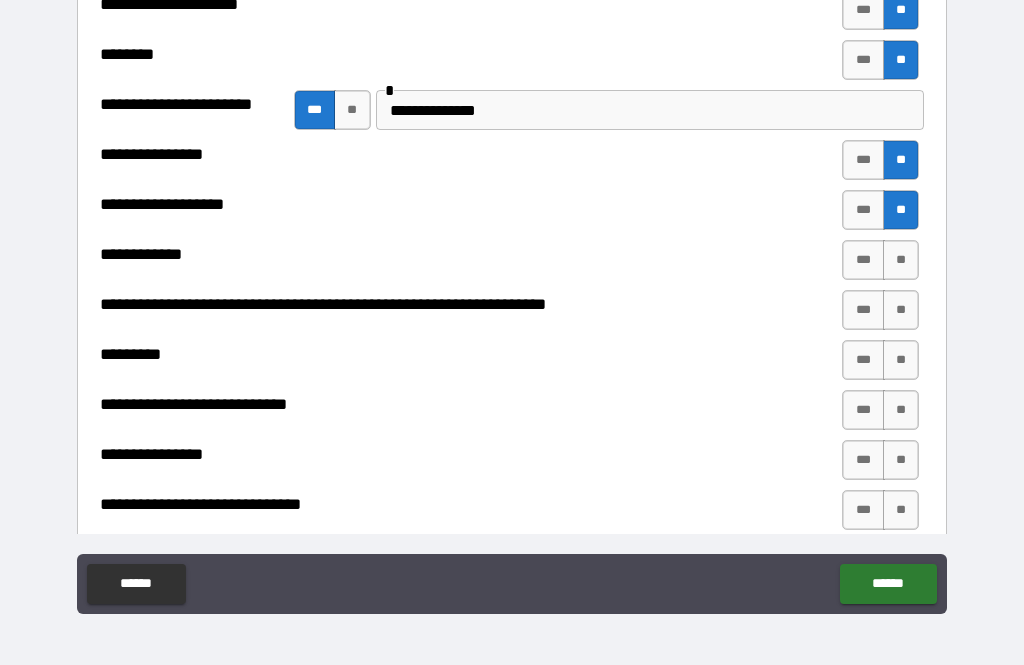 scroll, scrollTop: 3977, scrollLeft: 0, axis: vertical 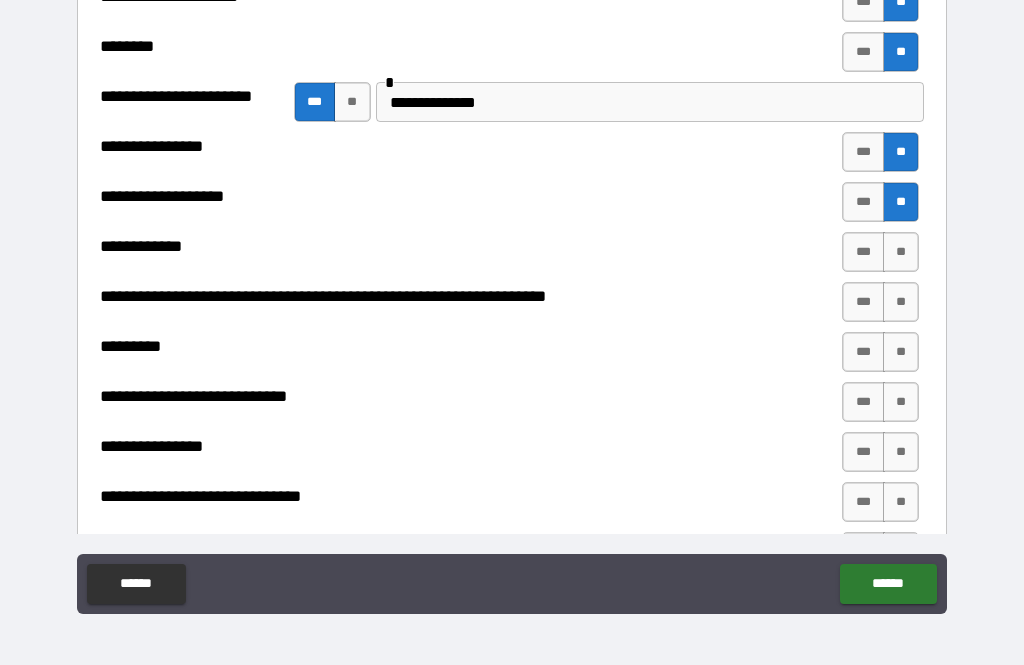 click on "**" at bounding box center (901, 252) 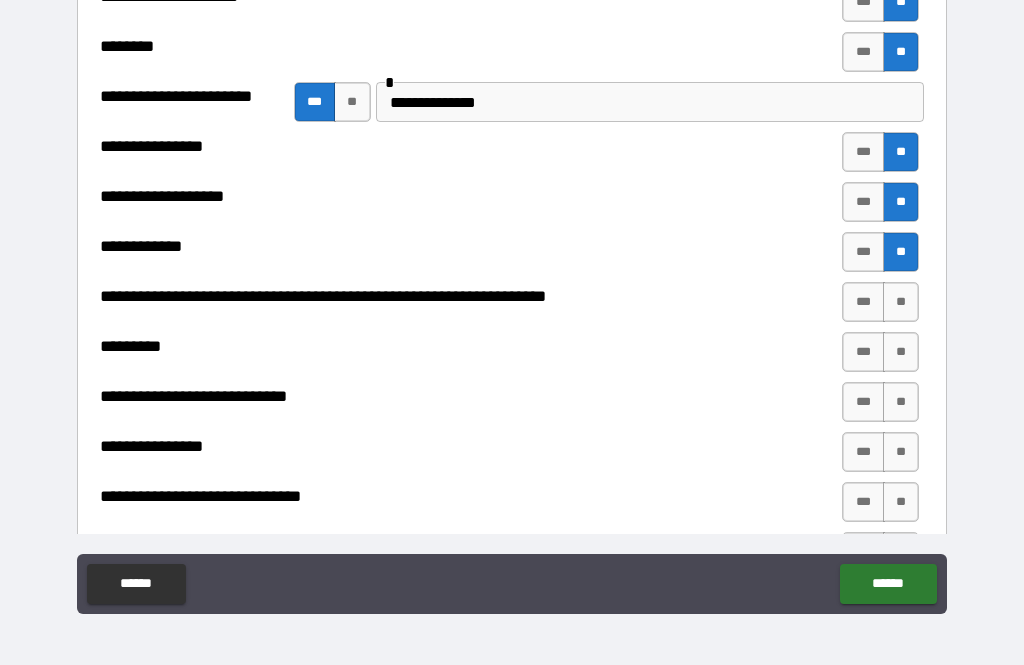click on "**" at bounding box center (901, 302) 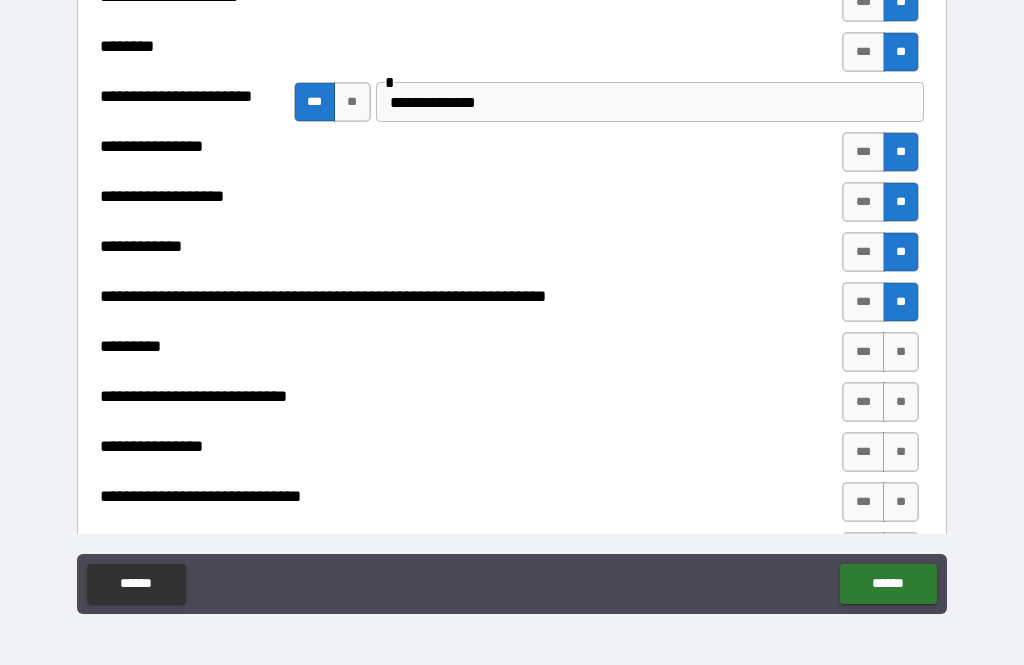 click on "**" at bounding box center [901, 352] 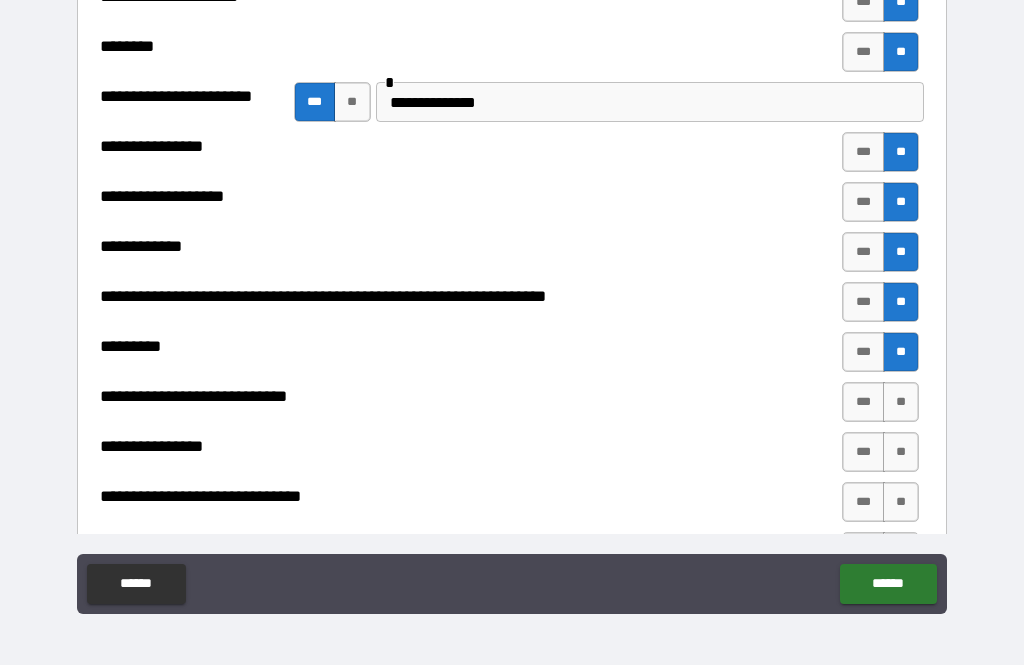click on "**" at bounding box center (901, 402) 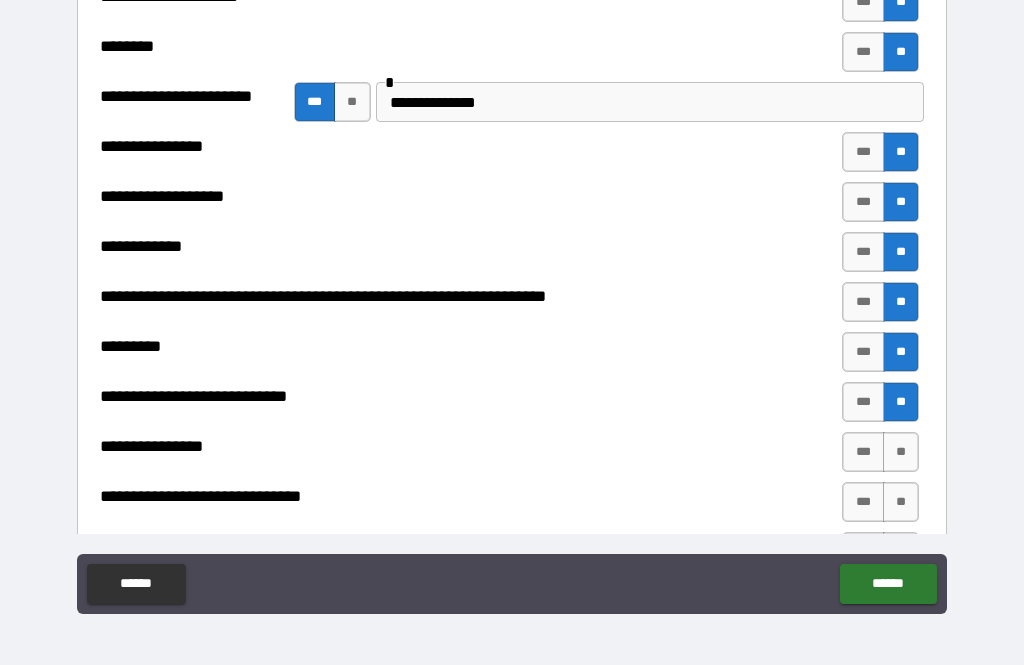 click on "**" at bounding box center (901, 402) 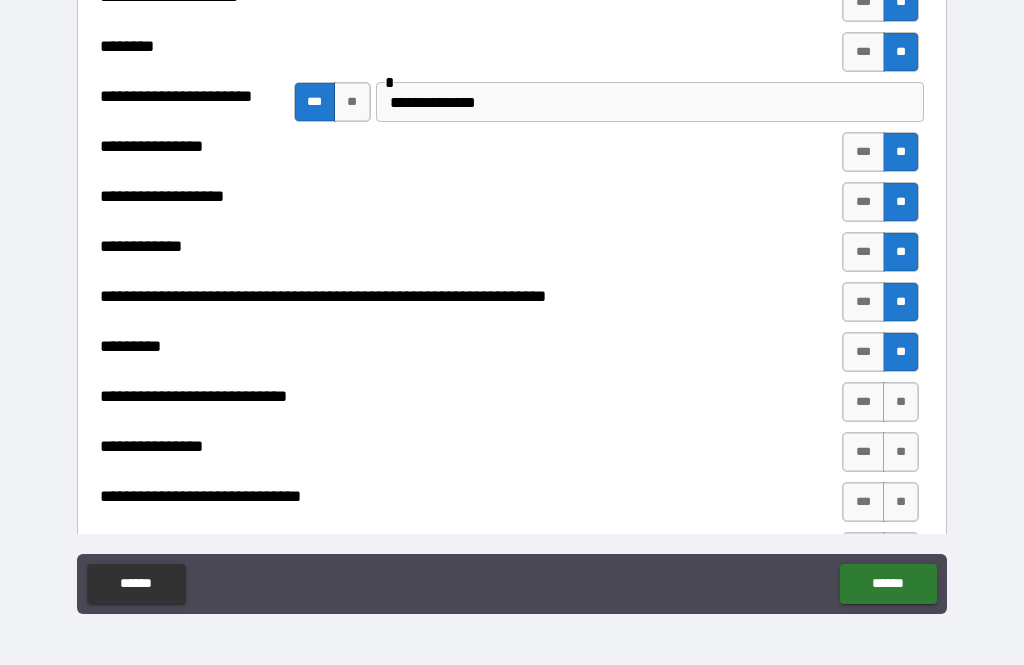 click on "**" at bounding box center [901, 402] 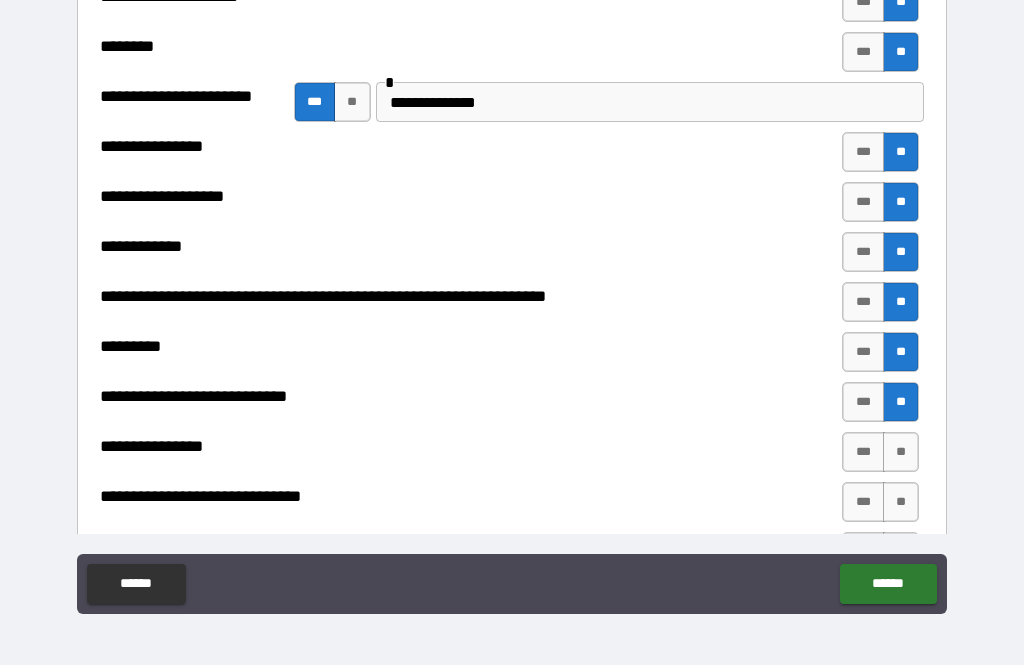 click on "**" at bounding box center [901, 452] 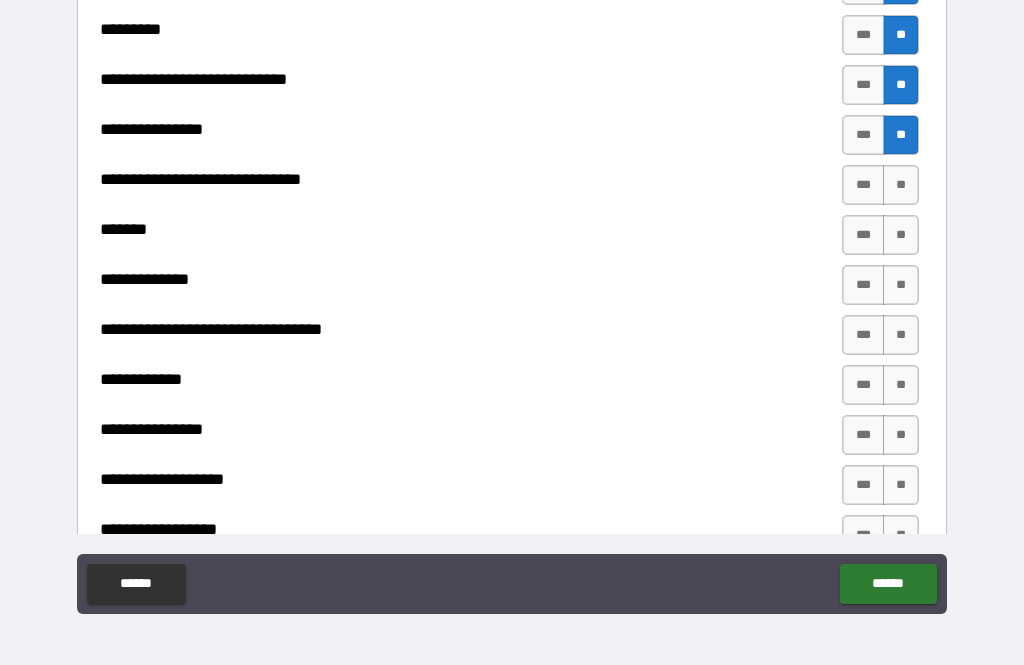 scroll, scrollTop: 4295, scrollLeft: 0, axis: vertical 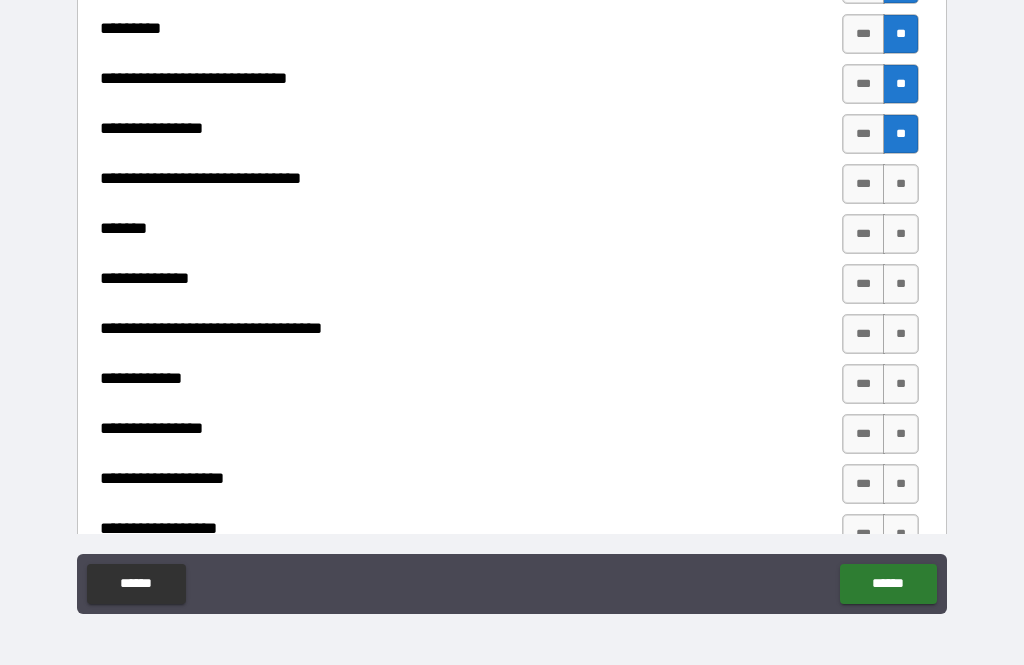 click on "**" at bounding box center [901, 184] 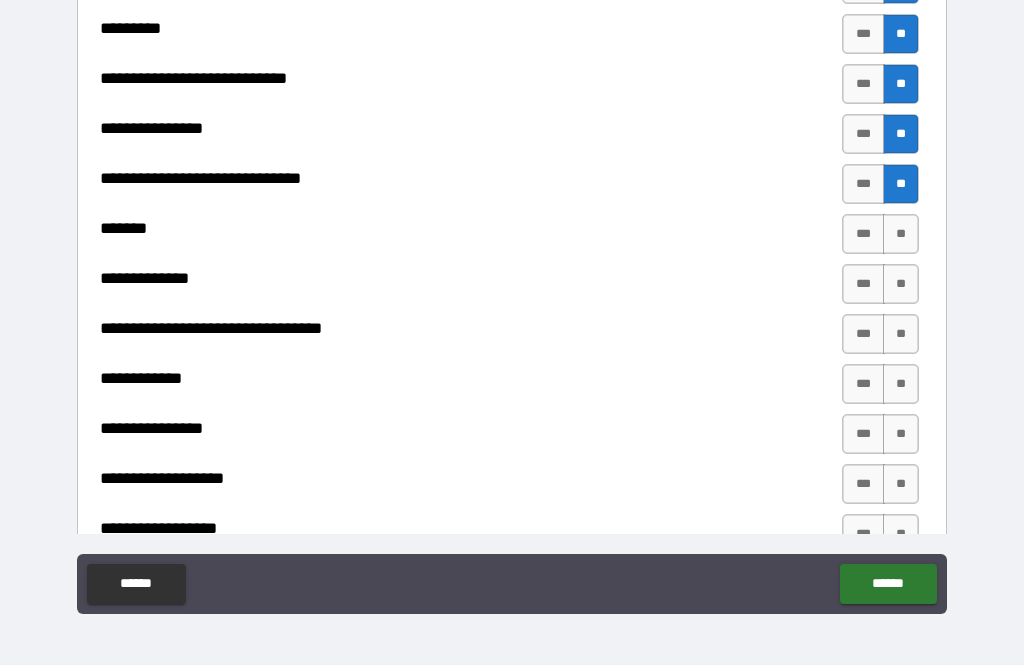 click on "**" at bounding box center (901, 234) 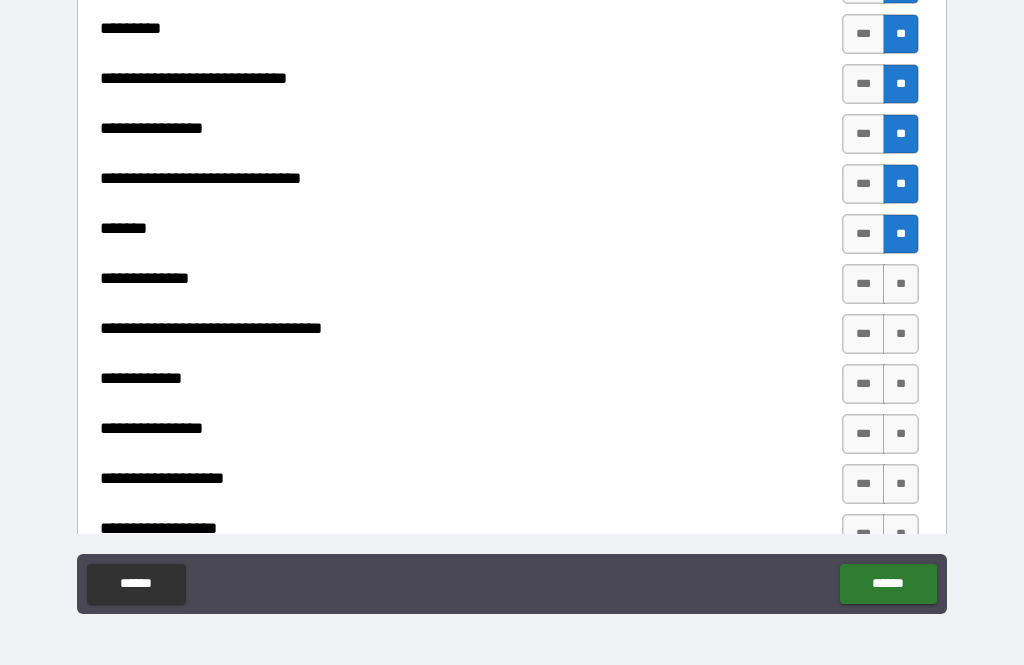 click on "**" at bounding box center (901, 284) 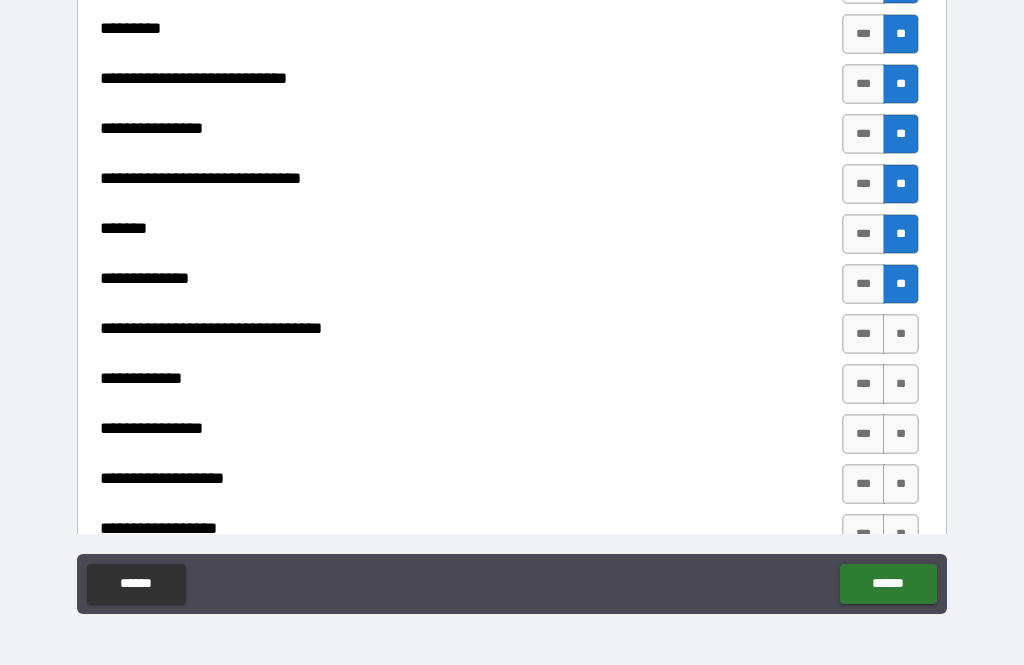 click on "**" at bounding box center (901, 334) 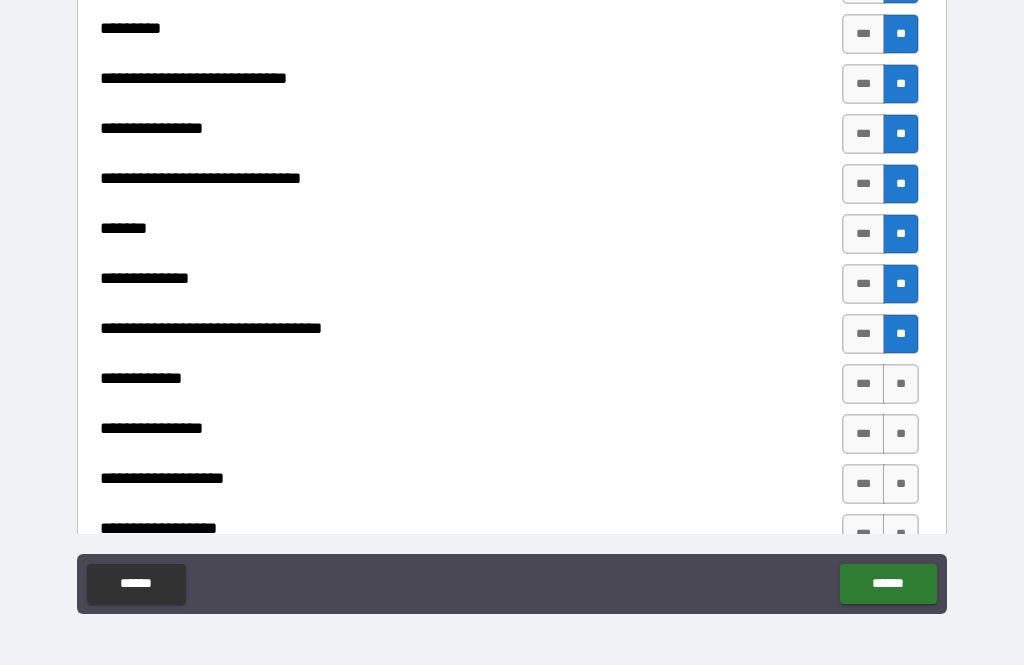 click on "**" at bounding box center [901, 384] 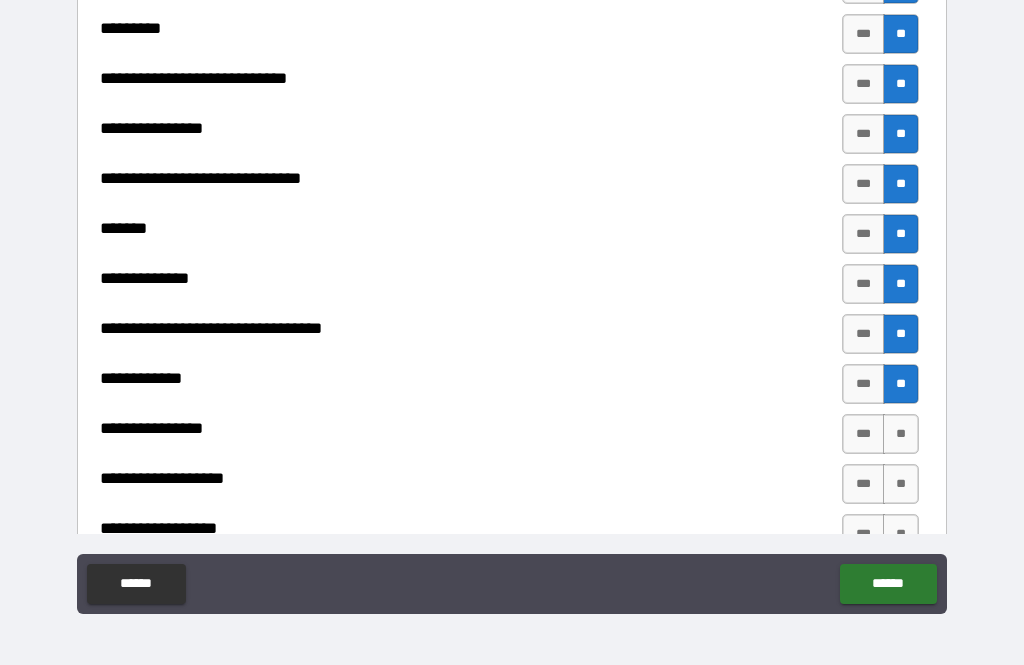 click on "**" at bounding box center (901, 434) 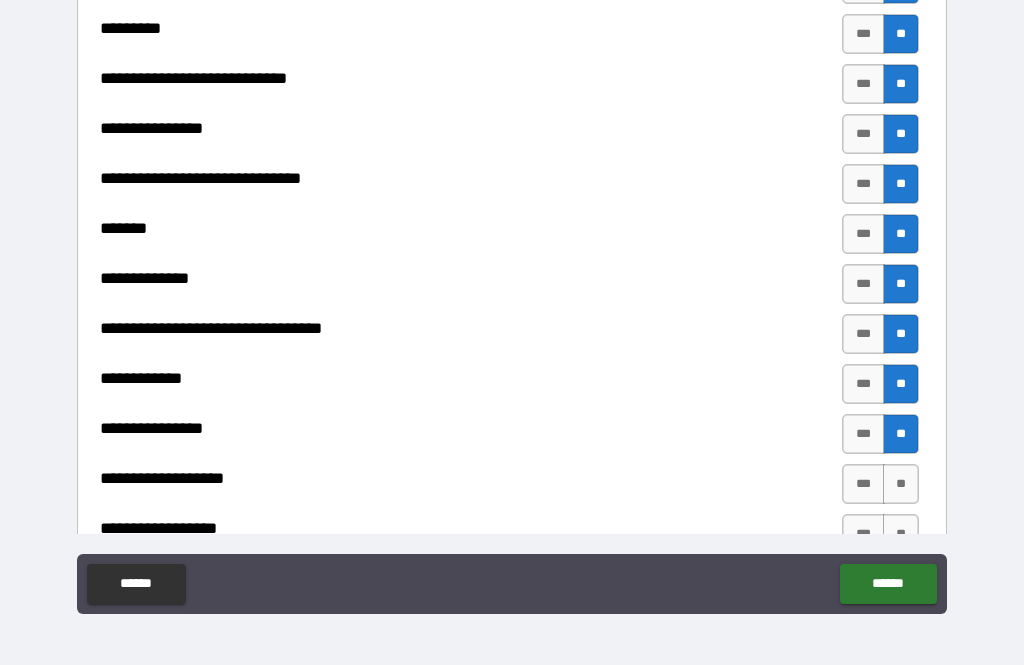 click on "**" at bounding box center [901, 484] 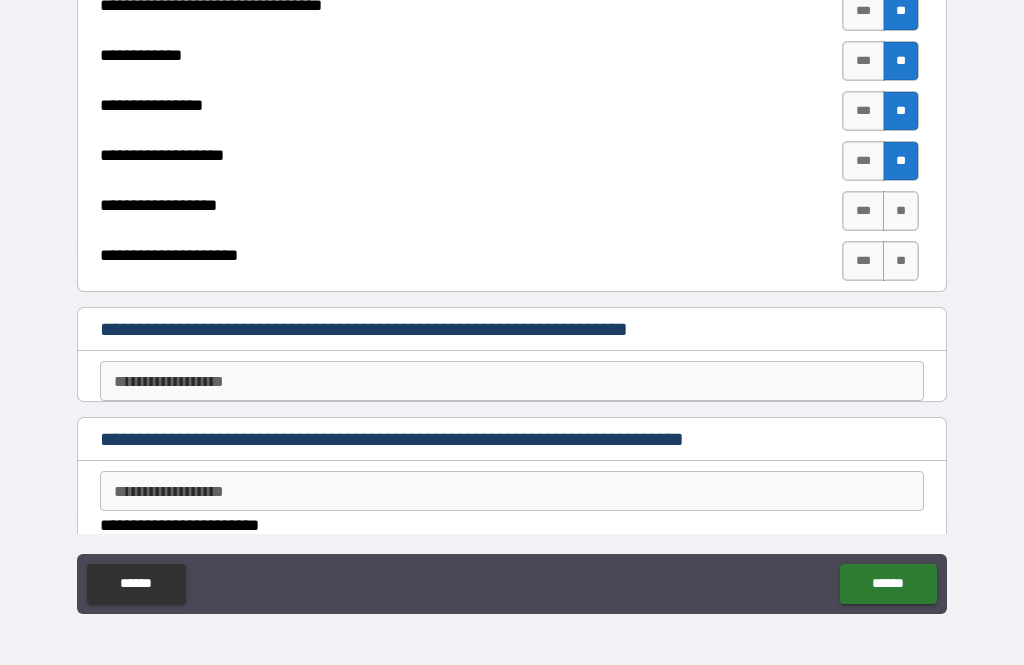 scroll, scrollTop: 4631, scrollLeft: 0, axis: vertical 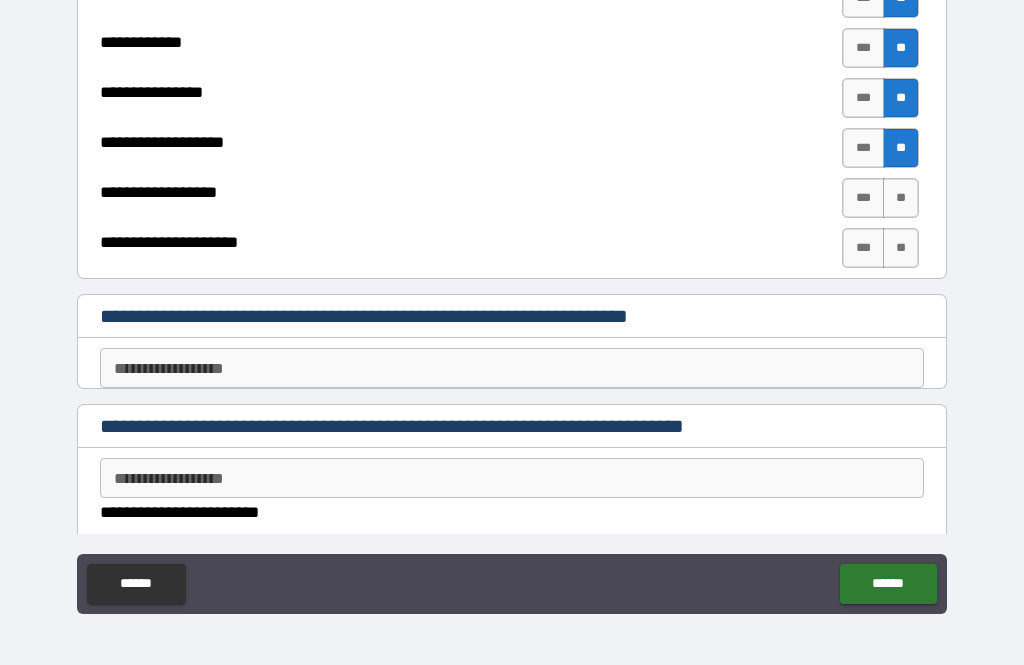click on "**" at bounding box center [901, 198] 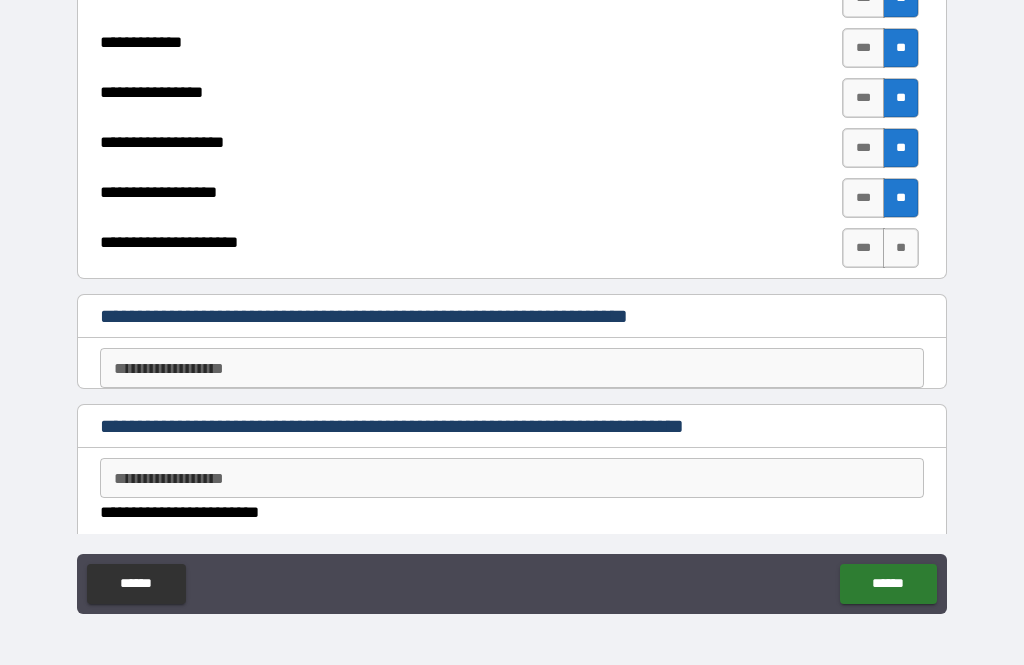 click on "**" at bounding box center (901, 248) 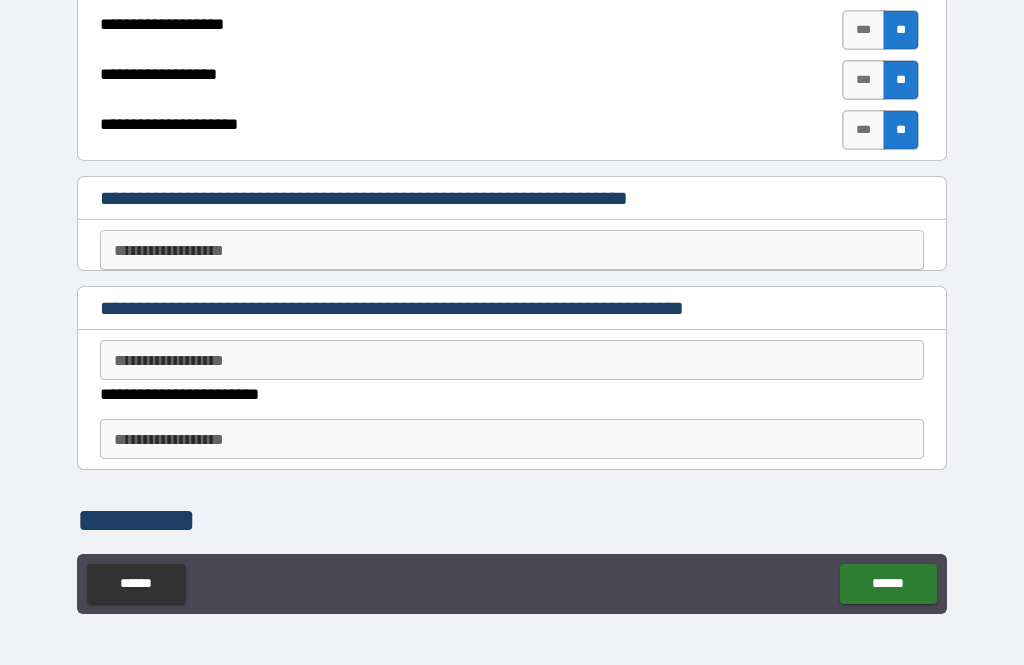 scroll, scrollTop: 4775, scrollLeft: 0, axis: vertical 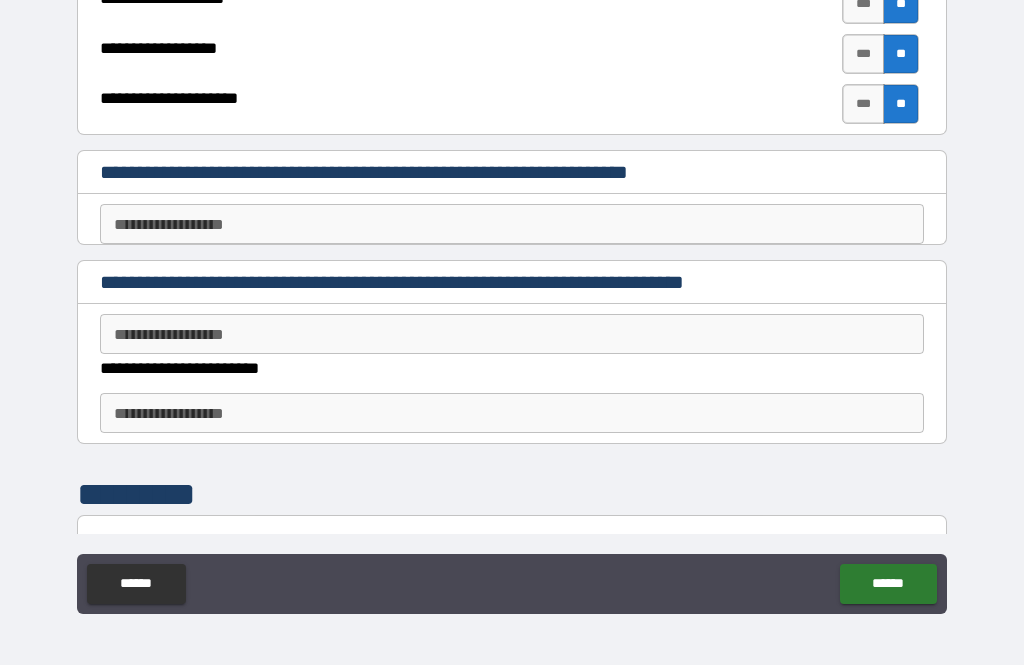 click on "******" at bounding box center [888, 584] 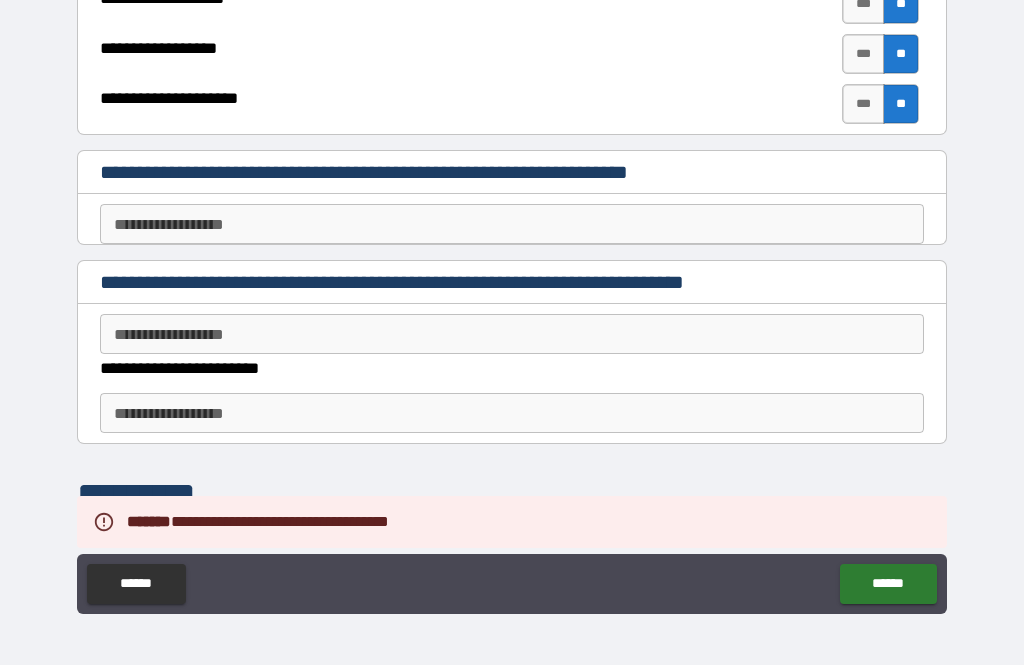 click on "**********" at bounding box center (512, 224) 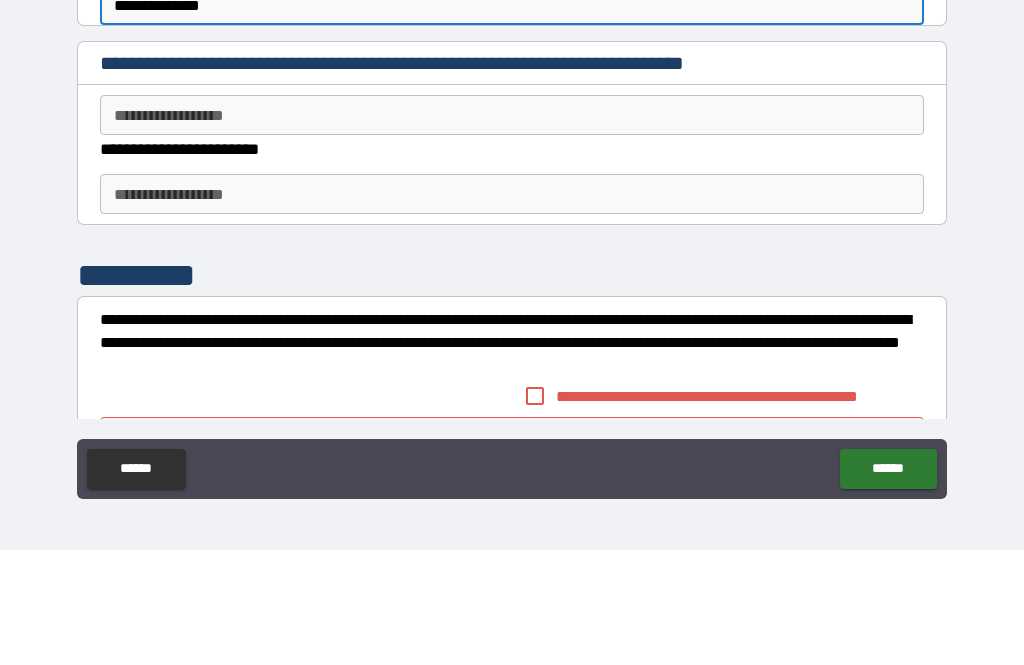 scroll, scrollTop: 4880, scrollLeft: 0, axis: vertical 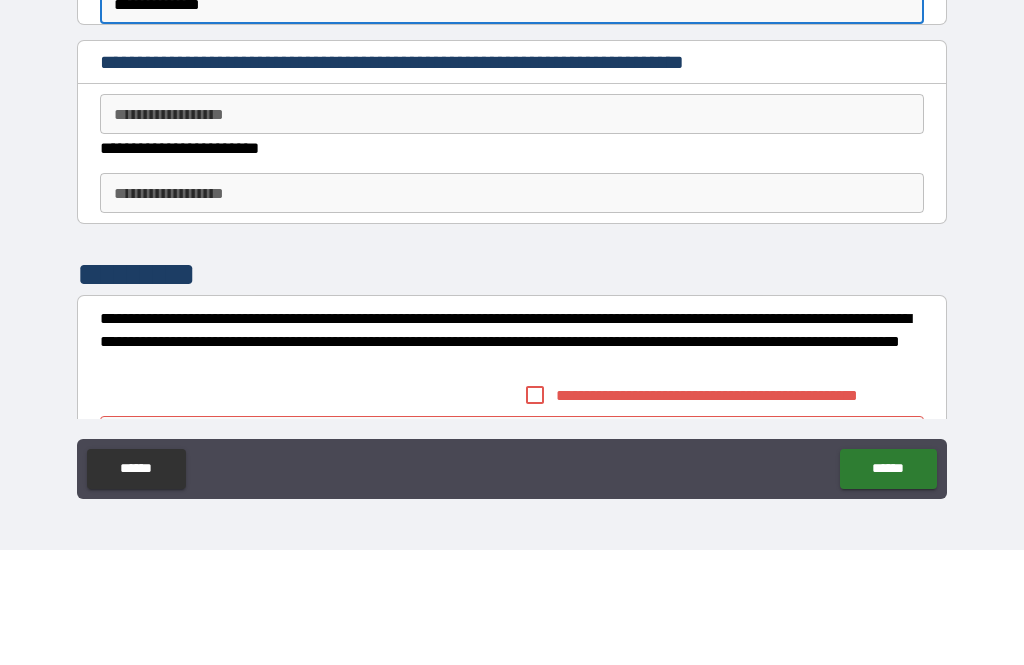 type on "**********" 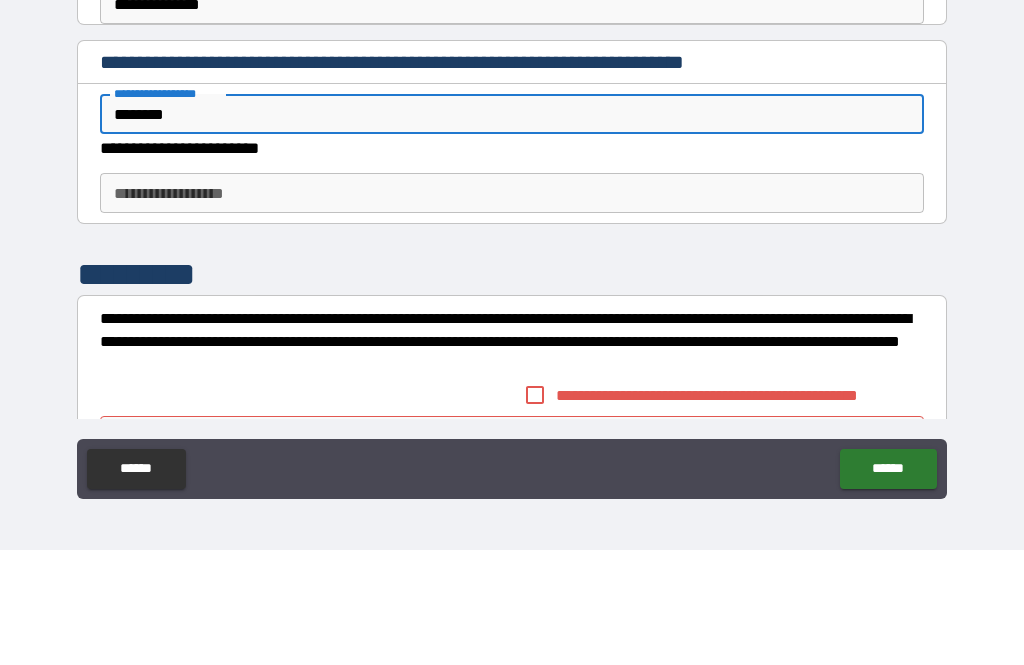 type on "*******" 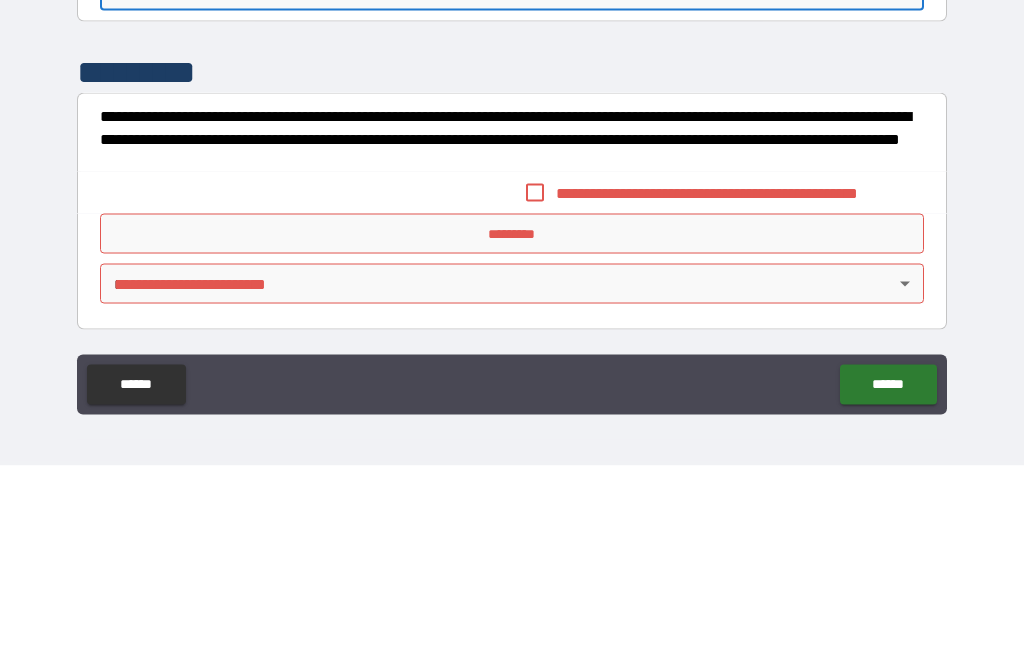 scroll, scrollTop: 5018, scrollLeft: 0, axis: vertical 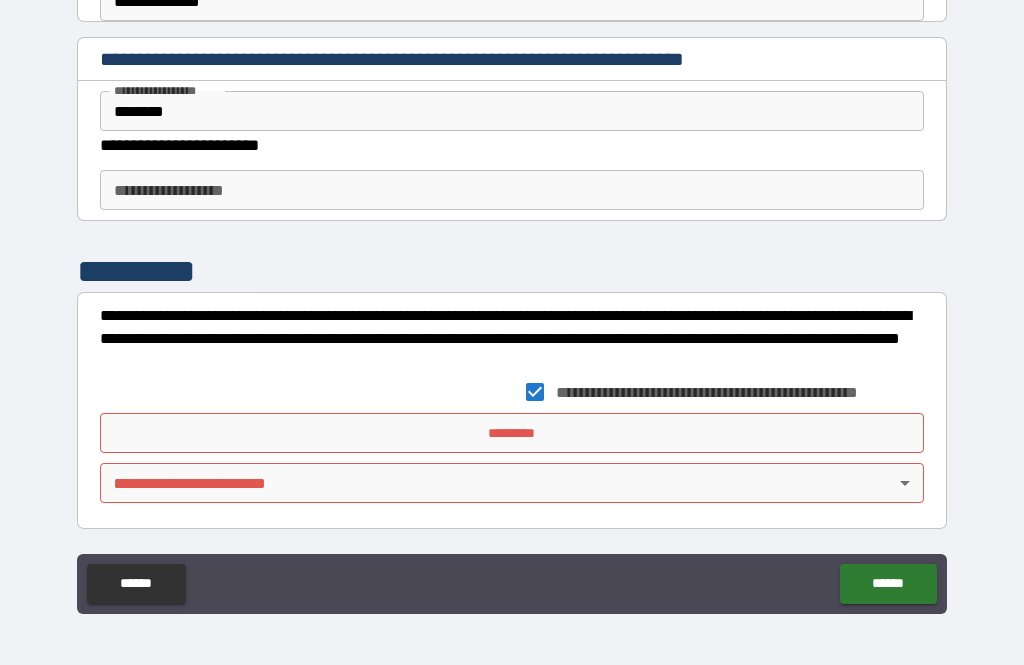 click on "*********" at bounding box center [512, 433] 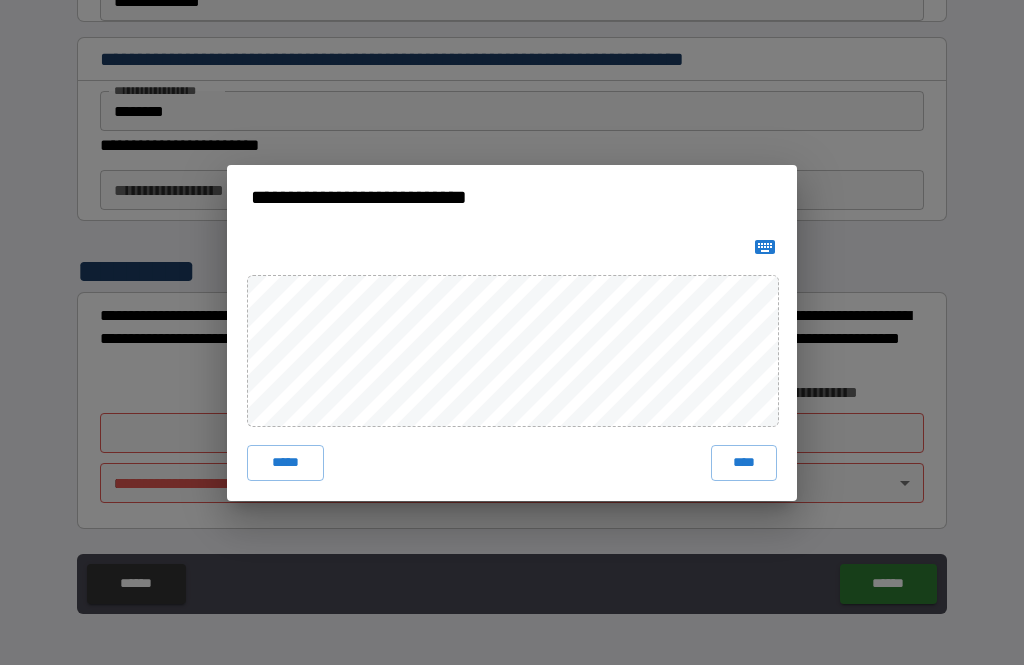 click on "****" at bounding box center [744, 463] 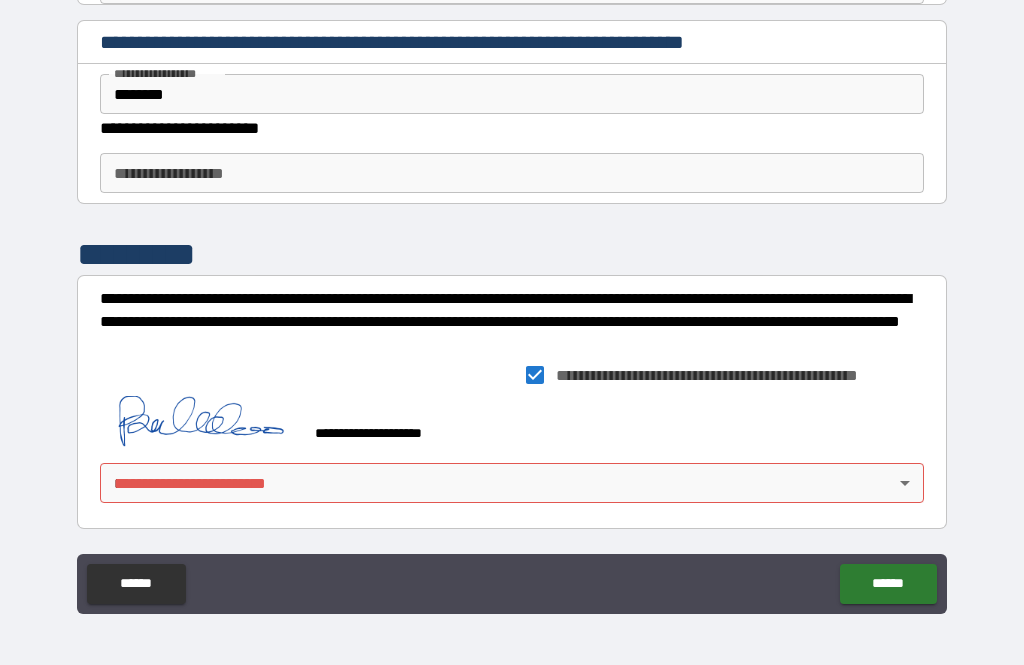 click on "**********" at bounding box center [512, 300] 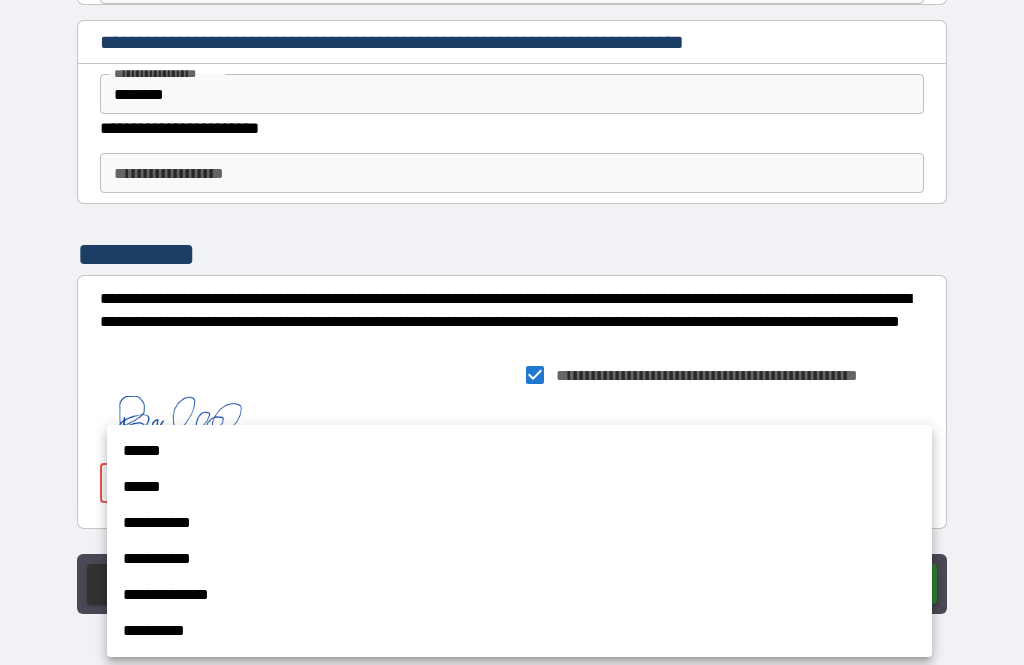 click on "******" at bounding box center (519, 487) 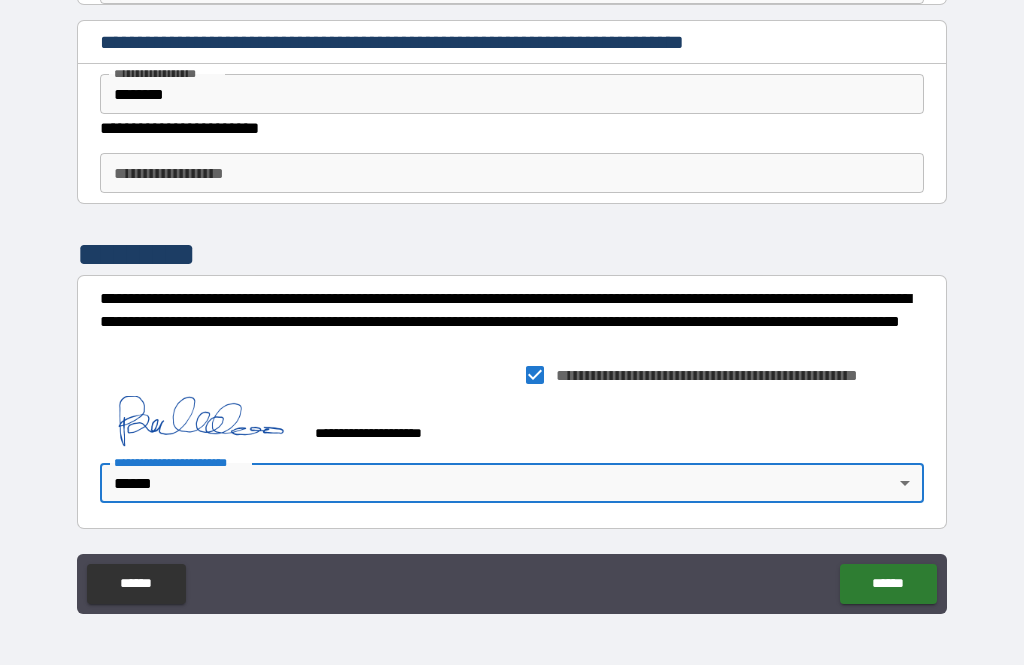 type on "******" 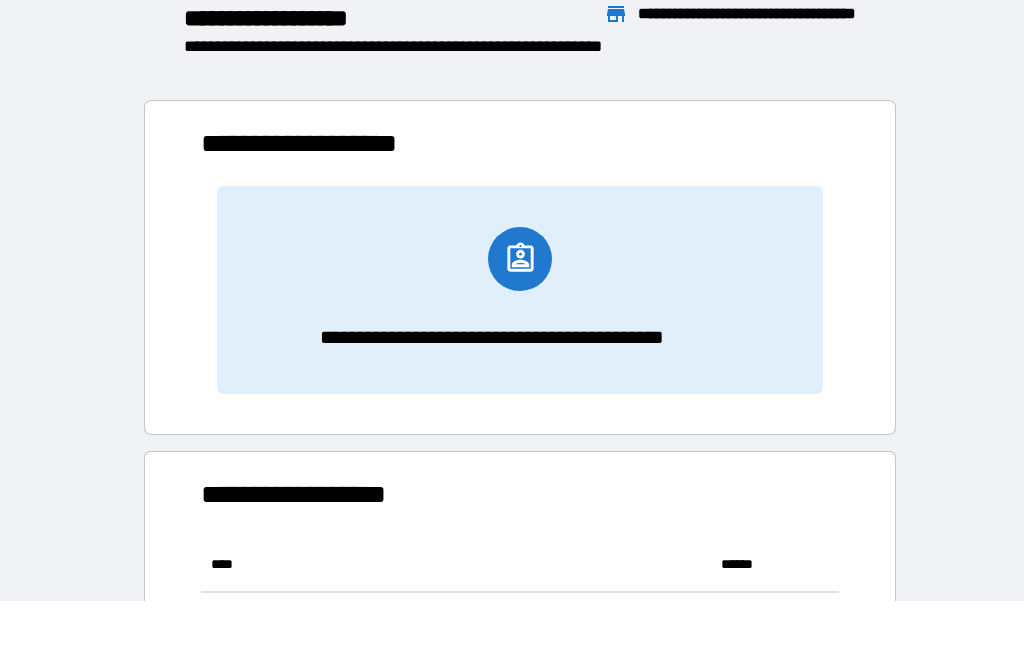 scroll, scrollTop: 111, scrollLeft: 638, axis: both 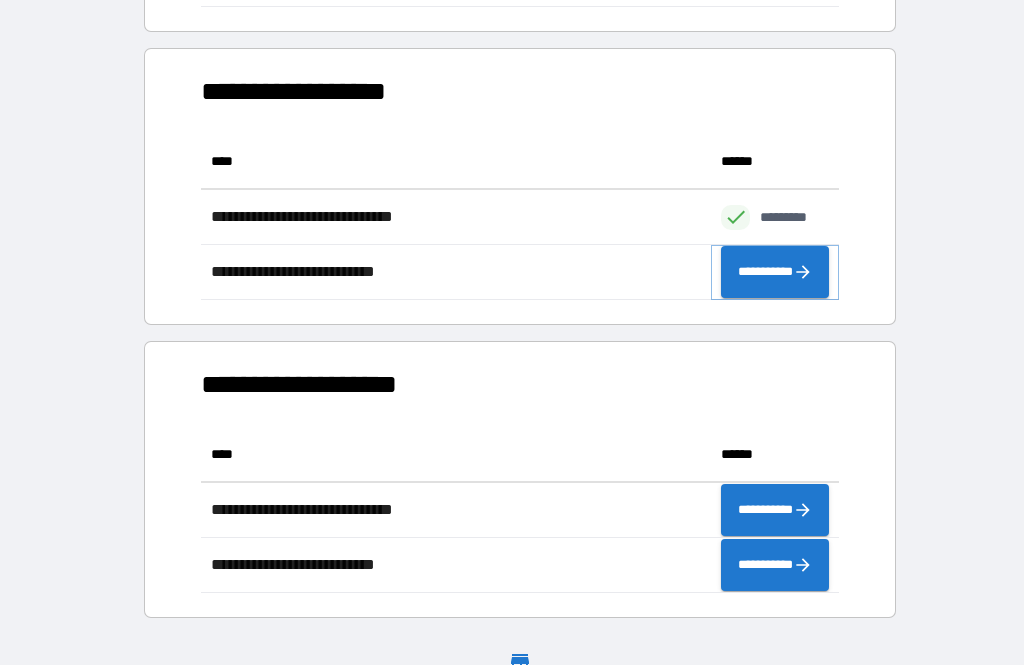 click on "**********" at bounding box center [775, 272] 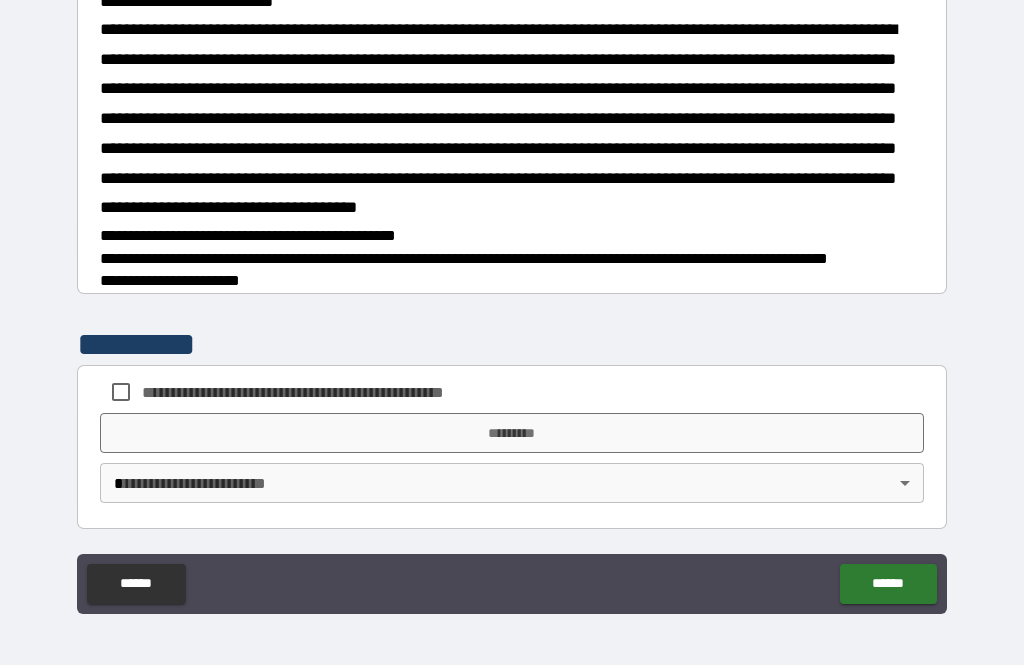 scroll, scrollTop: 1697, scrollLeft: 0, axis: vertical 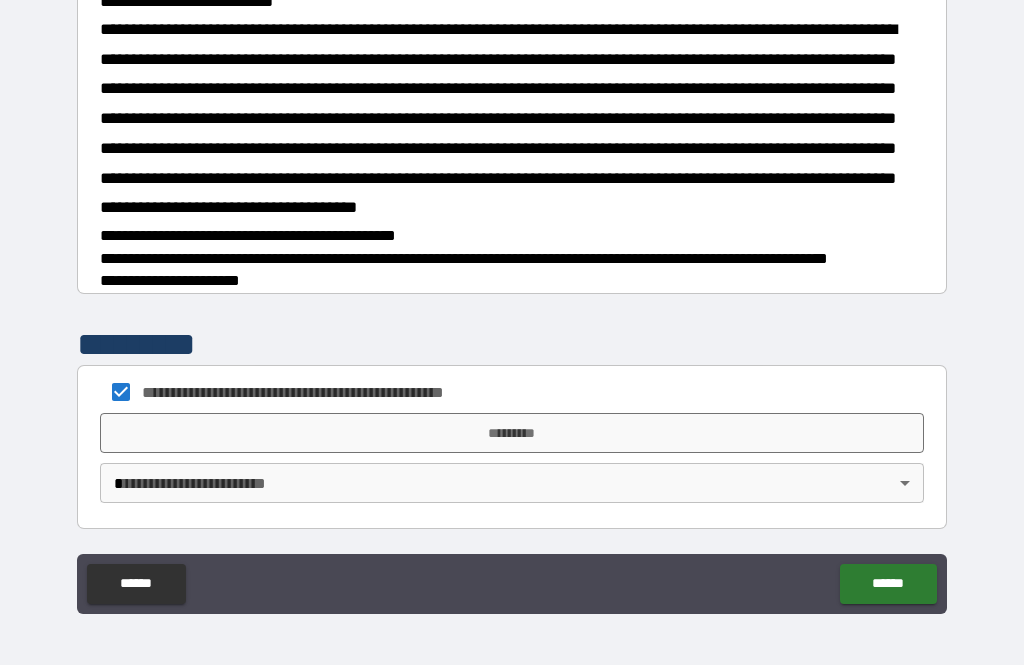 click on "*********" at bounding box center [512, 433] 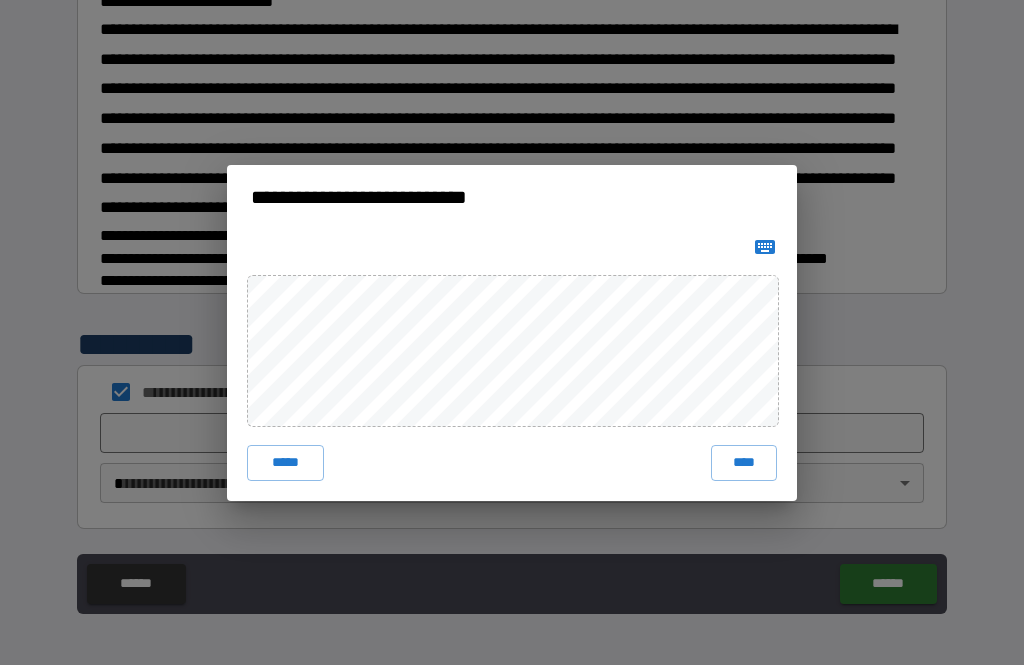 click on "****" at bounding box center [744, 463] 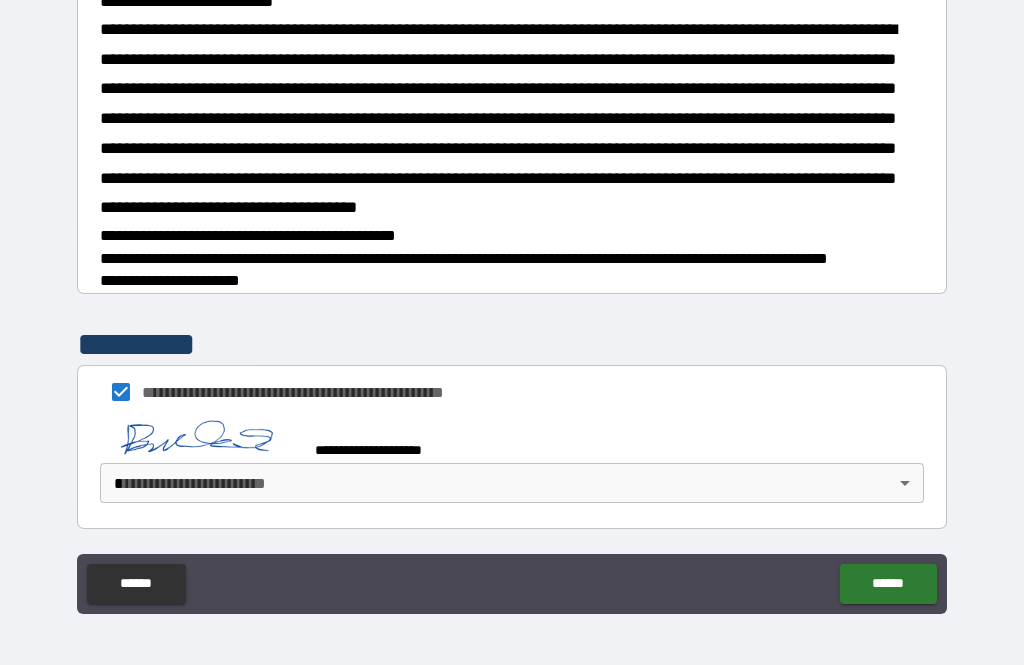 scroll, scrollTop: 1687, scrollLeft: 0, axis: vertical 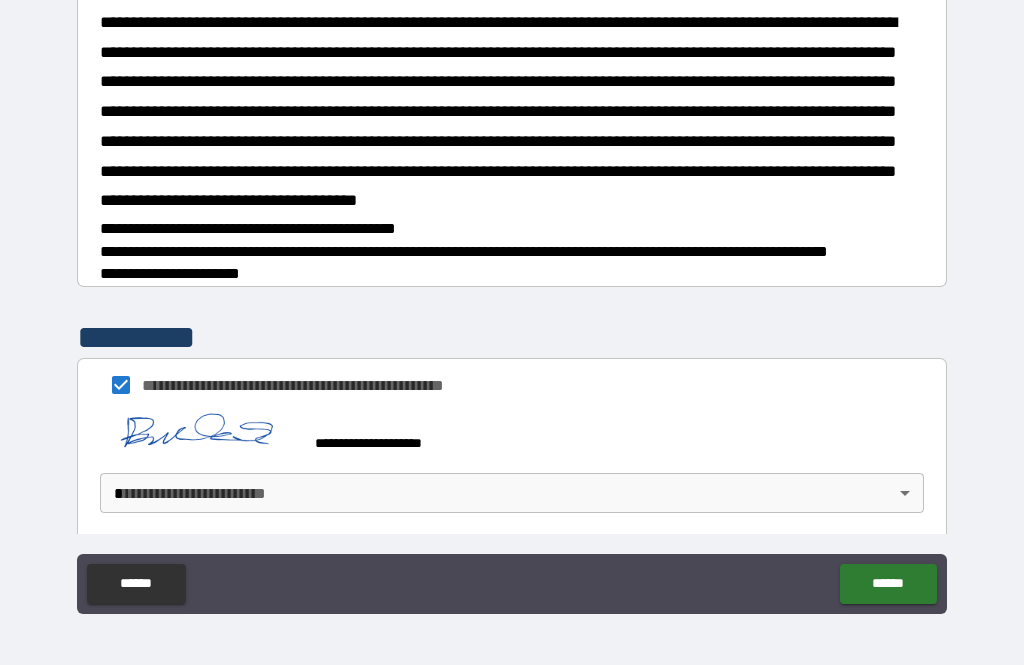 click on "**********" at bounding box center [512, 300] 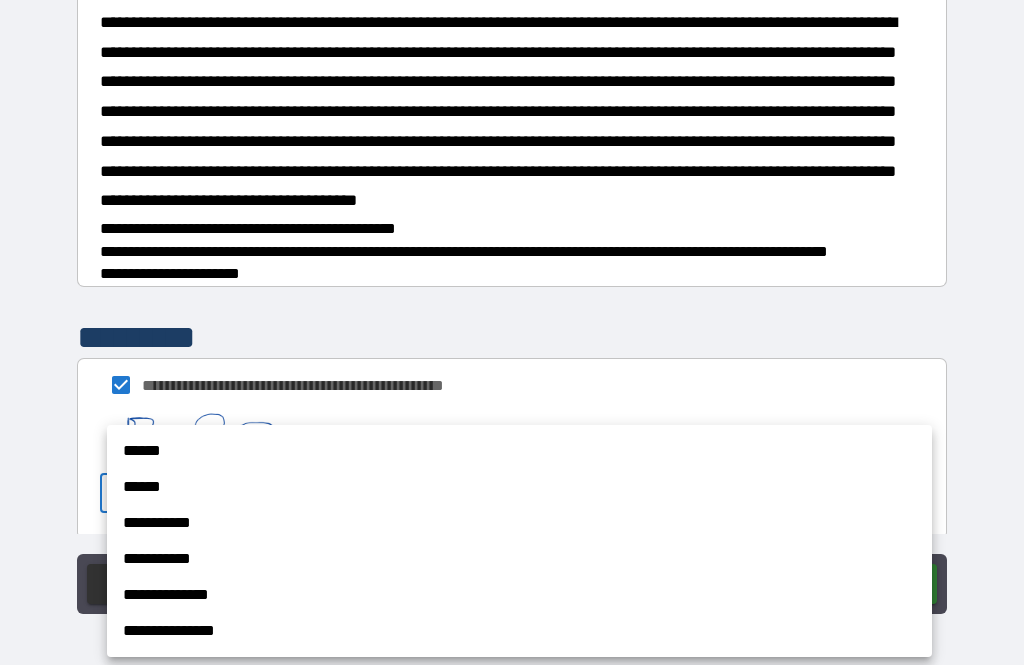 click on "******" at bounding box center (519, 487) 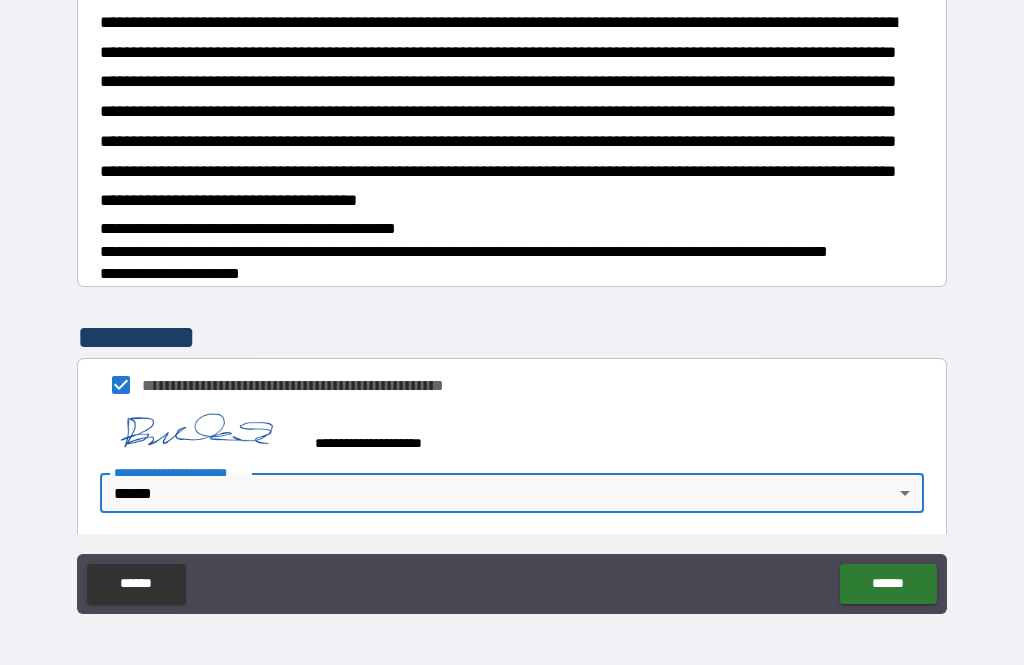 click on "******" at bounding box center [888, 584] 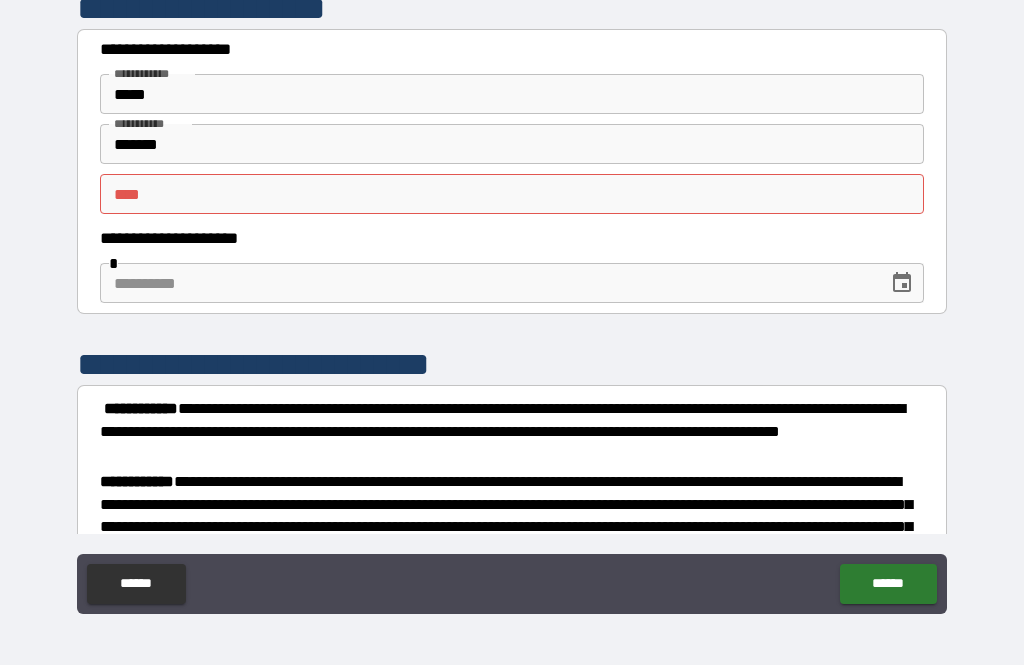 scroll, scrollTop: 0, scrollLeft: 0, axis: both 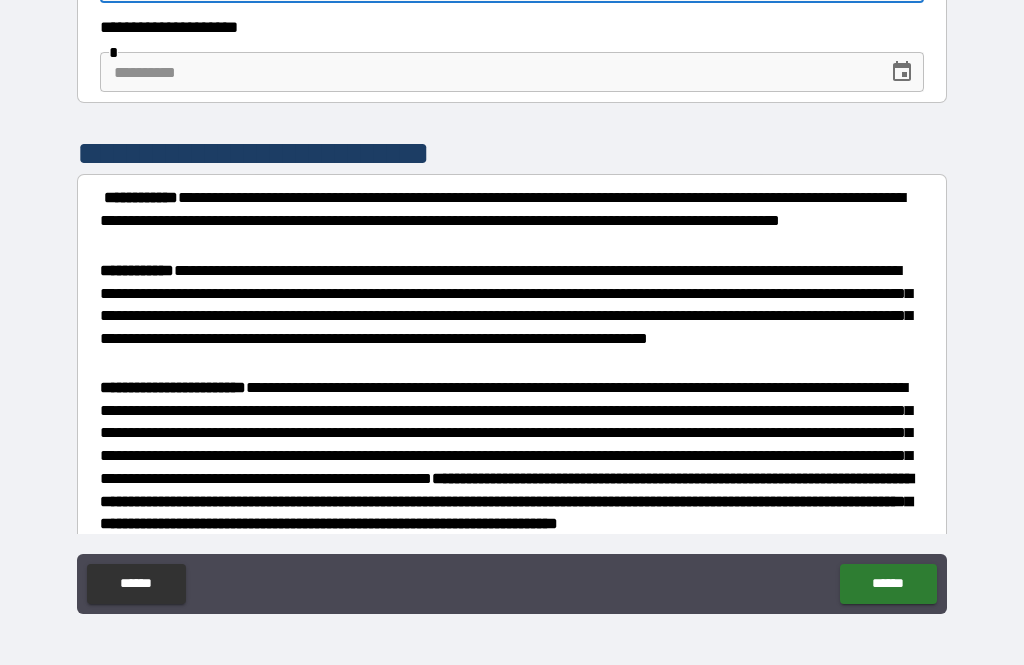 type on "*" 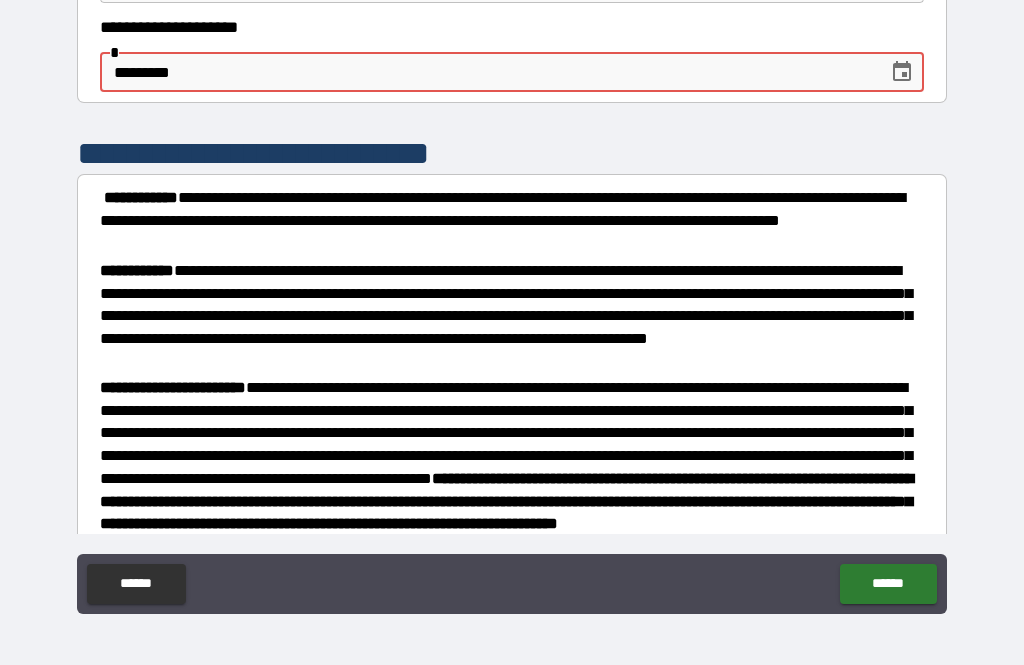 type on "**********" 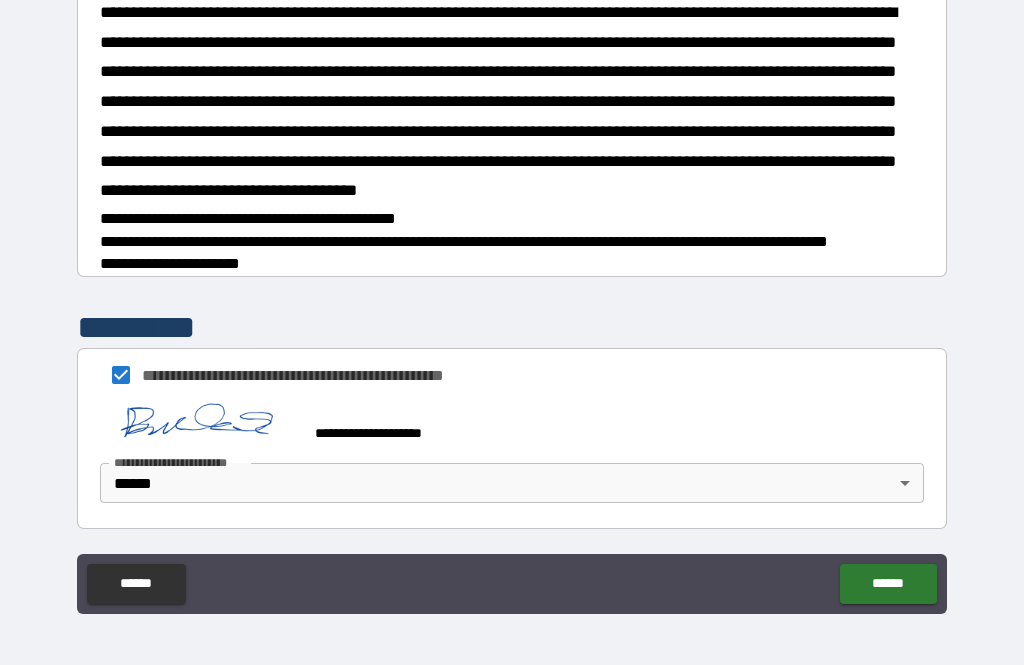 scroll, scrollTop: 1714, scrollLeft: 0, axis: vertical 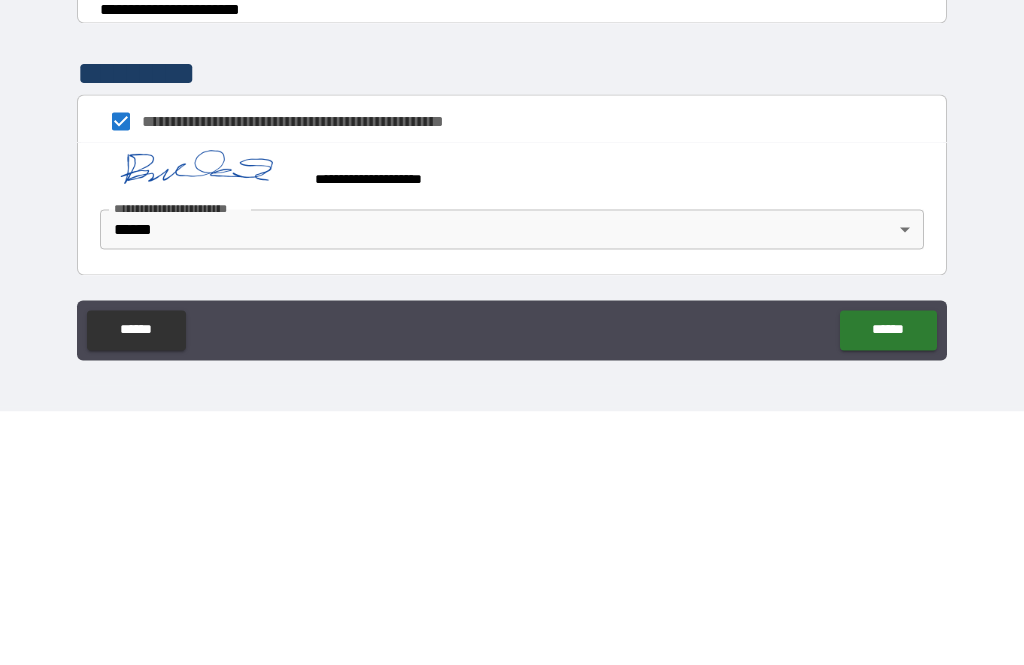 click on "******" at bounding box center [888, 584] 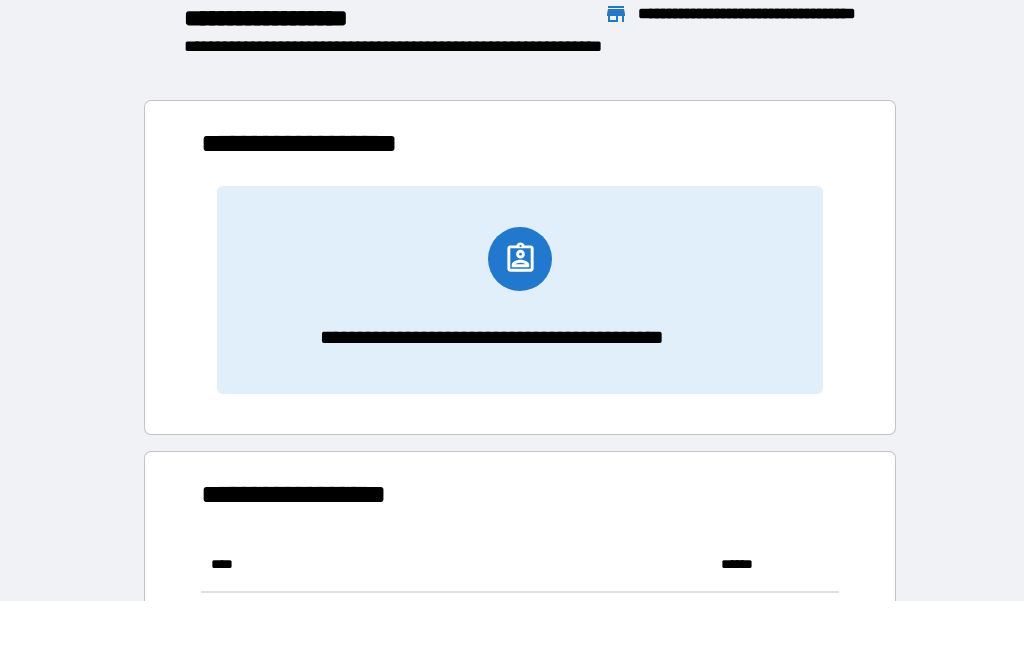 scroll, scrollTop: 111, scrollLeft: 638, axis: both 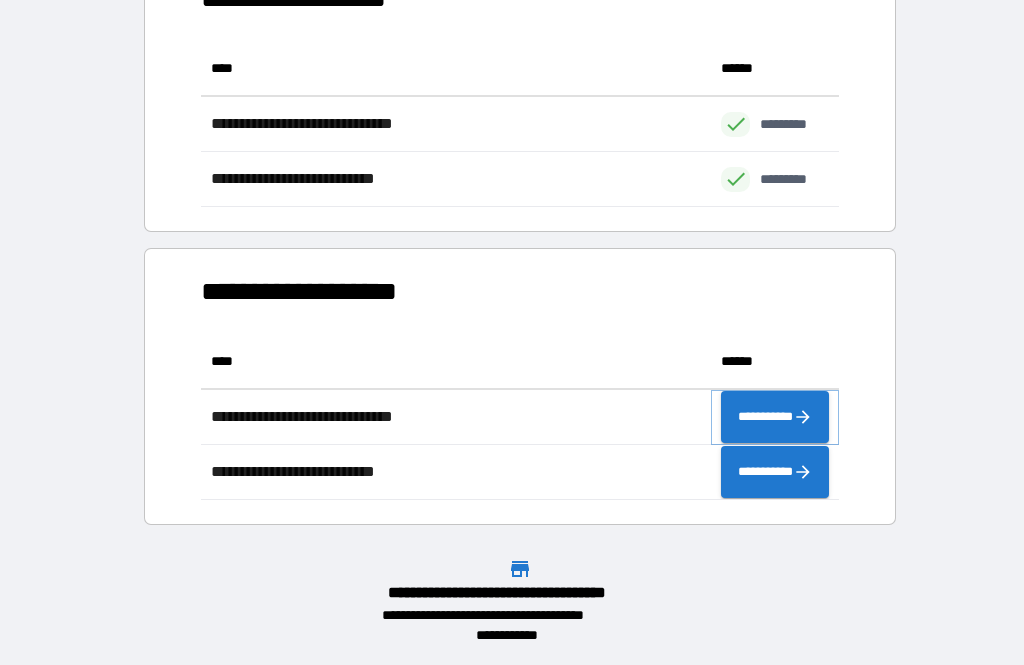 click on "**********" at bounding box center (775, 417) 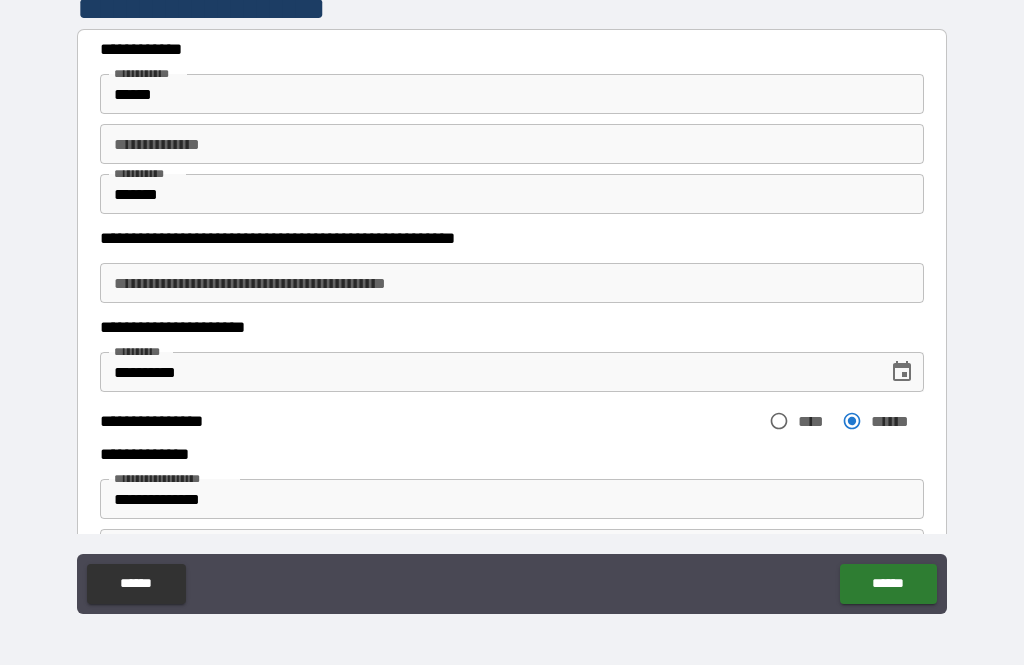 click on "**********" at bounding box center [512, 283] 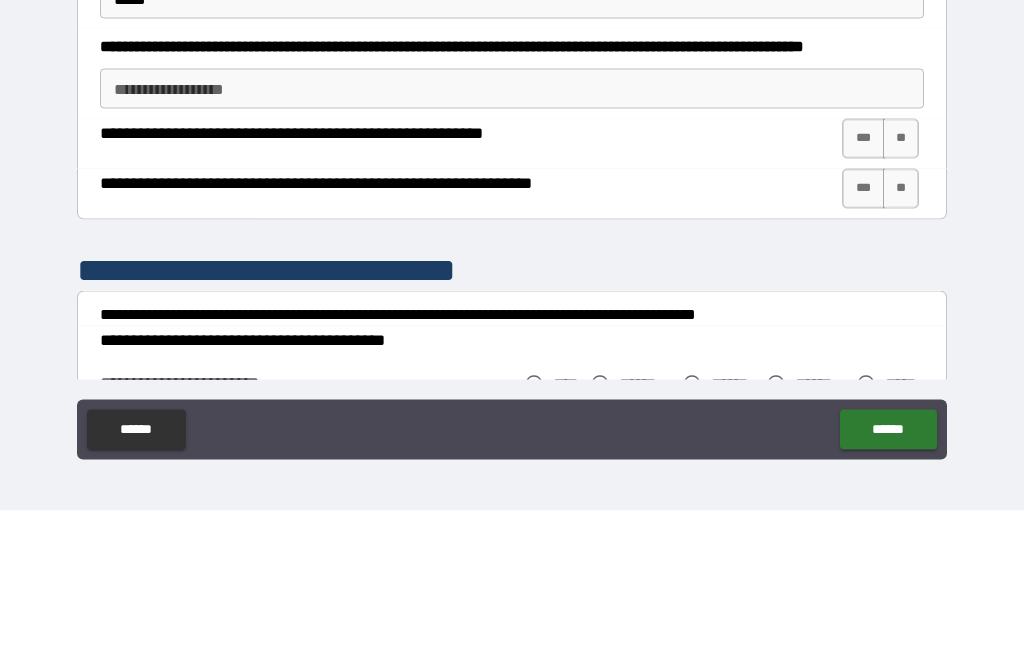 scroll, scrollTop: 820, scrollLeft: 0, axis: vertical 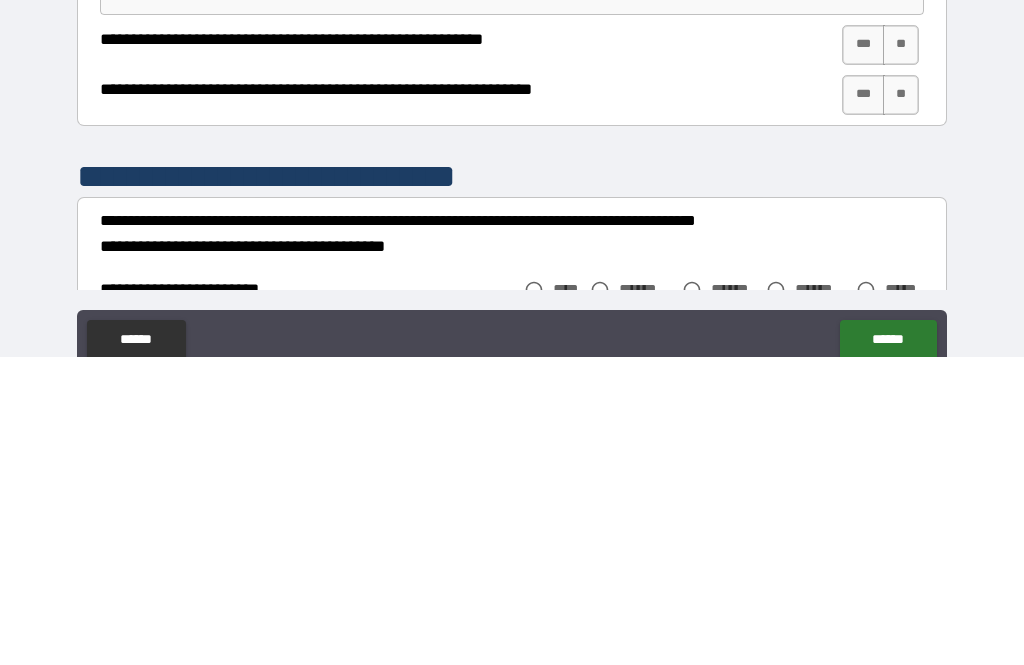 click on "***" at bounding box center (863, 353) 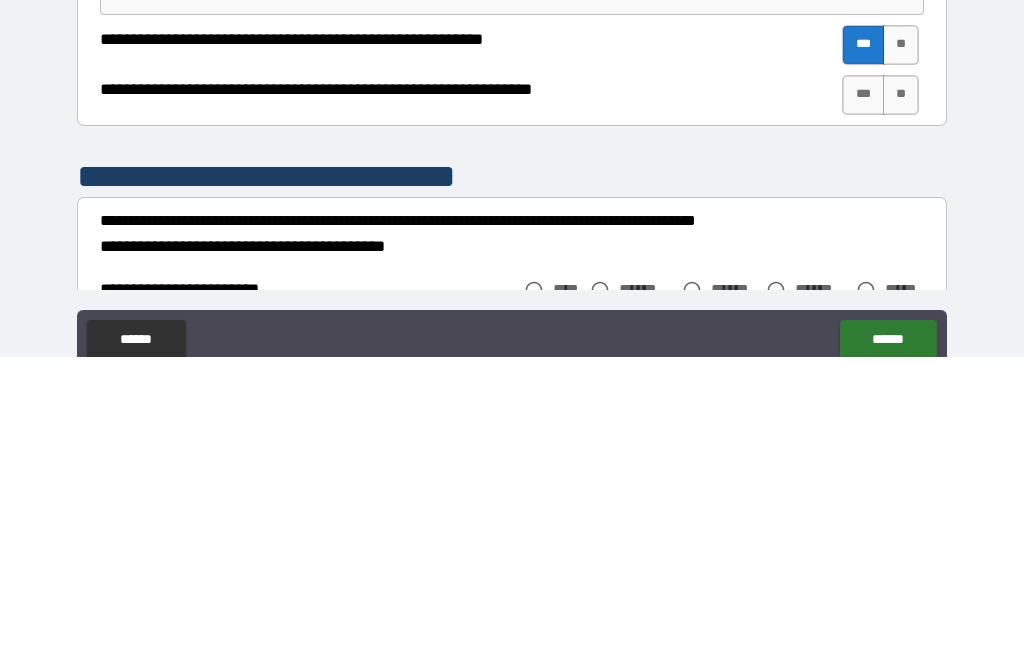 scroll, scrollTop: 64, scrollLeft: 0, axis: vertical 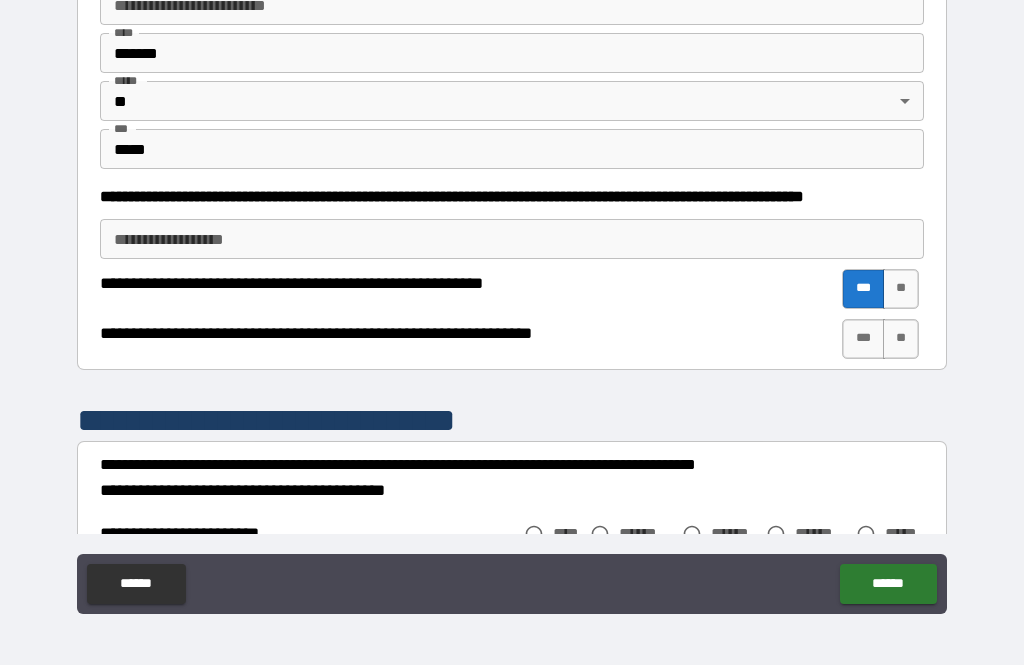 click on "***" at bounding box center (863, 339) 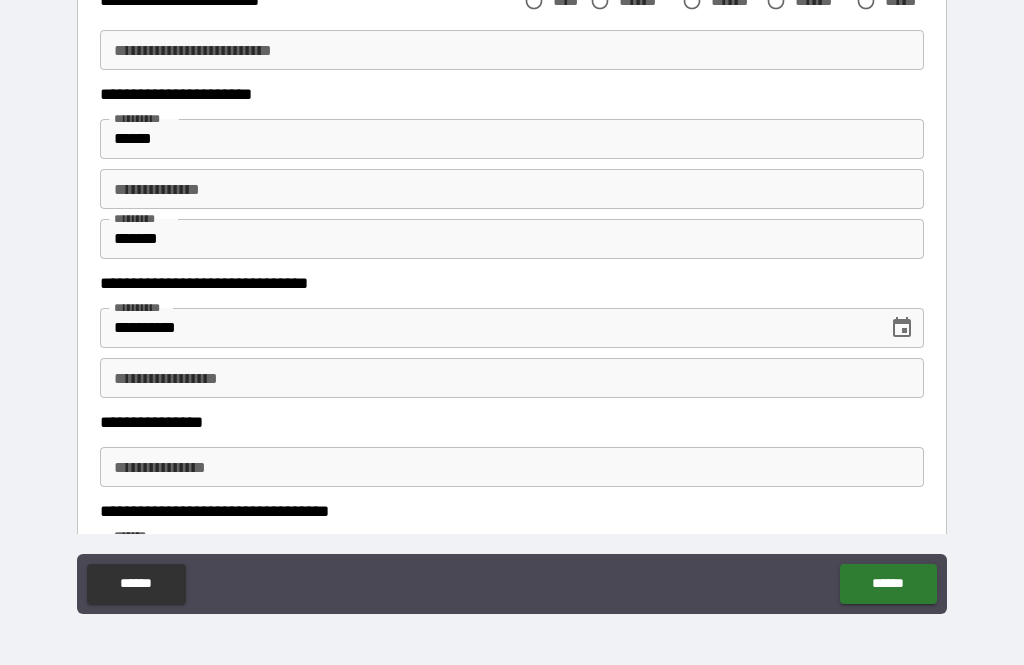 scroll, scrollTop: 1273, scrollLeft: 0, axis: vertical 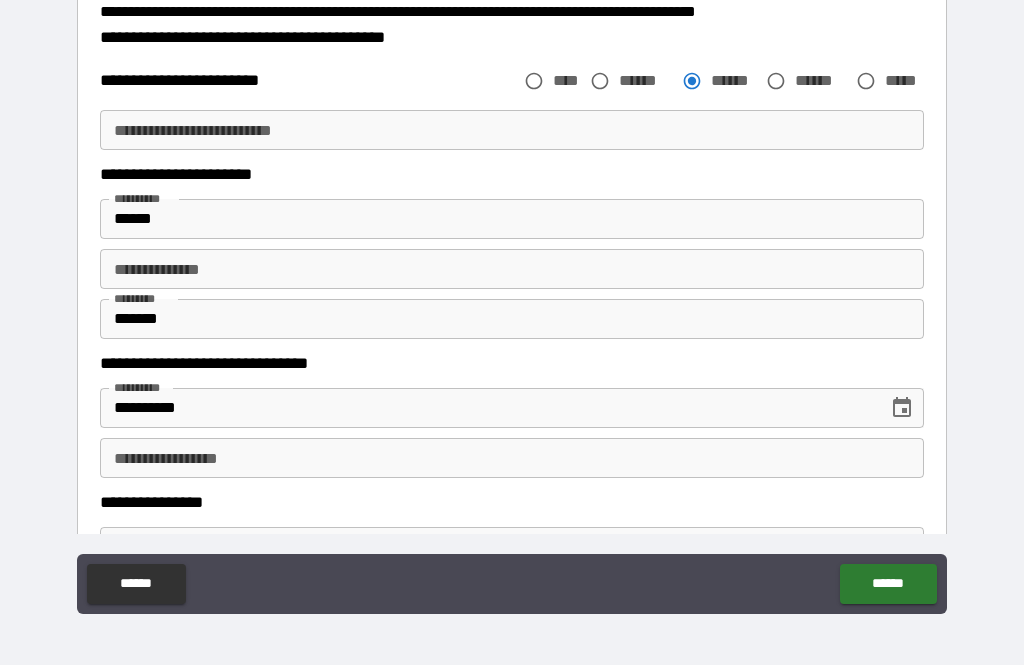 click on "******" at bounding box center [821, 80] 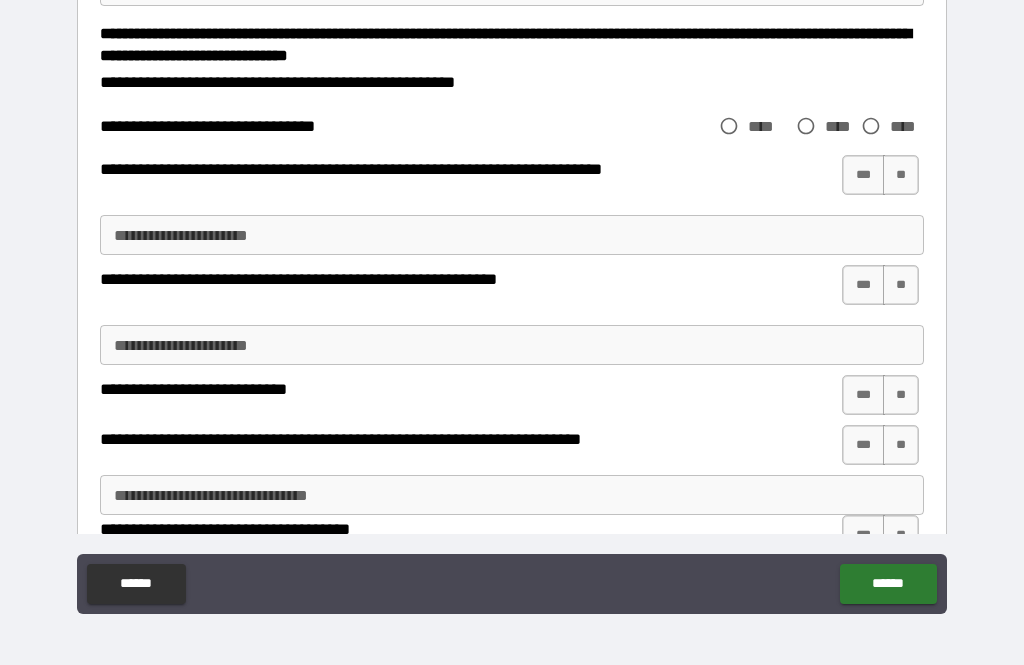scroll, scrollTop: 2437, scrollLeft: 0, axis: vertical 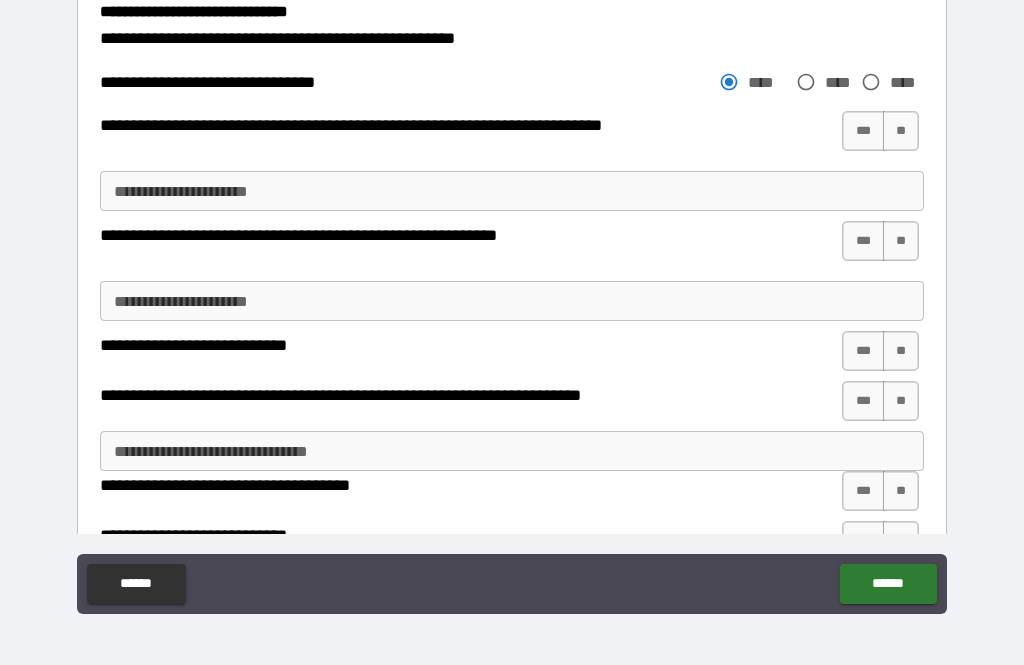 click on "***" at bounding box center (863, 131) 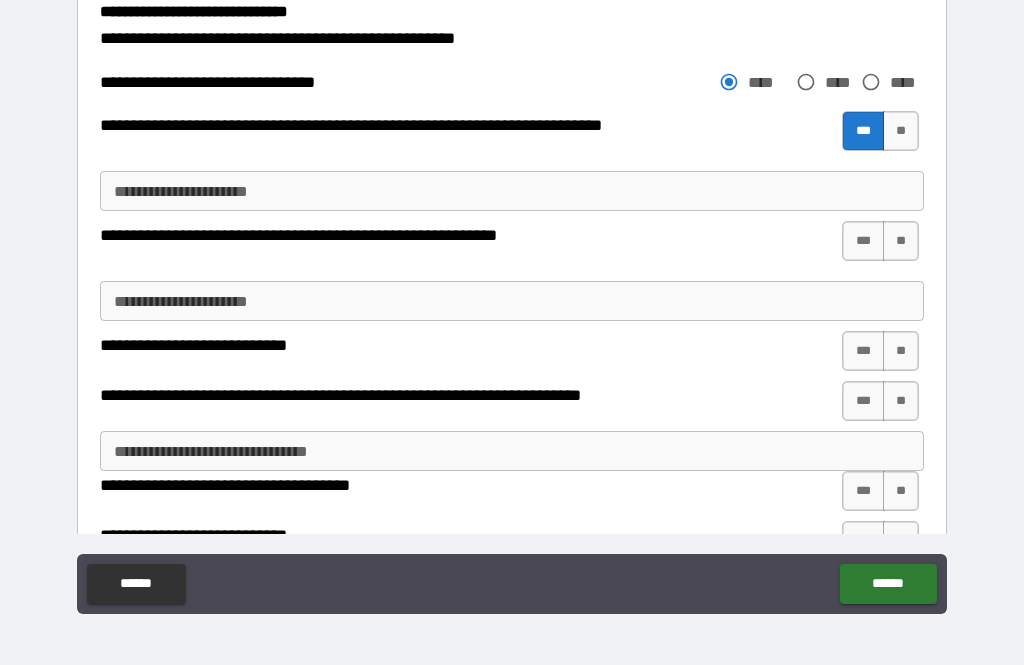click on "**********" at bounding box center [512, 191] 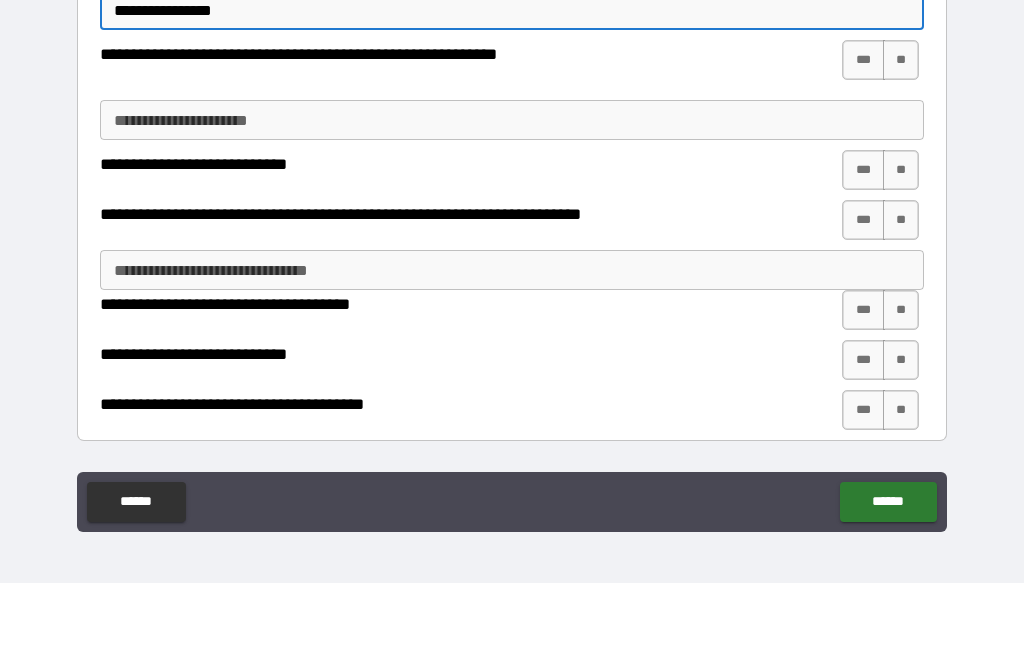 scroll, scrollTop: 2538, scrollLeft: 0, axis: vertical 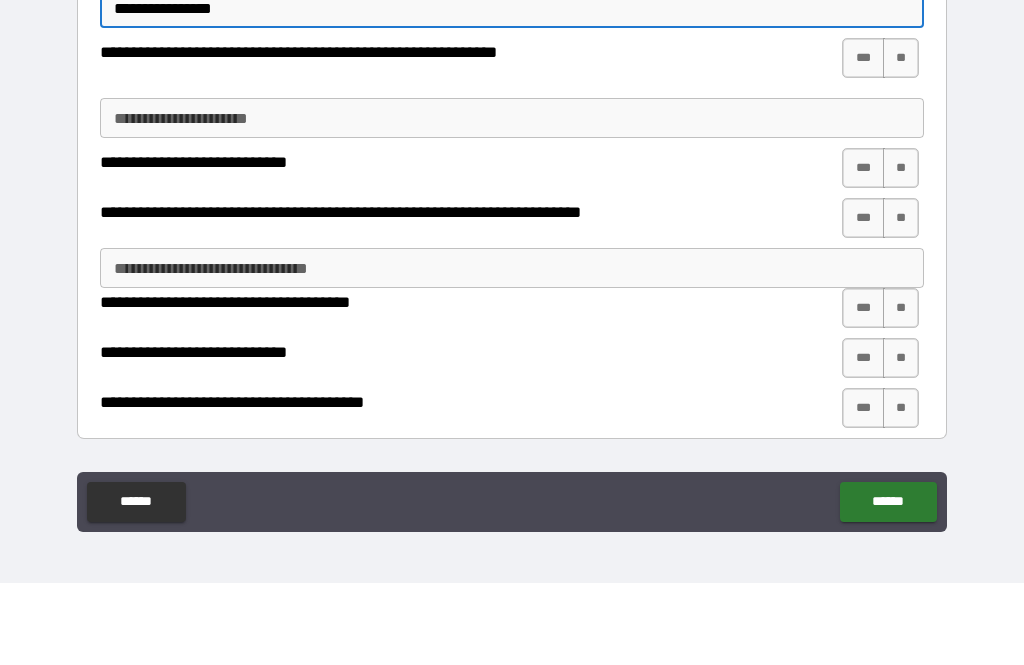 type on "**********" 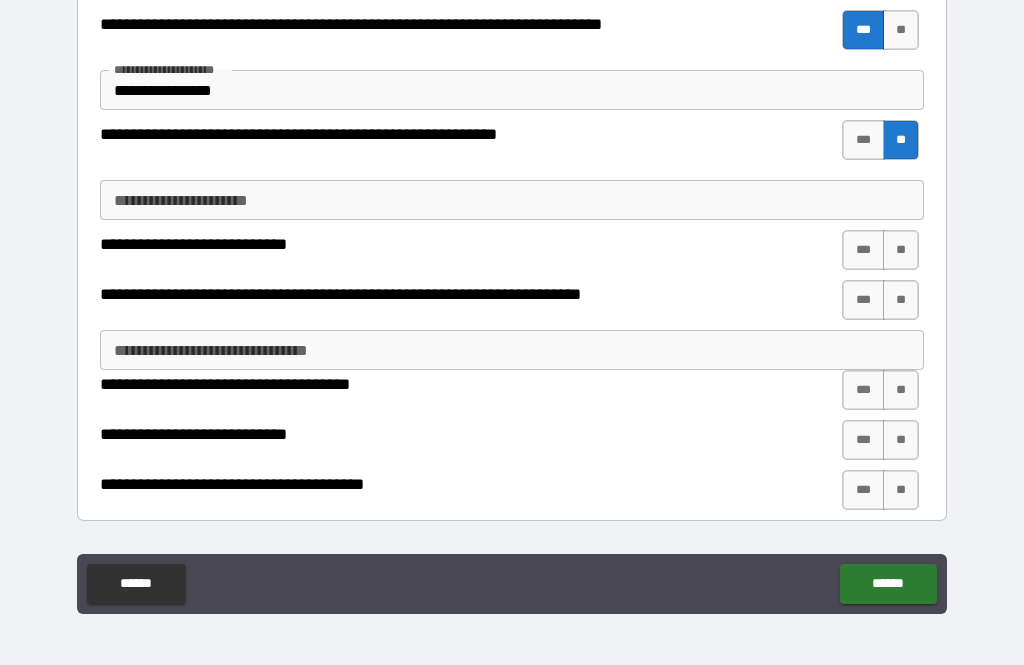 click on "**" at bounding box center [901, 250] 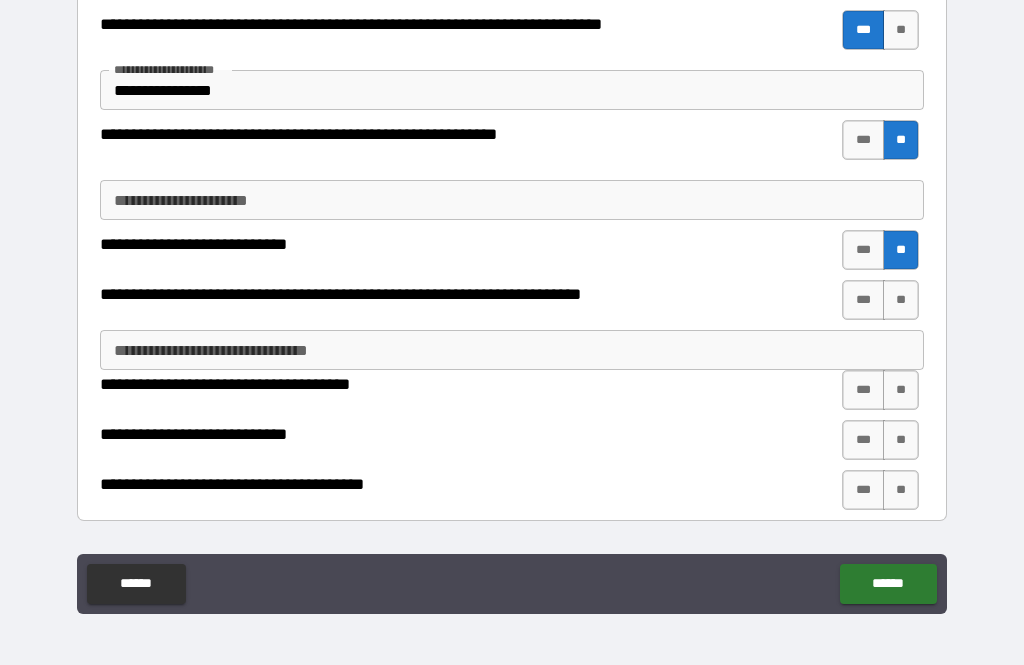 click on "***" at bounding box center (863, 300) 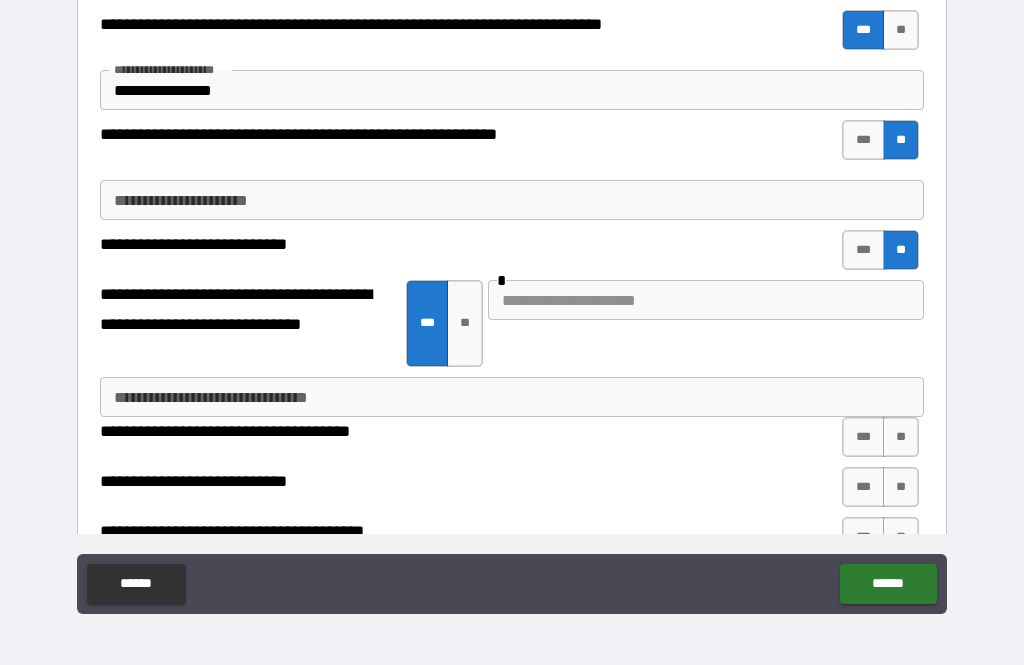 click at bounding box center (706, 300) 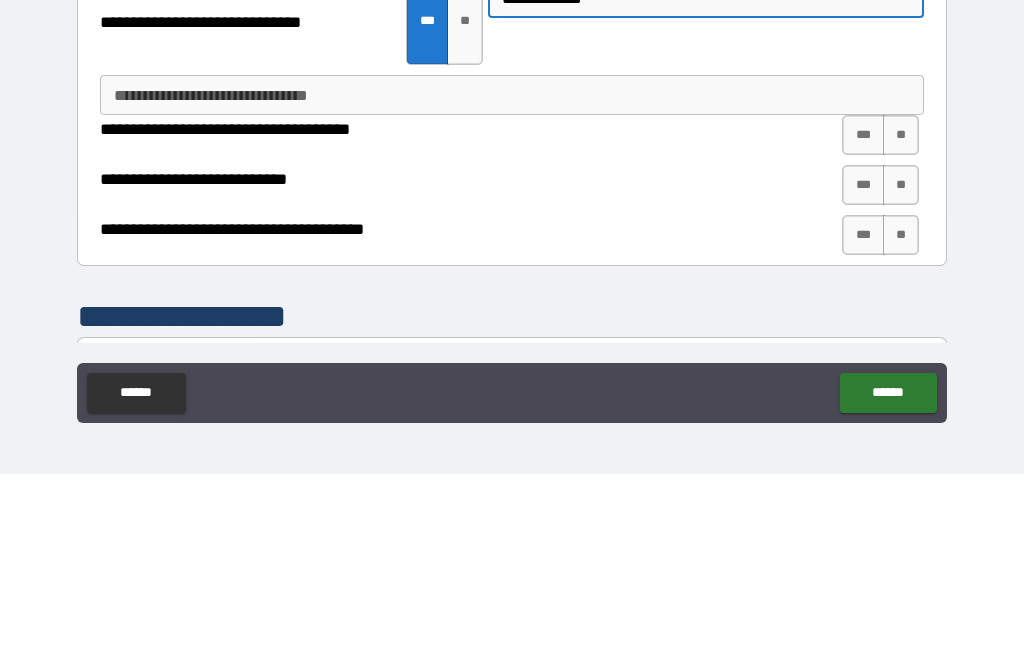 scroll, scrollTop: 2651, scrollLeft: 0, axis: vertical 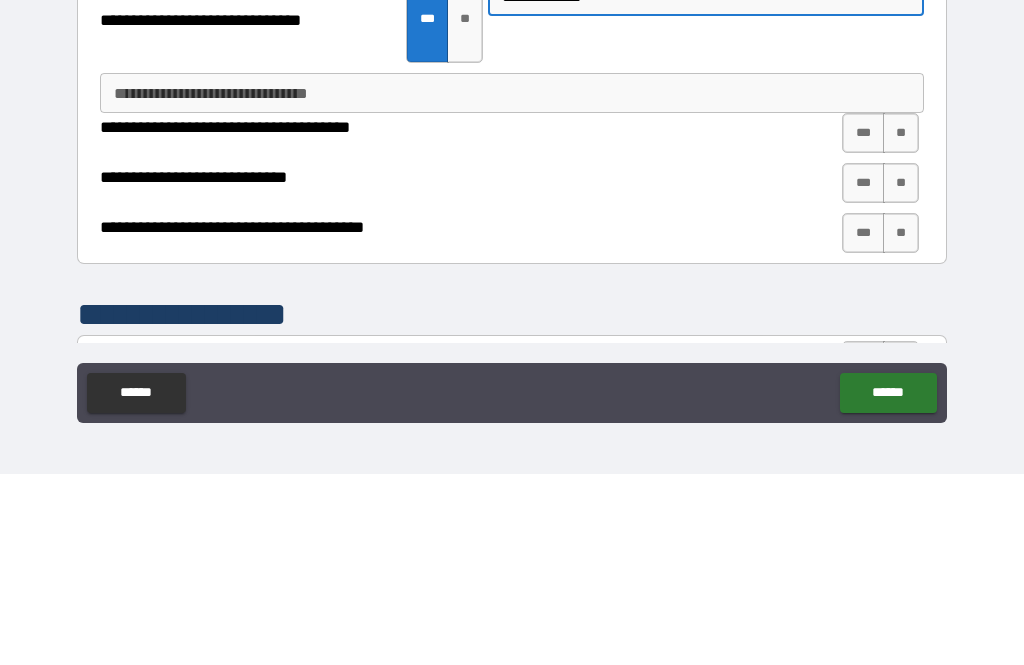 click on "**********" at bounding box center (512, 284) 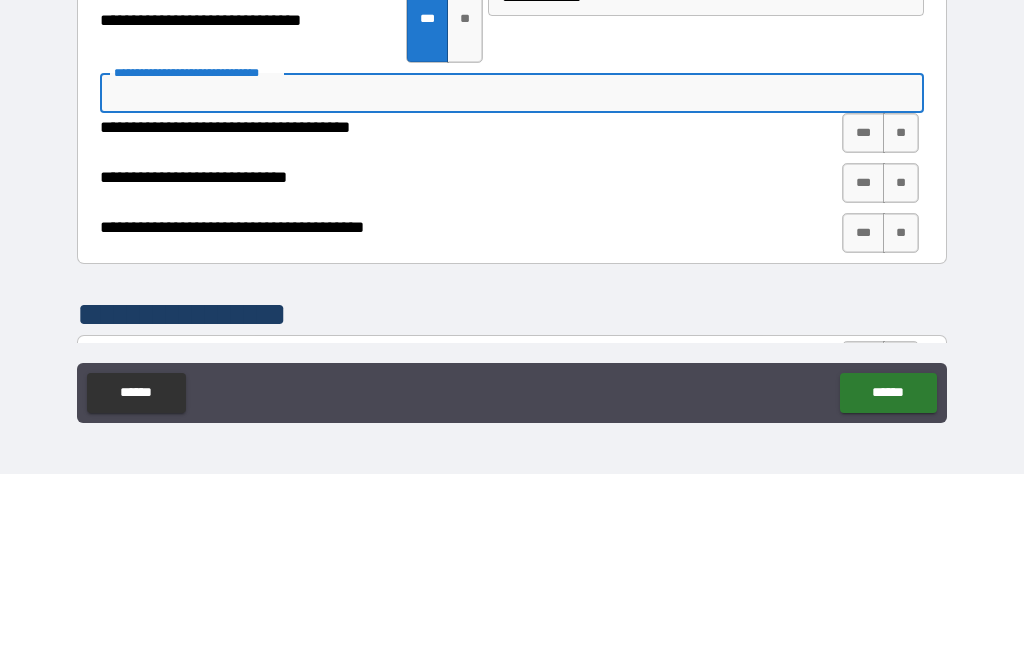 click on "**********" at bounding box center (706, 187) 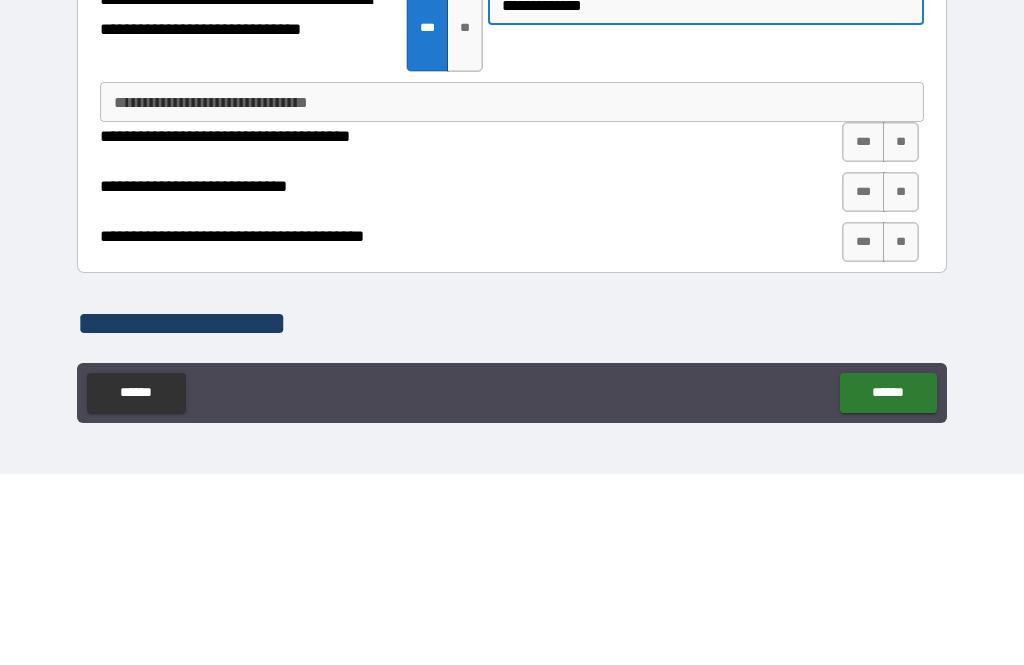 scroll, scrollTop: 2646, scrollLeft: 0, axis: vertical 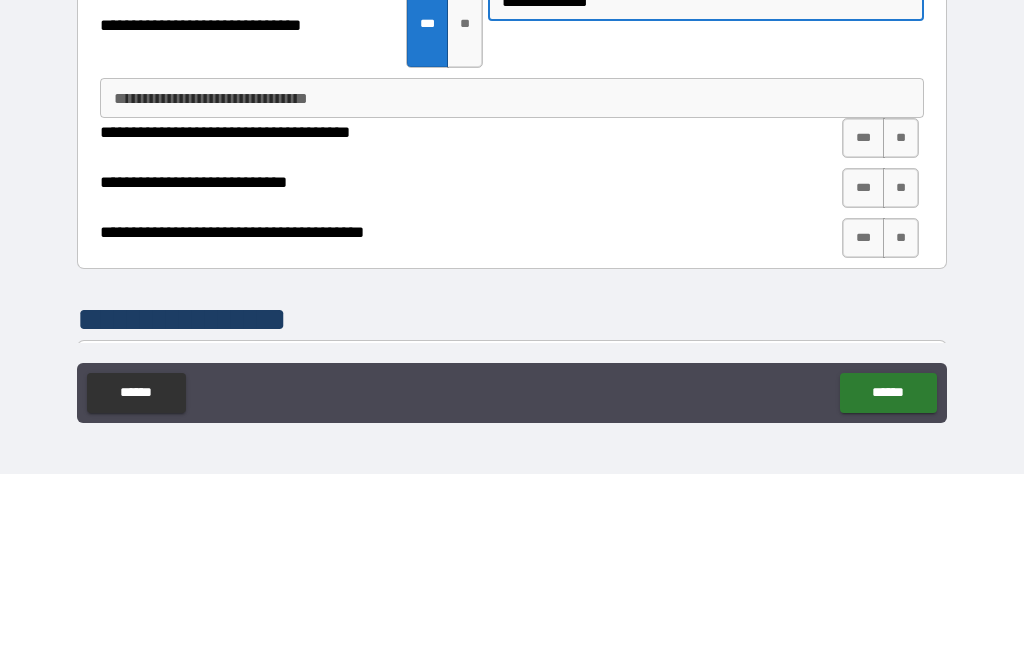 click on "**********" at bounding box center [706, 192] 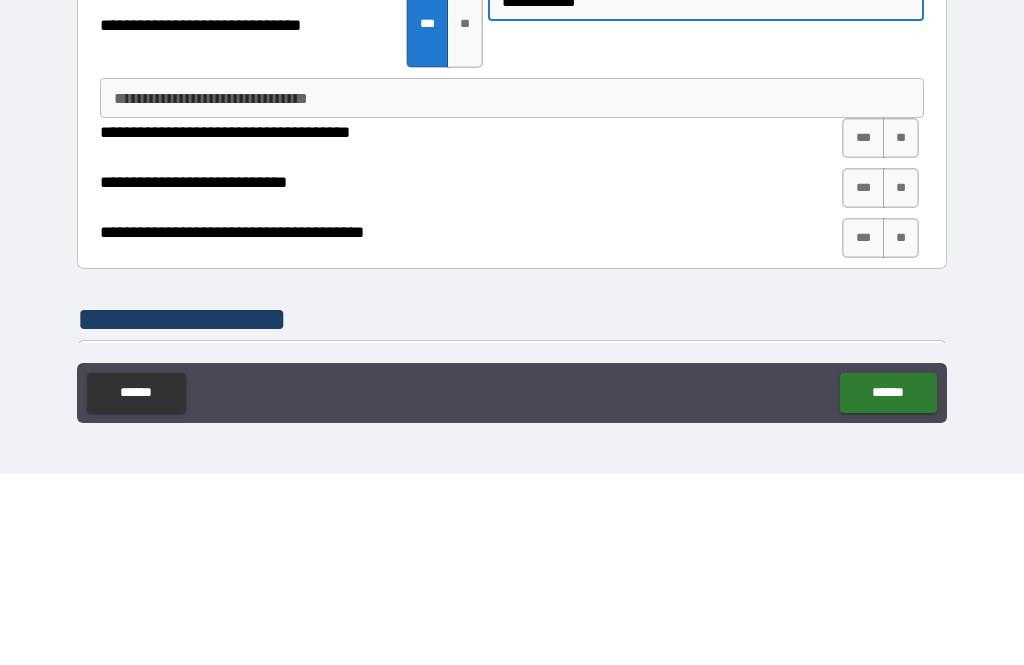 type on "**********" 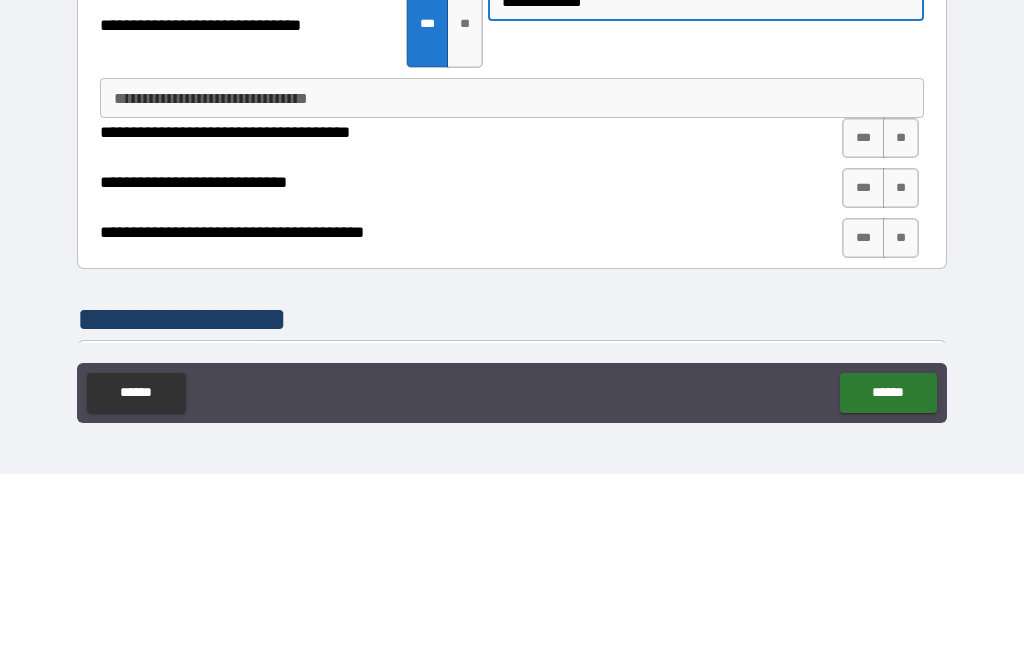 click on "**********" at bounding box center [512, 289] 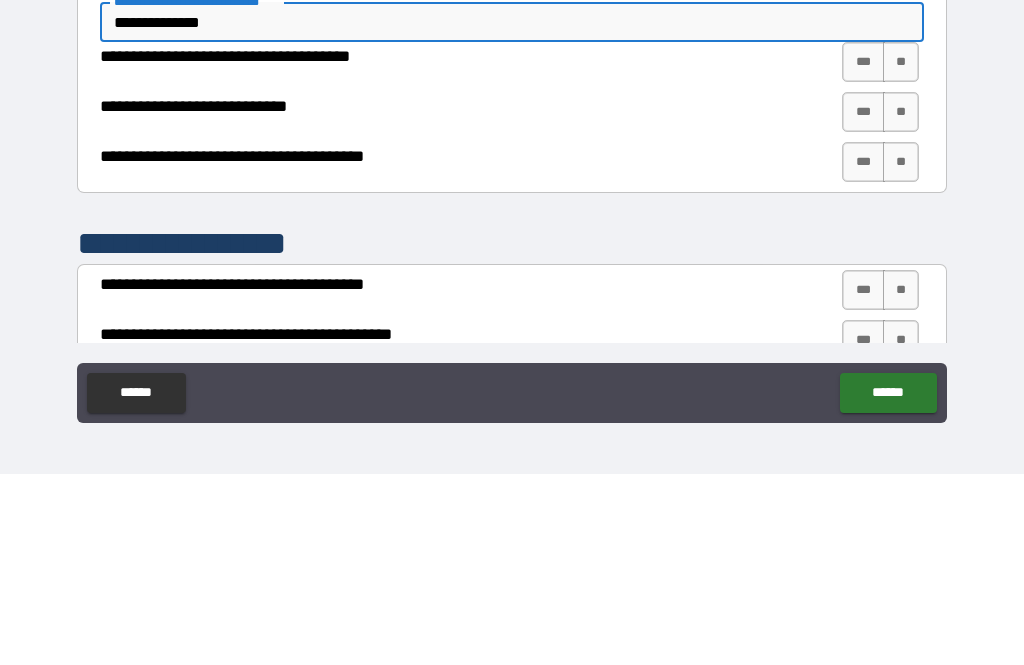 scroll, scrollTop: 2722, scrollLeft: 0, axis: vertical 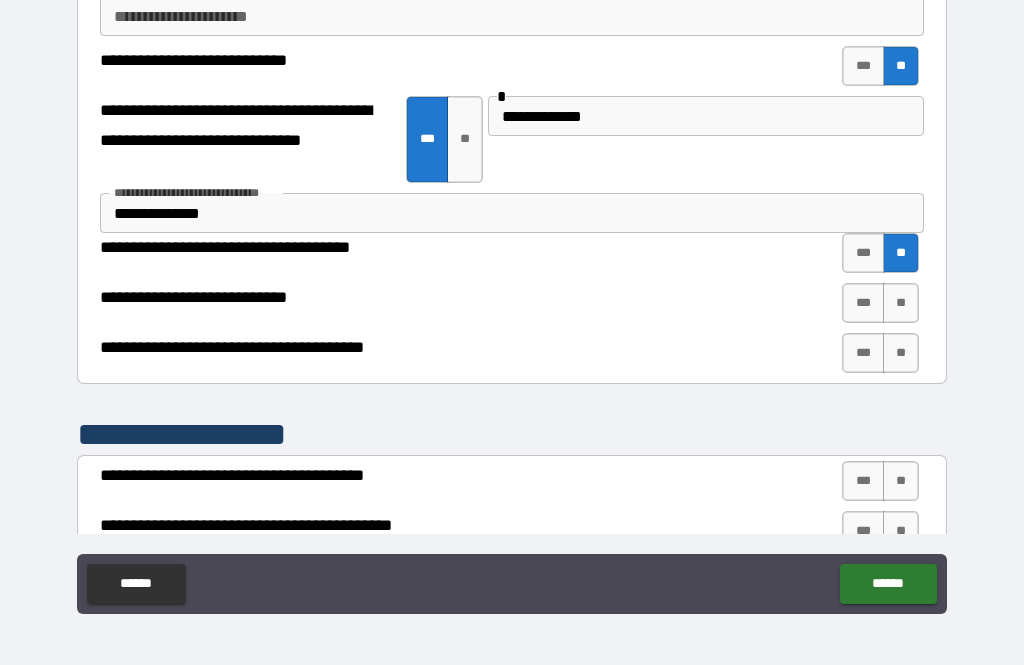 click on "**" at bounding box center [901, 303] 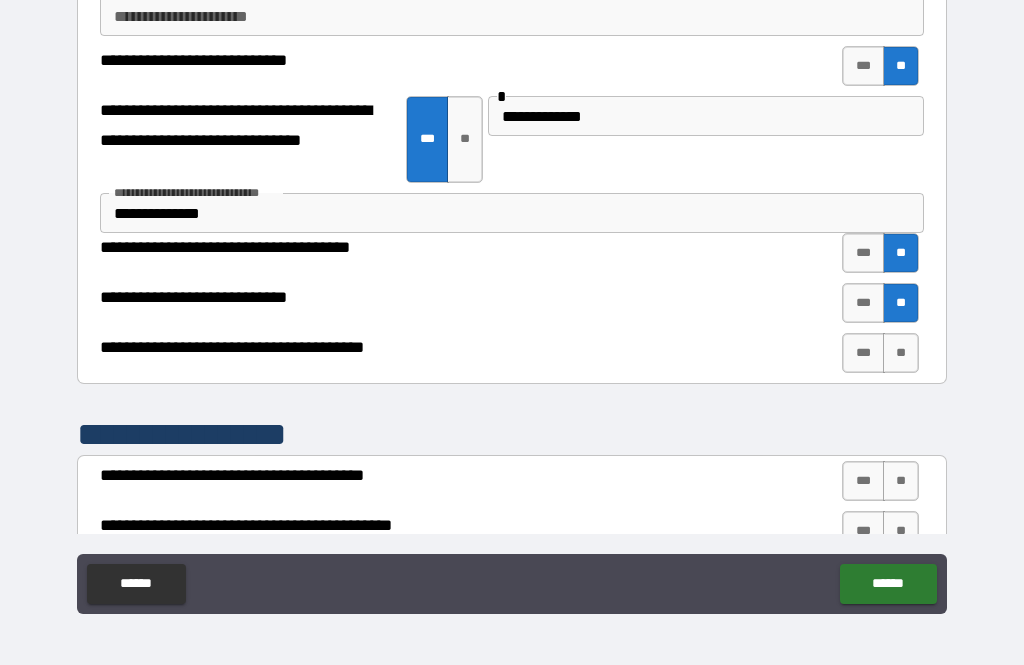 click on "***" at bounding box center (863, 353) 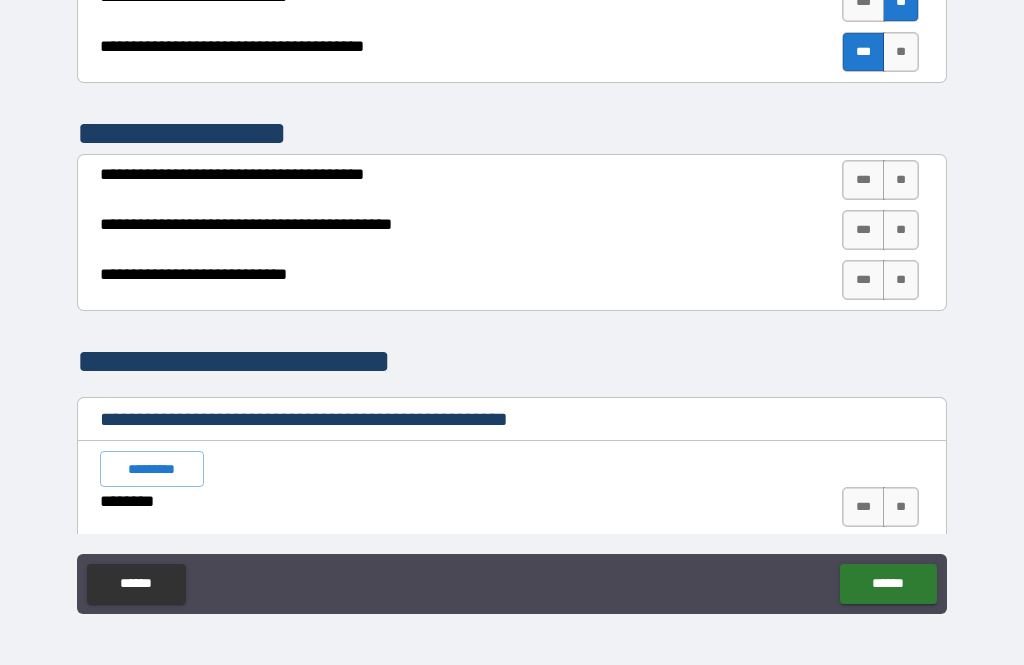 scroll, scrollTop: 3025, scrollLeft: 0, axis: vertical 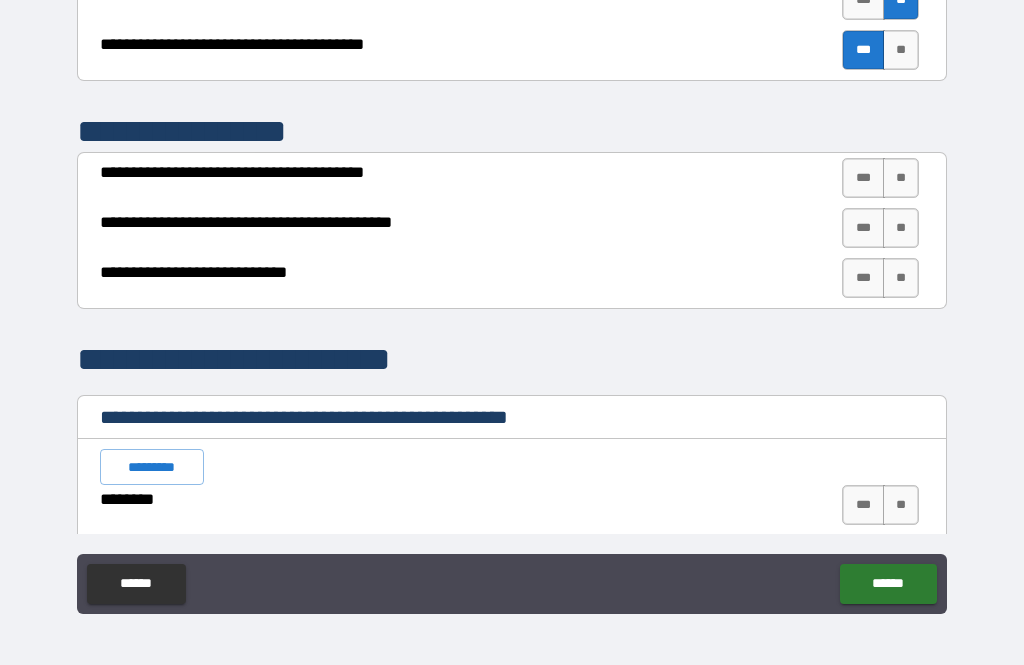 click on "**" at bounding box center (901, 178) 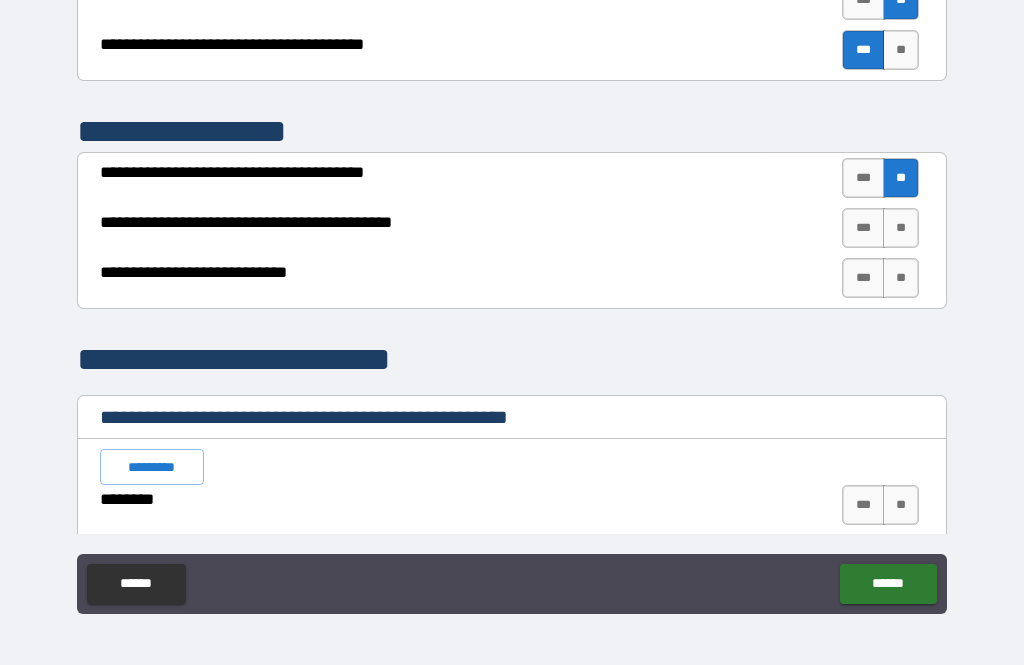 click on "**" at bounding box center [901, 228] 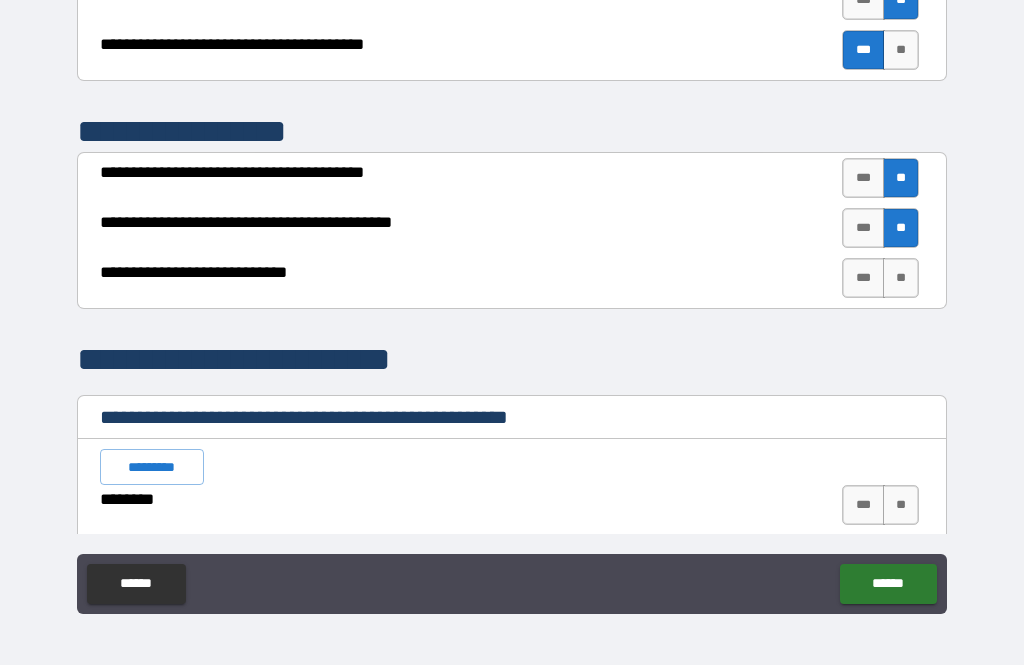 click on "**" at bounding box center (901, 278) 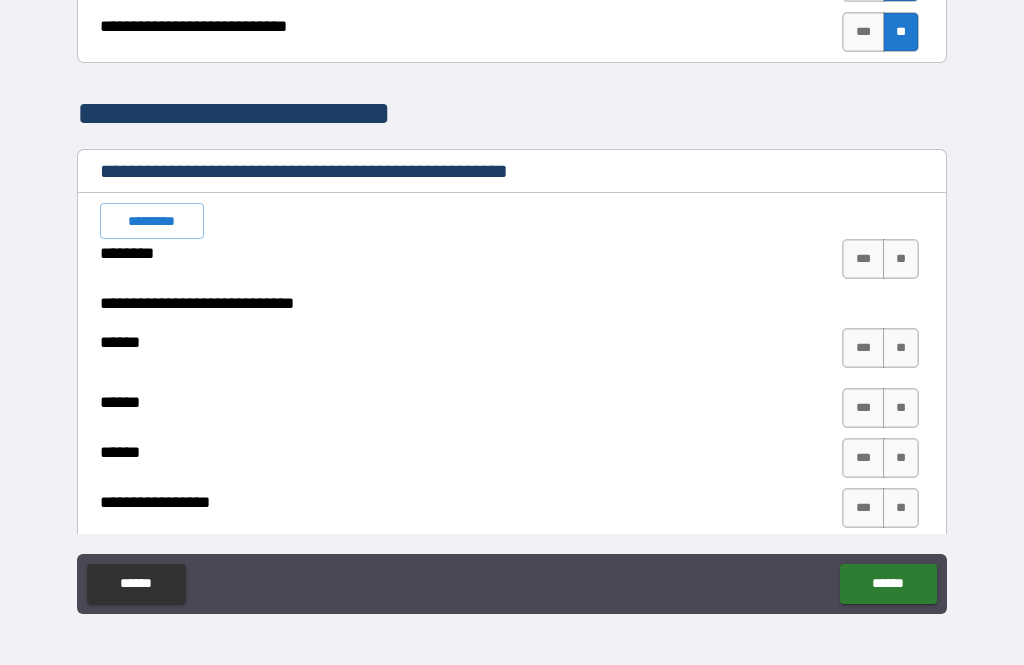 scroll, scrollTop: 3270, scrollLeft: 0, axis: vertical 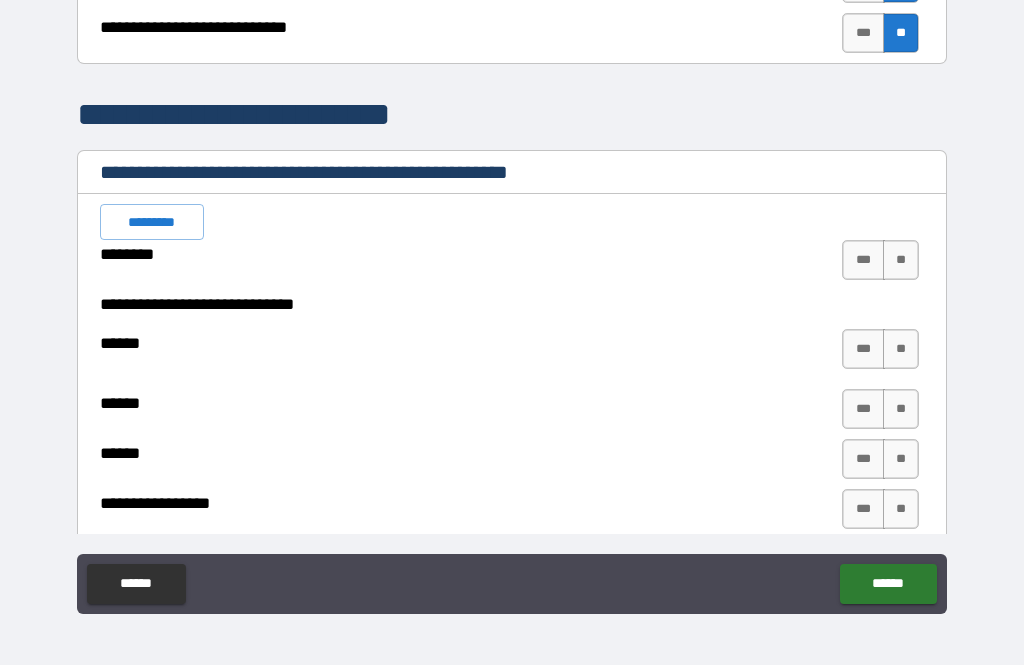 click on "**" at bounding box center [901, 260] 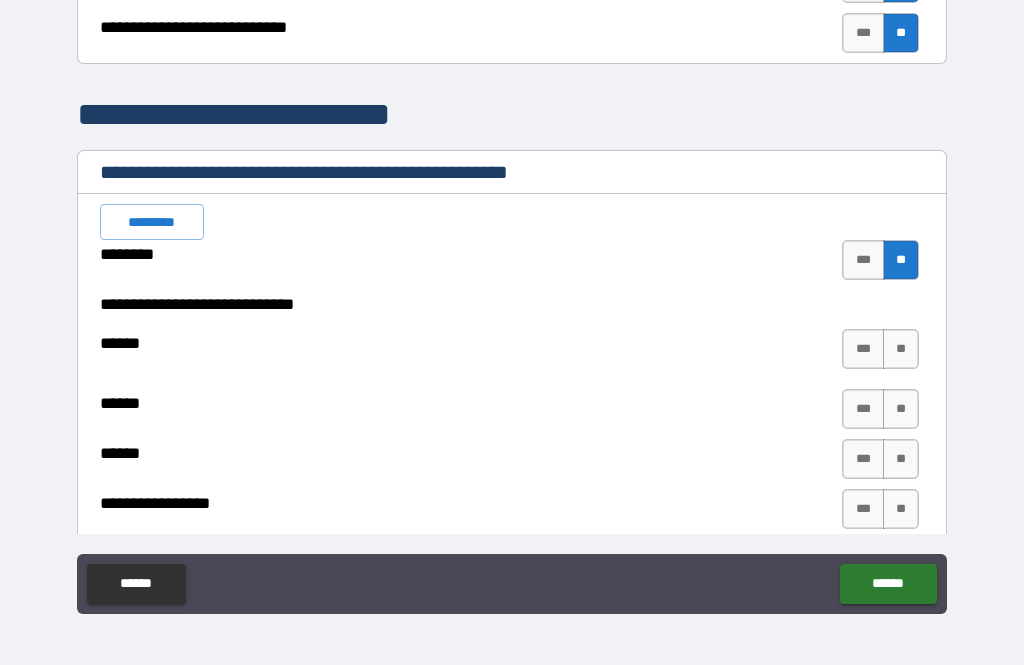 click on "**********" at bounding box center [512, 303] 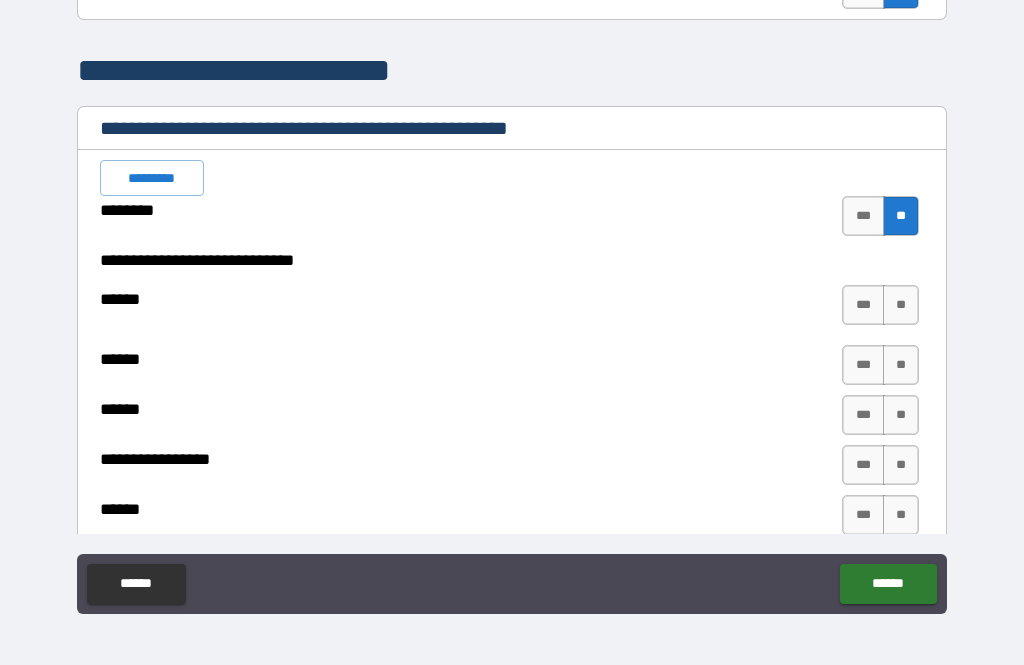 scroll, scrollTop: 3315, scrollLeft: 0, axis: vertical 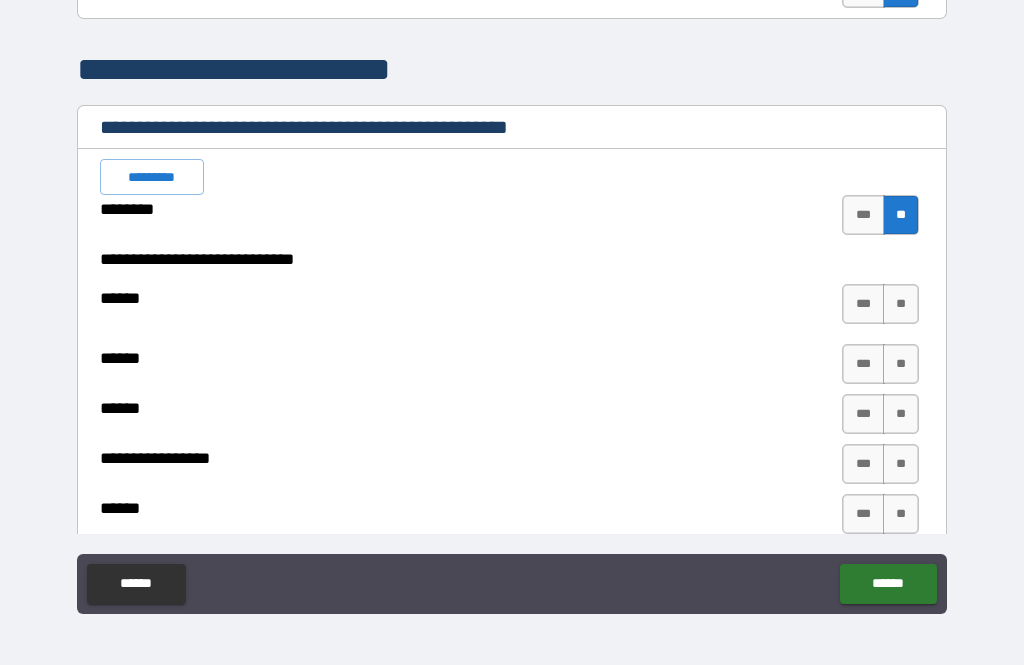 click on "**" at bounding box center (901, 304) 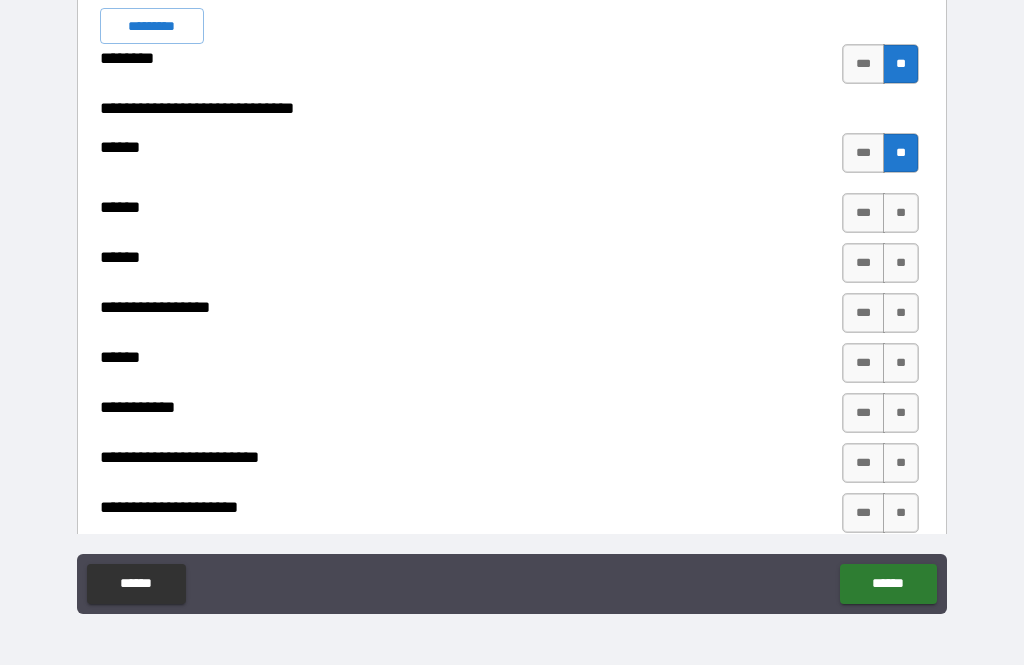 scroll, scrollTop: 3467, scrollLeft: 0, axis: vertical 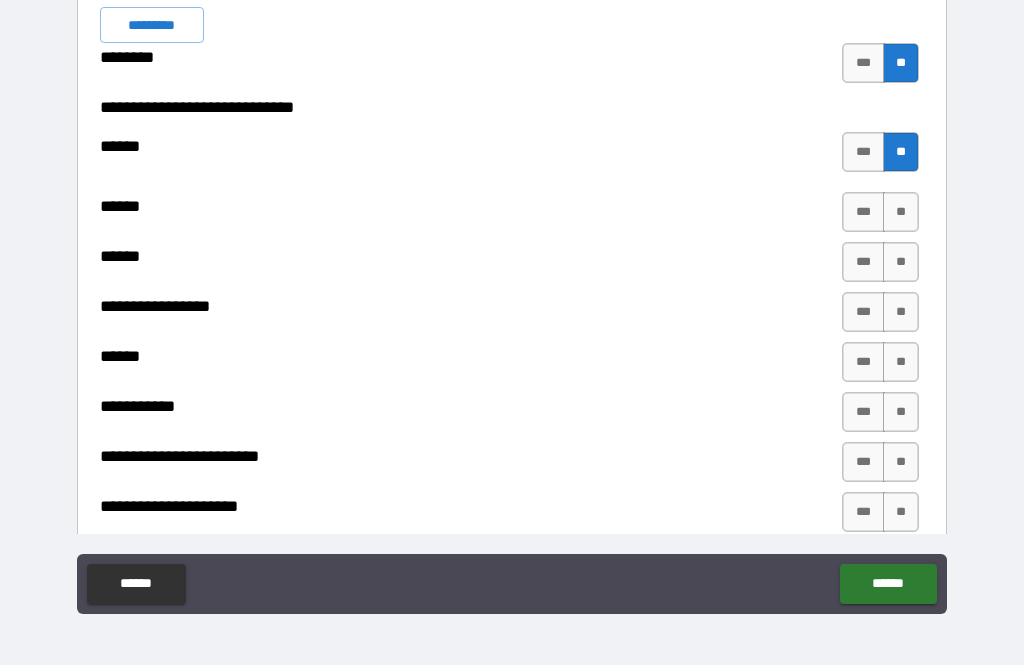 click on "**" at bounding box center [901, 212] 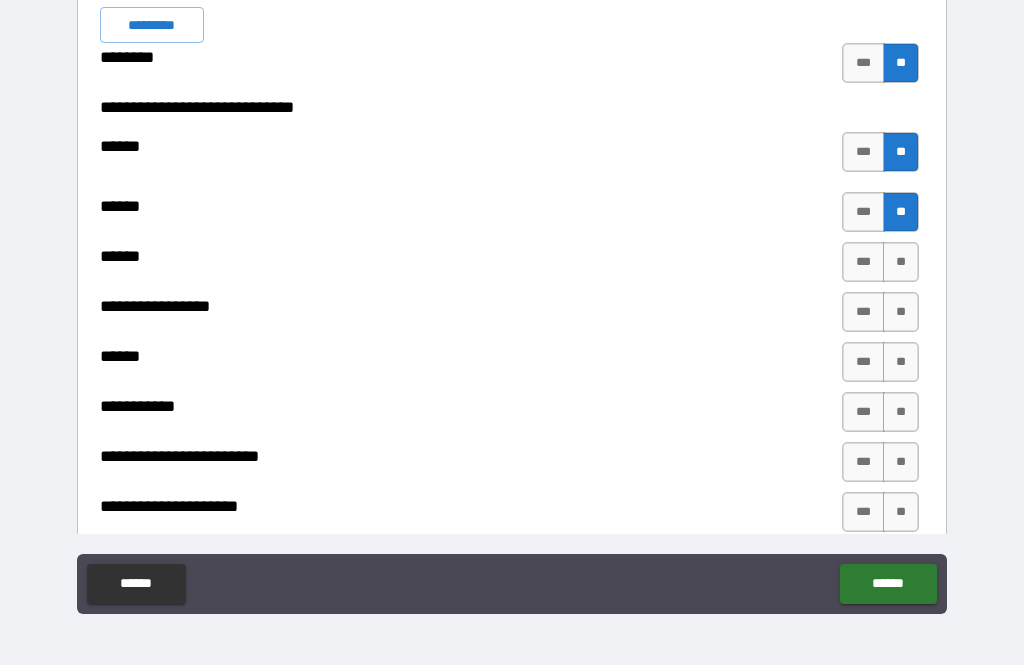 click on "**" at bounding box center (901, 262) 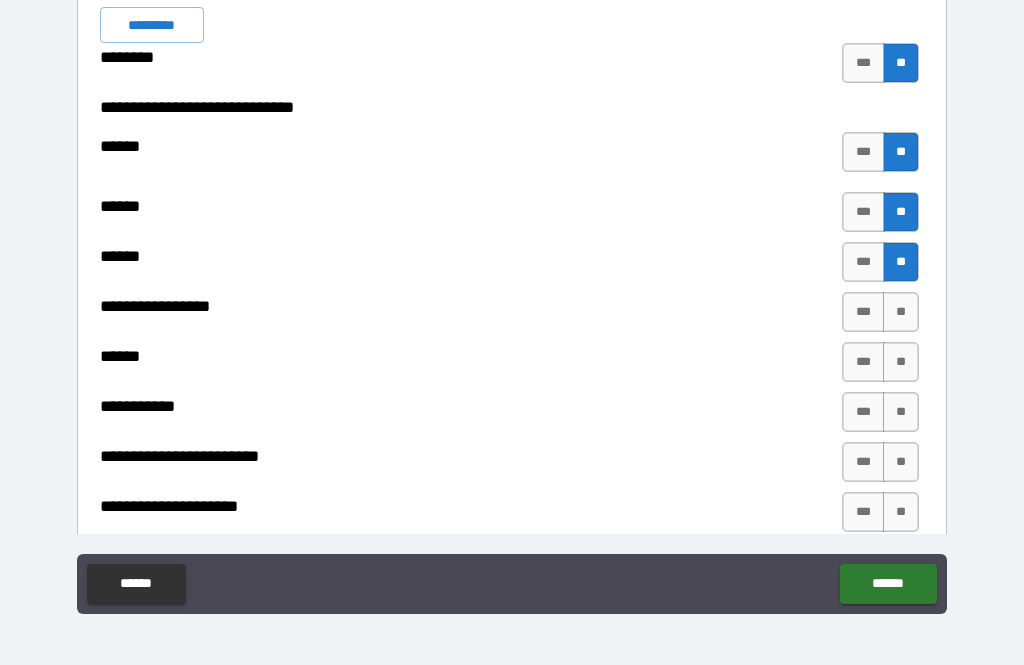 click on "**" at bounding box center (901, 312) 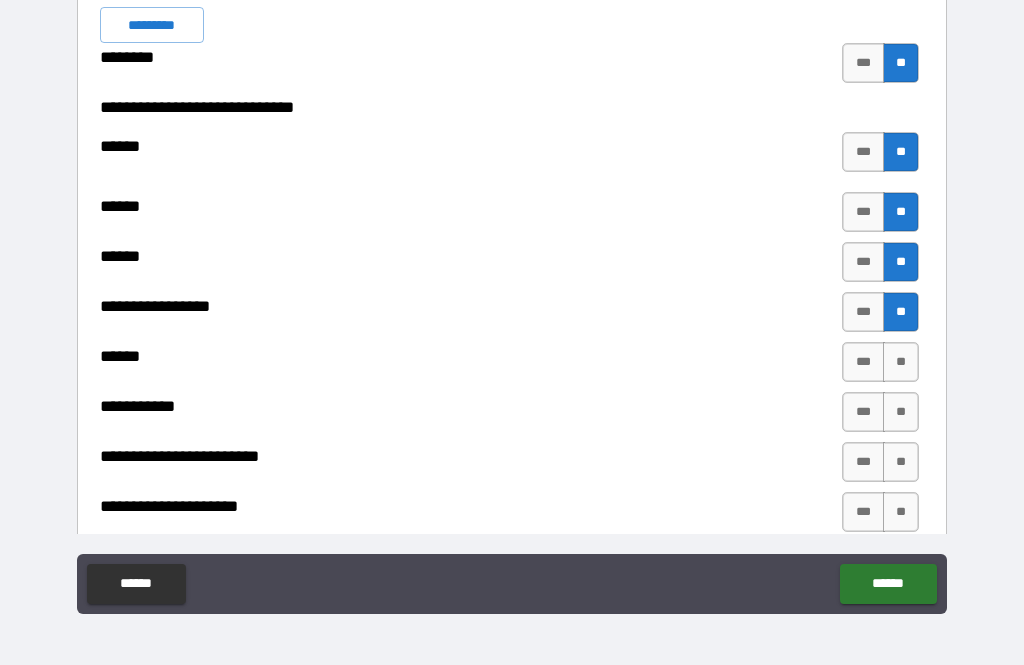 click on "**" at bounding box center [901, 362] 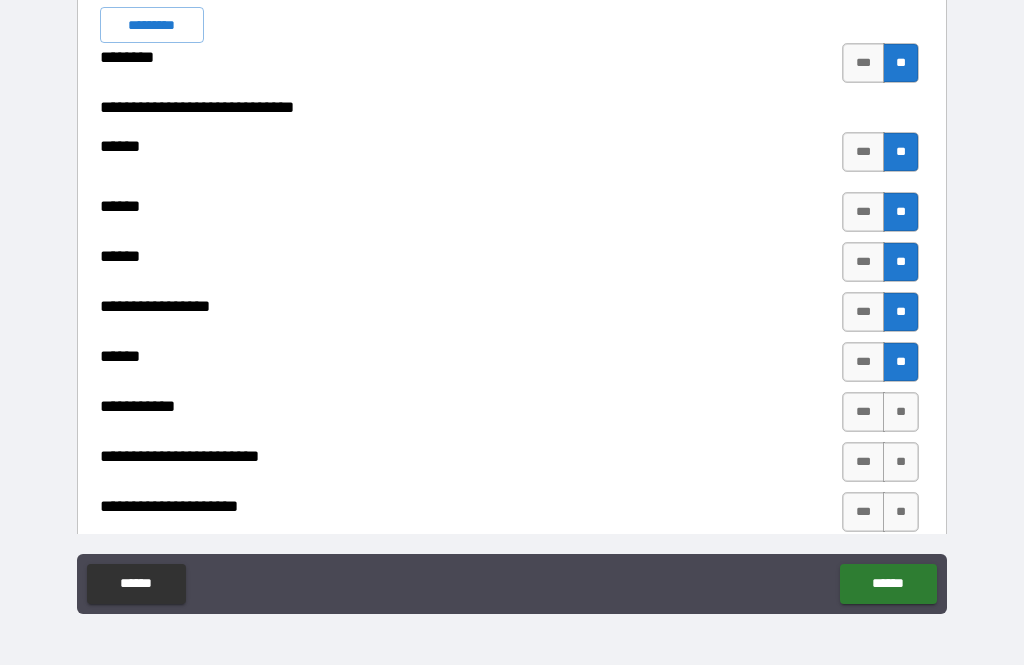 click on "**" at bounding box center (901, 412) 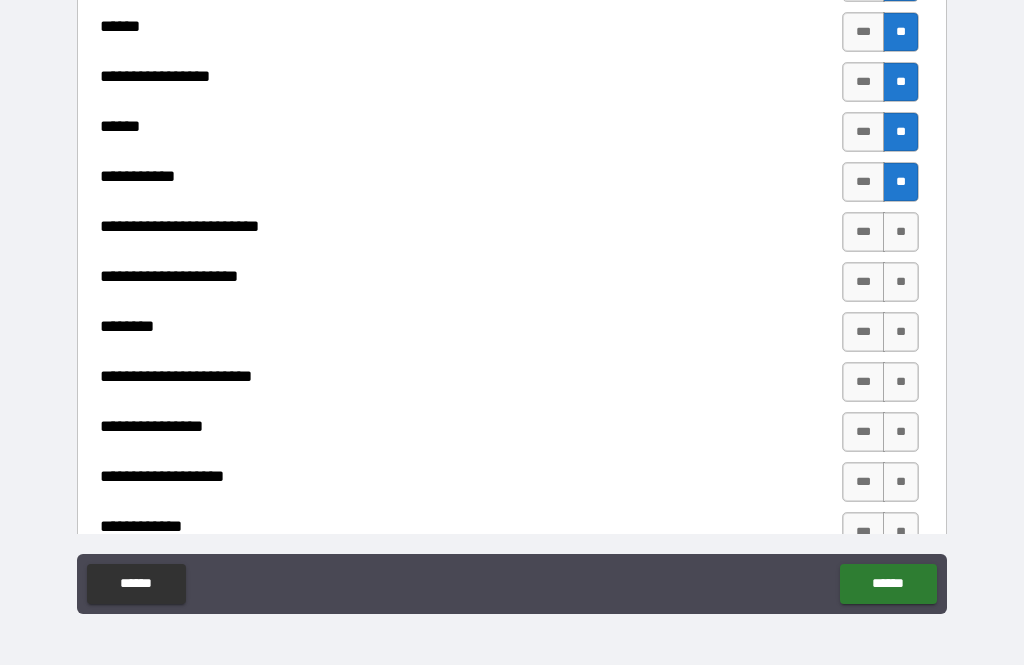 scroll, scrollTop: 3701, scrollLeft: 0, axis: vertical 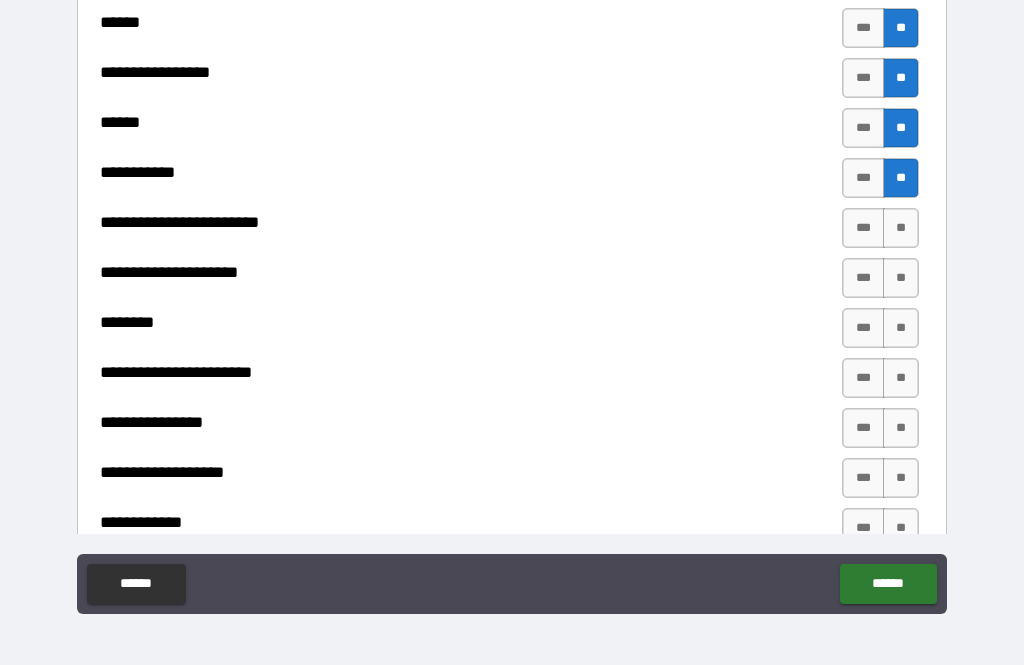 click on "**" at bounding box center (901, 228) 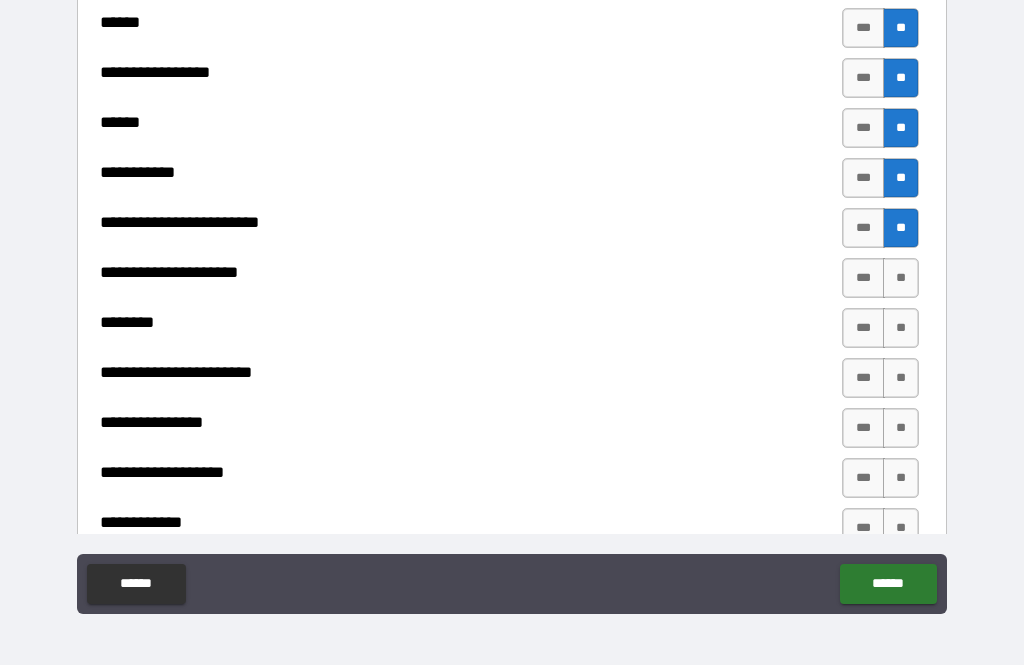 click on "**" at bounding box center (901, 278) 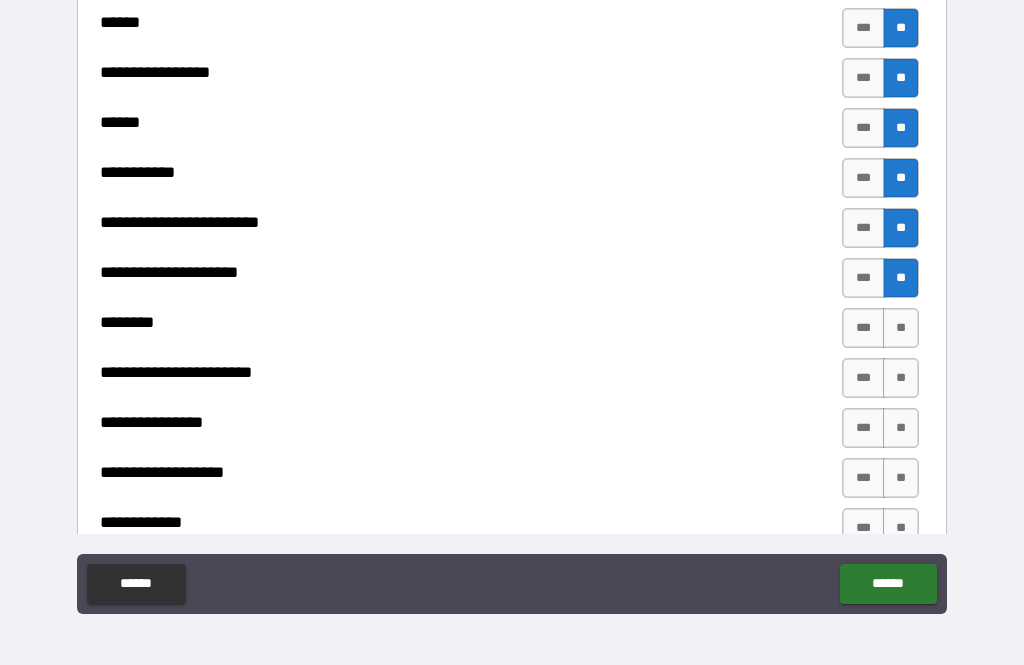 click on "***" at bounding box center (863, 328) 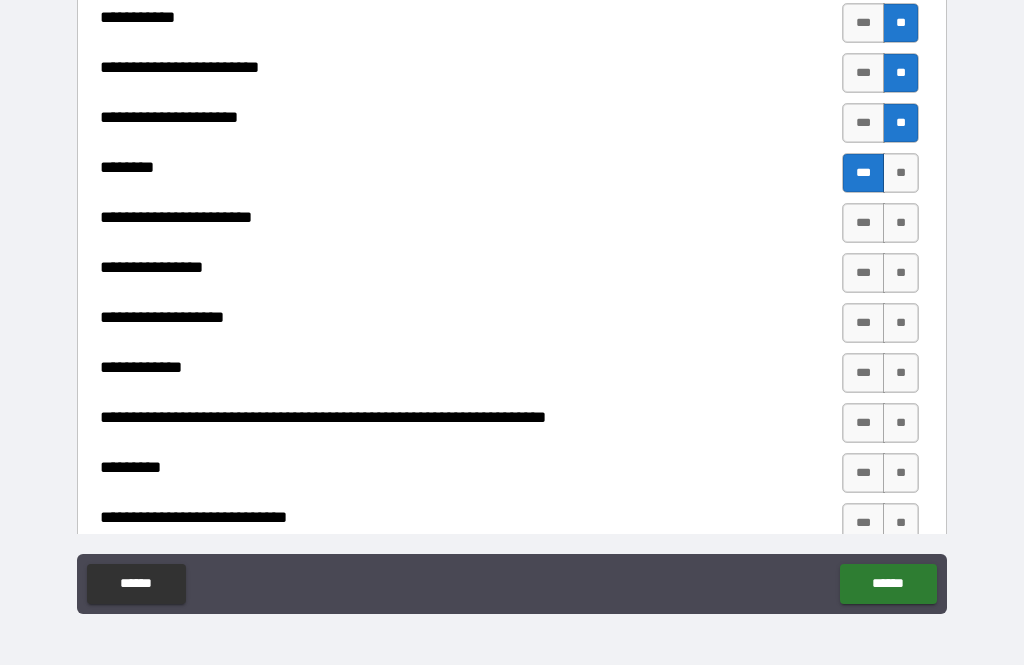scroll, scrollTop: 3861, scrollLeft: 0, axis: vertical 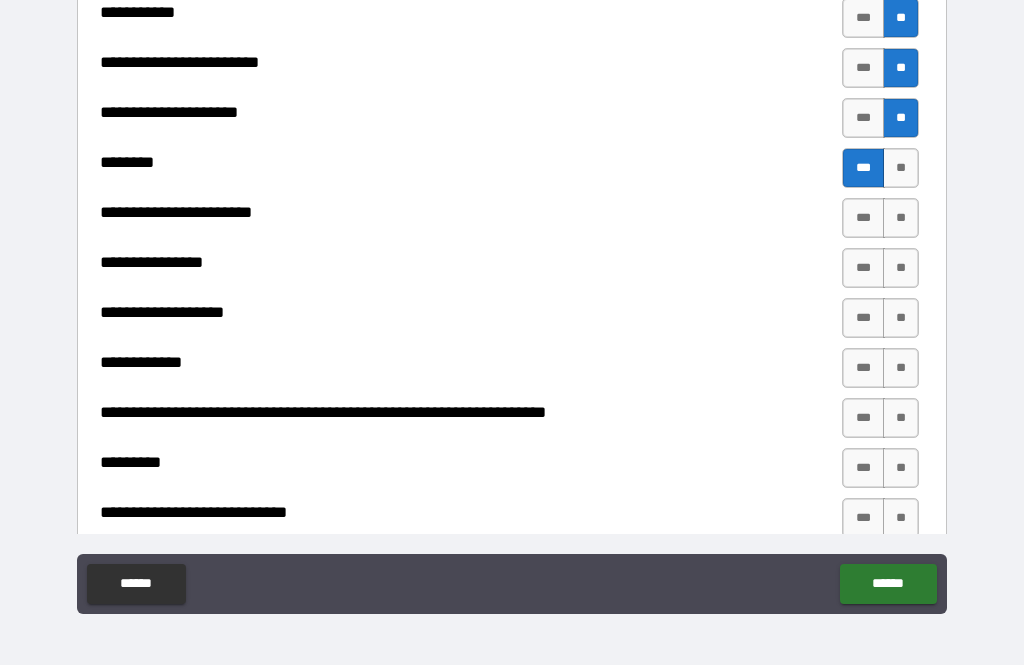 click on "**" at bounding box center [901, 218] 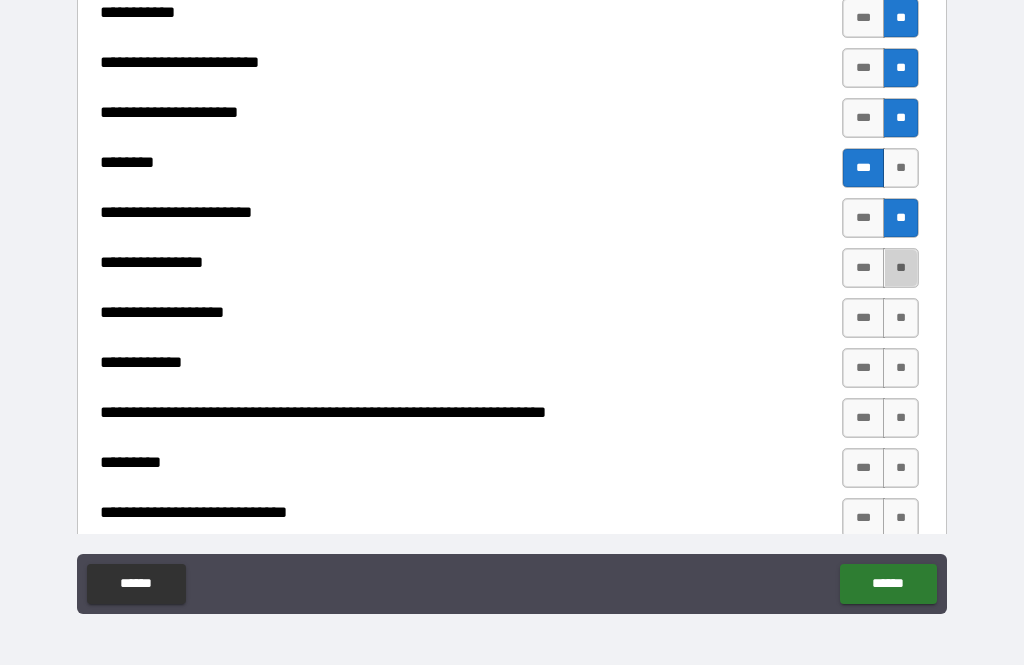 click on "**" at bounding box center [901, 268] 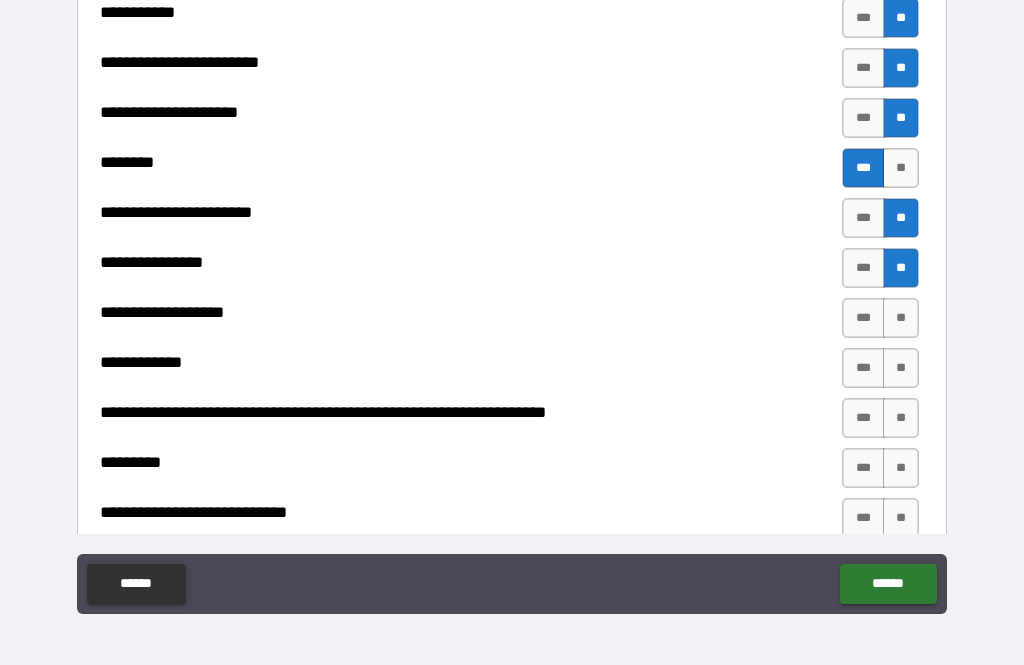 click on "**" at bounding box center [901, 318] 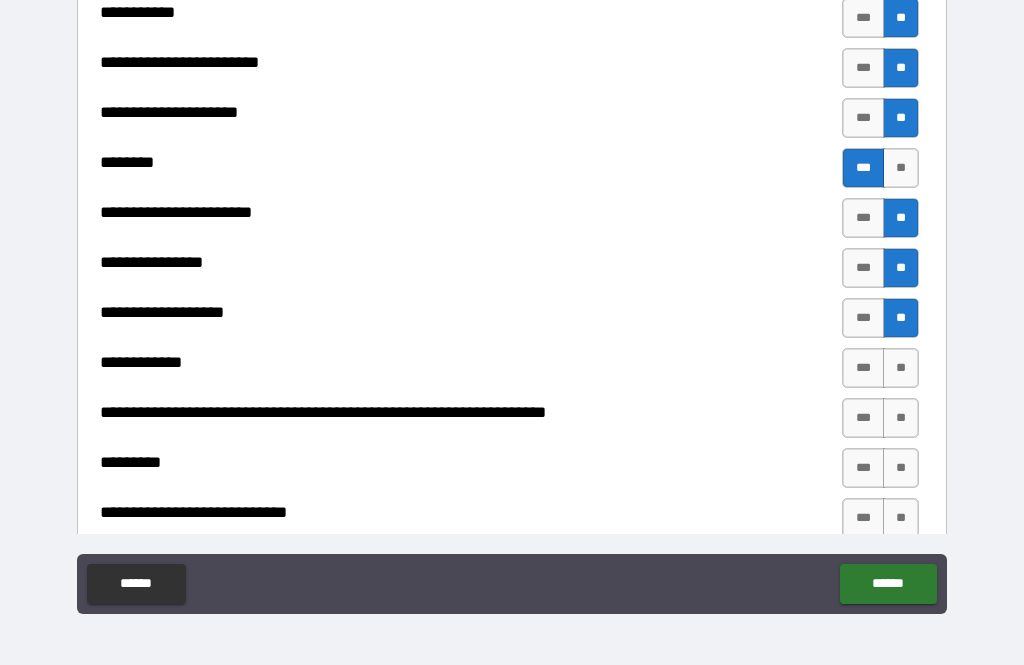 click on "**" at bounding box center [901, 368] 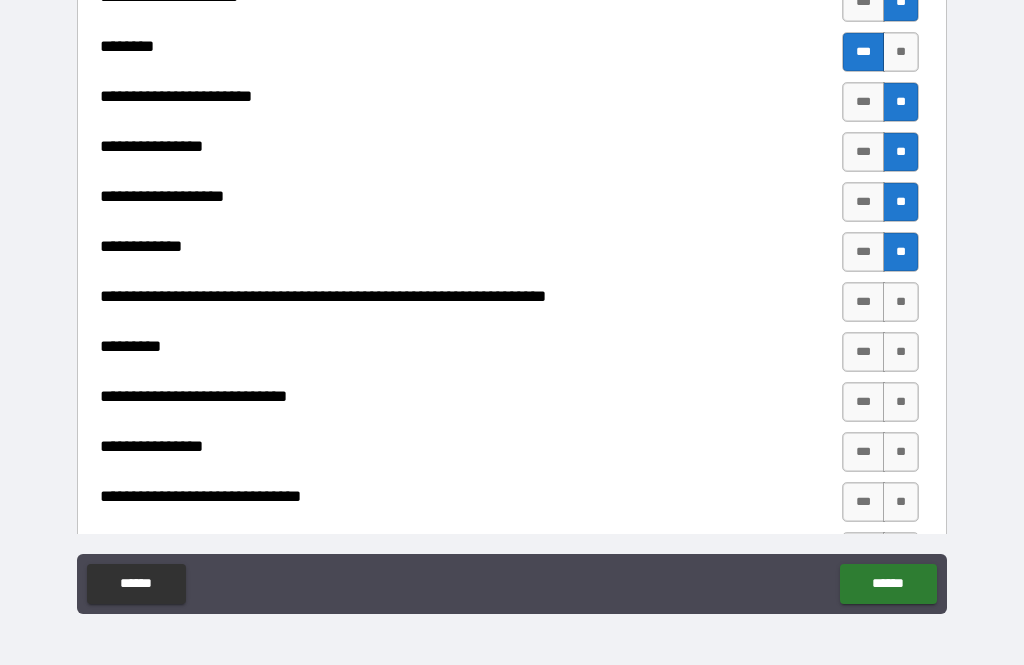 scroll, scrollTop: 3999, scrollLeft: 0, axis: vertical 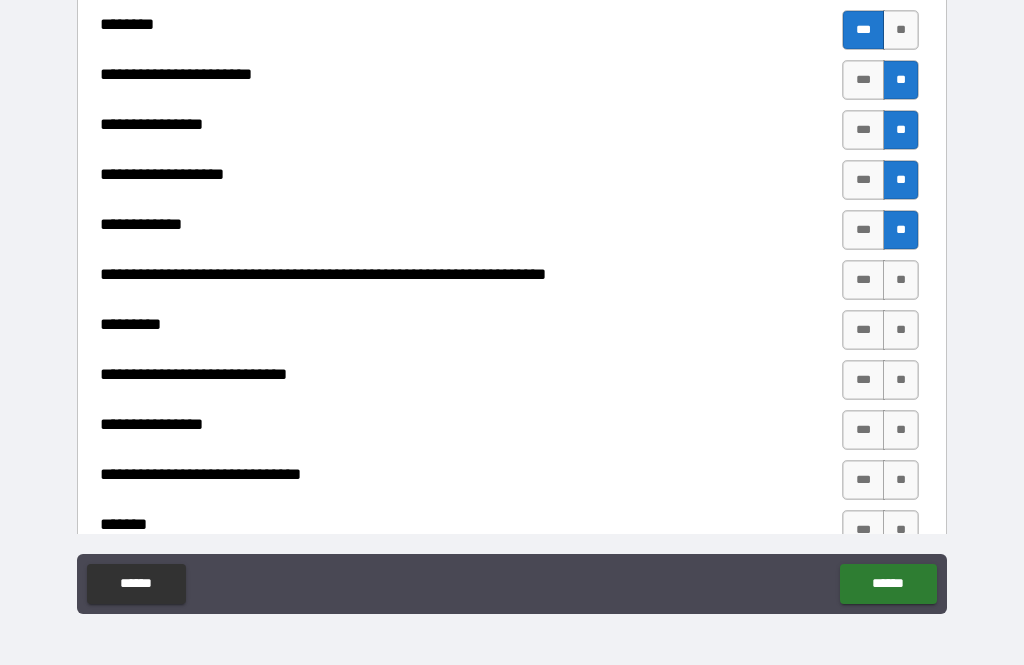 click on "**" at bounding box center [901, 280] 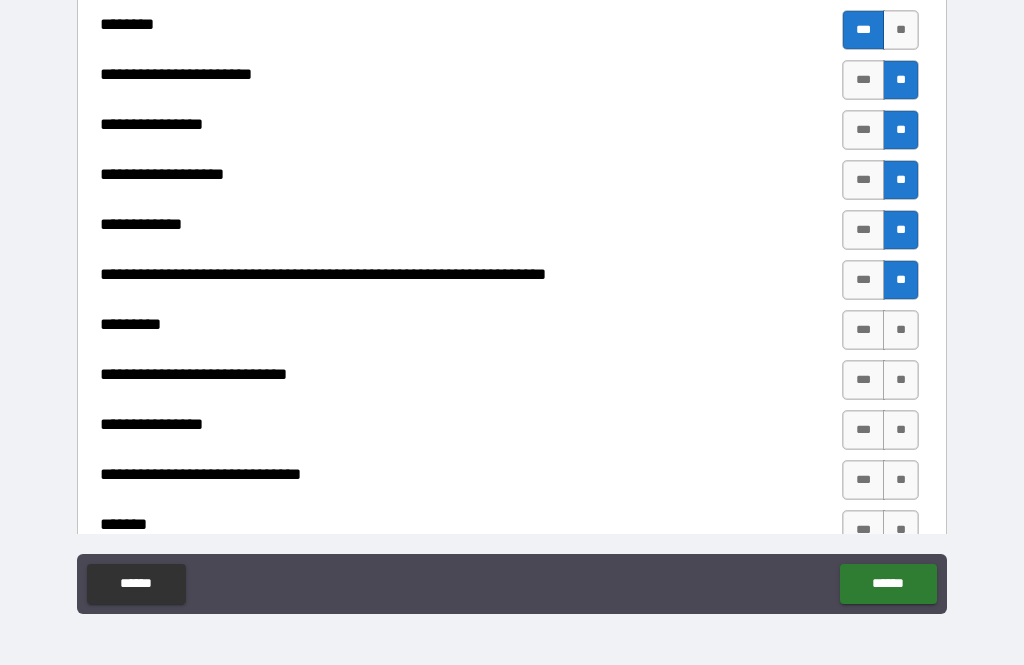 click on "**" at bounding box center [901, 330] 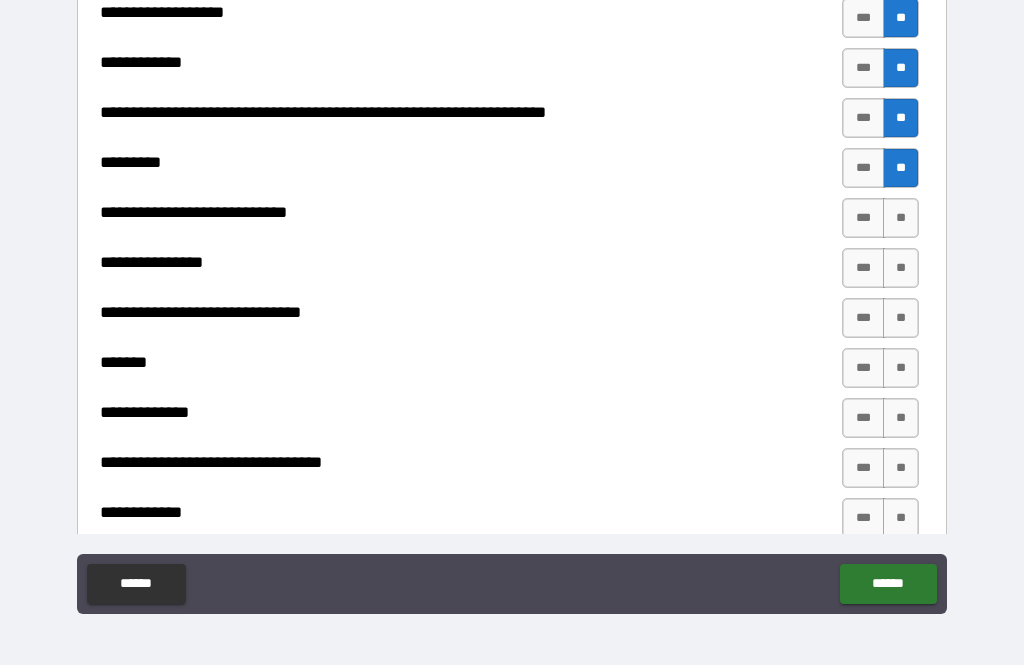 scroll, scrollTop: 4167, scrollLeft: 0, axis: vertical 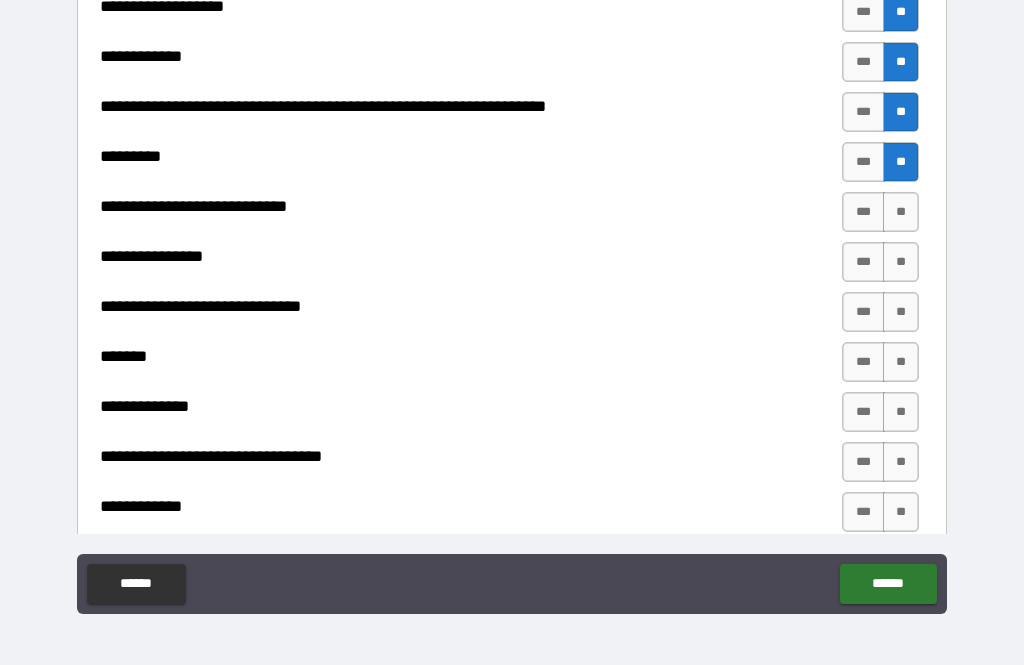 click on "**" at bounding box center [901, 212] 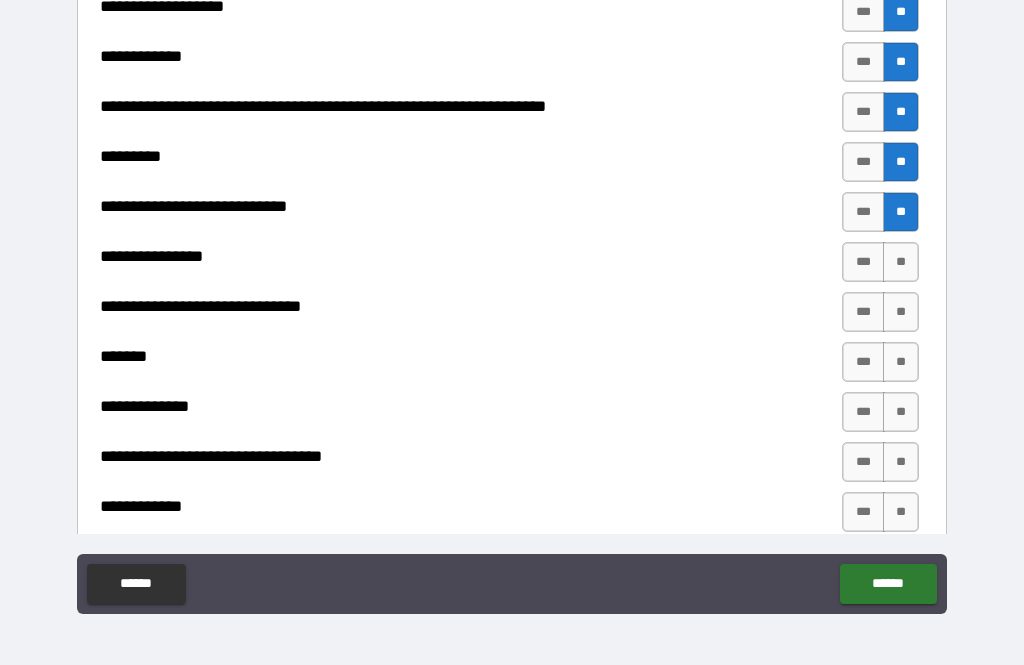 click on "**" at bounding box center (901, 262) 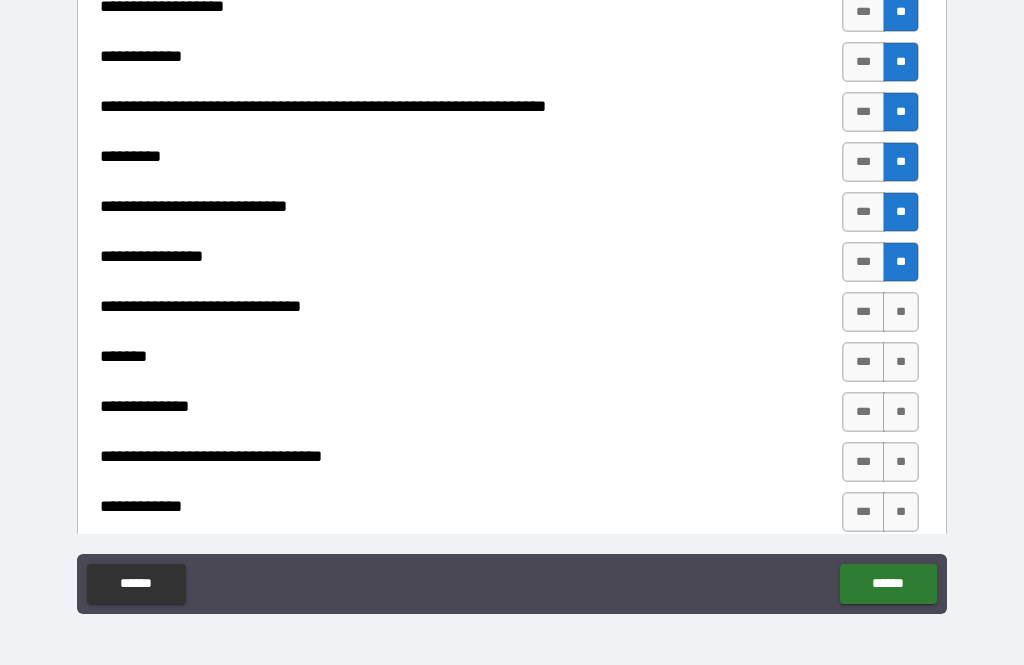 click on "**" at bounding box center [901, 312] 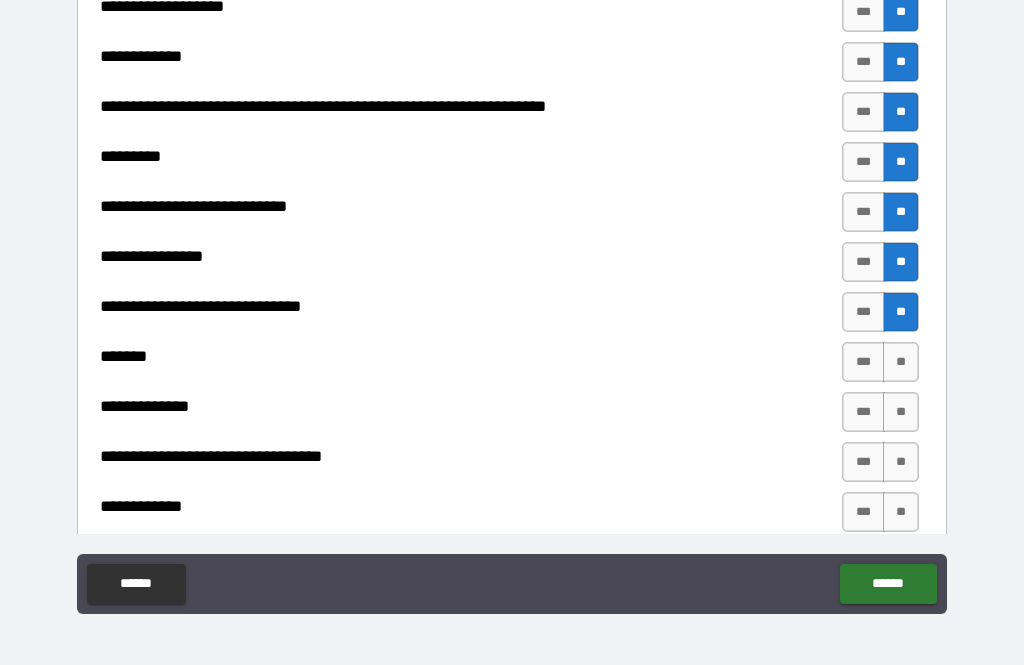 click on "**" at bounding box center (901, 362) 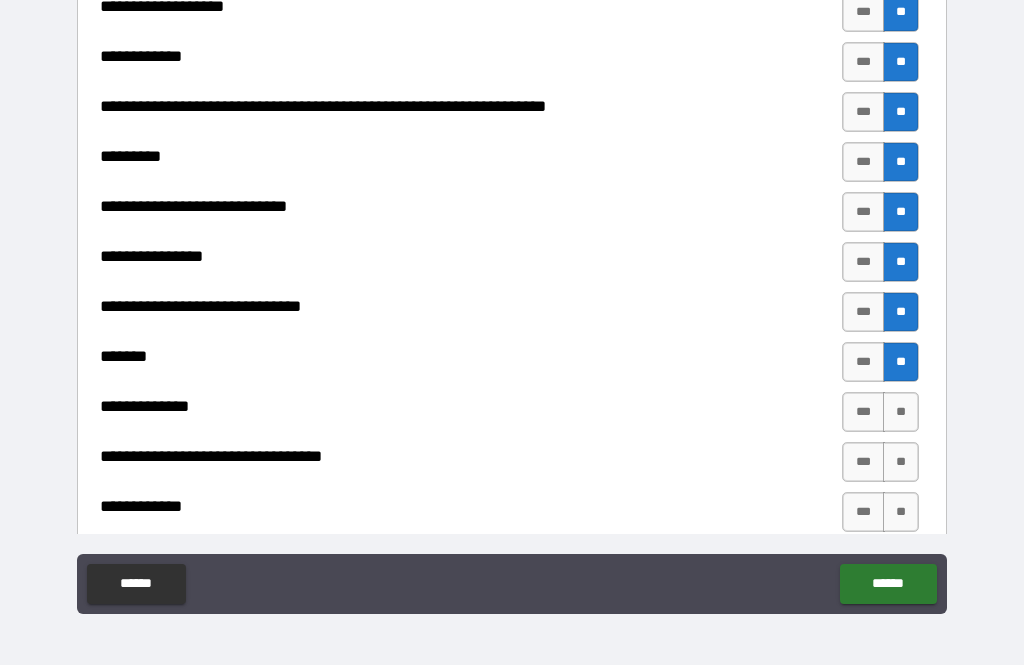 click on "**" at bounding box center (901, 412) 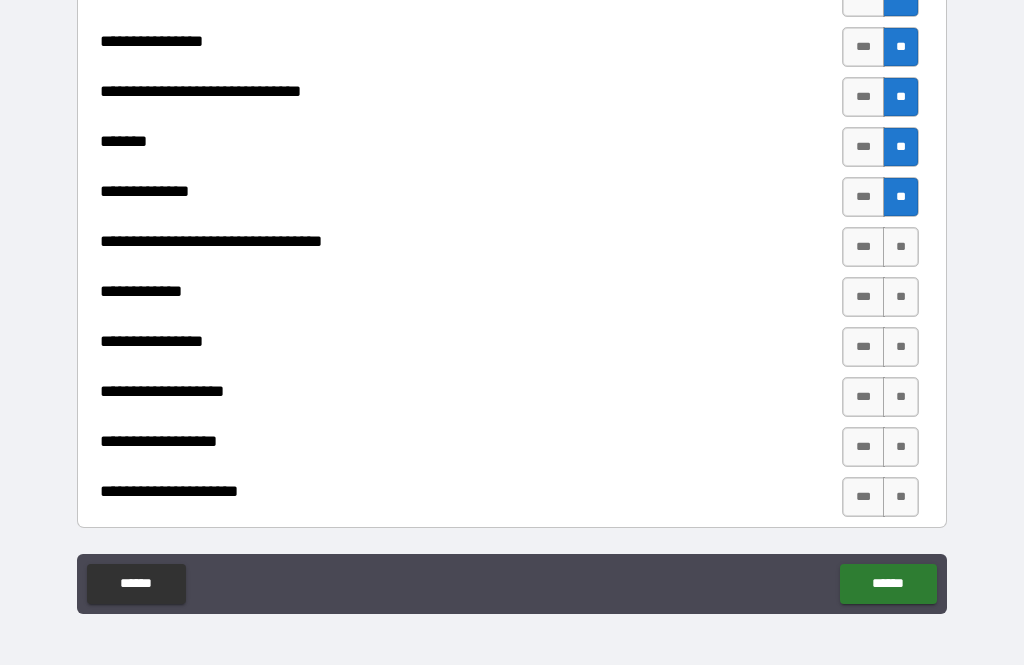 scroll, scrollTop: 4381, scrollLeft: 0, axis: vertical 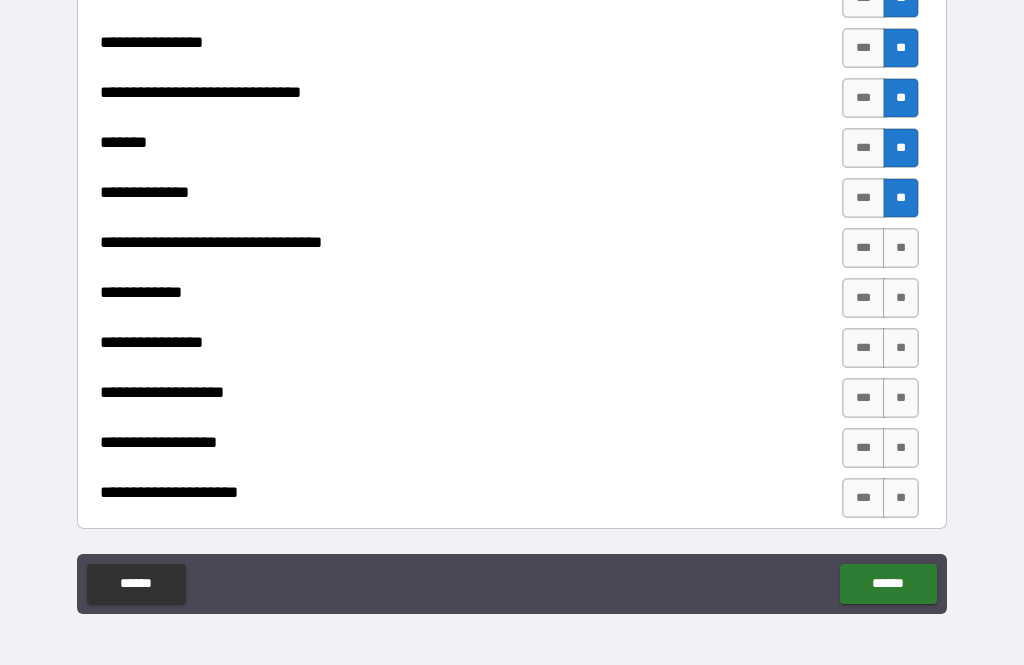 click on "**" at bounding box center [901, 248] 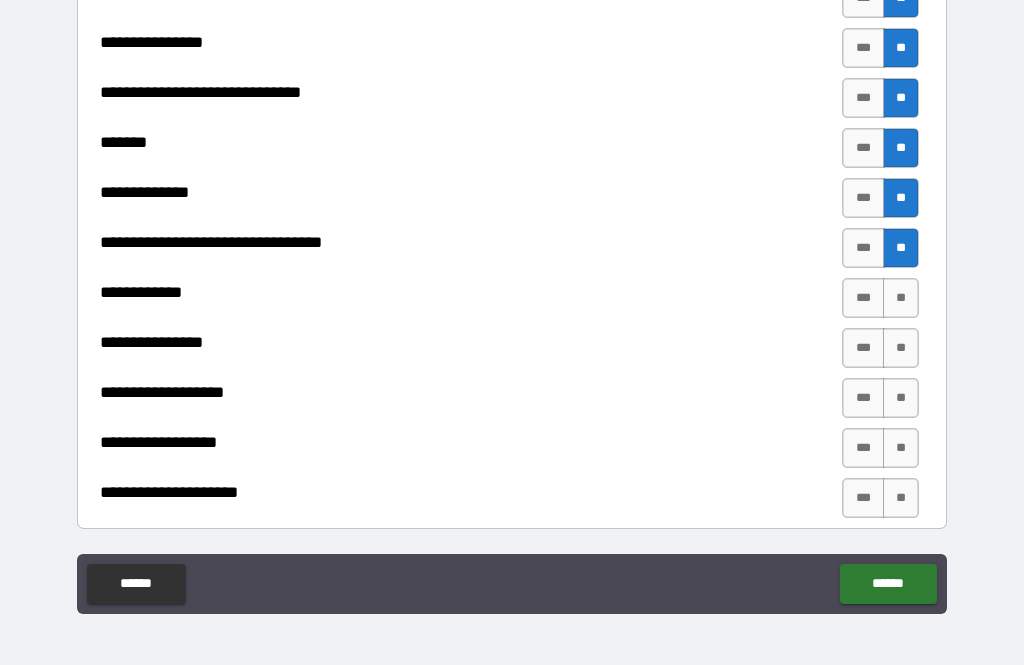 click on "**" at bounding box center [901, 298] 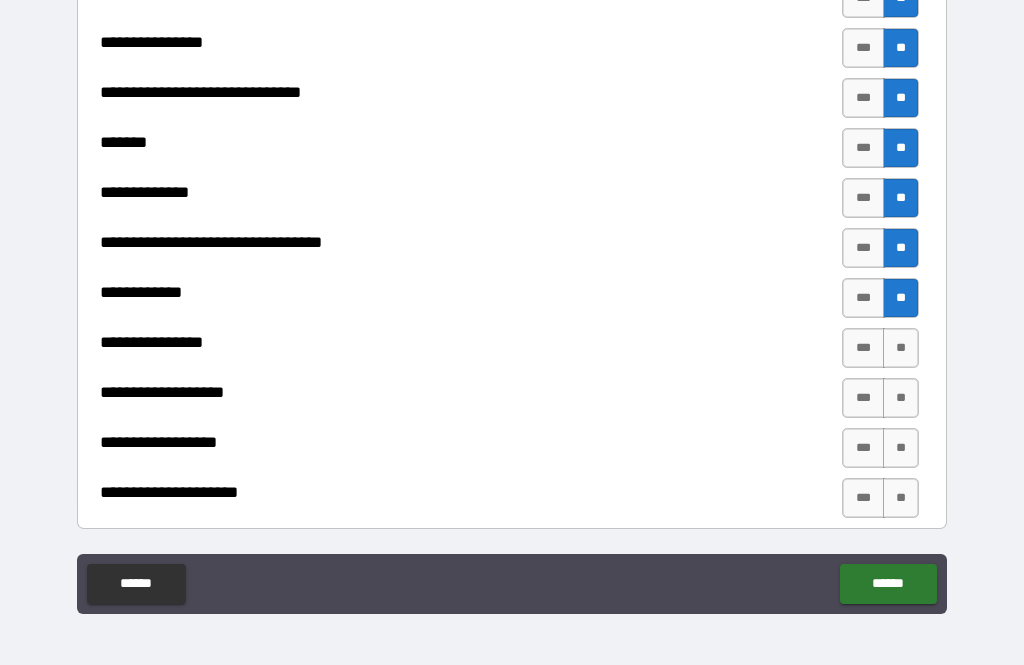click on "**" at bounding box center [901, 348] 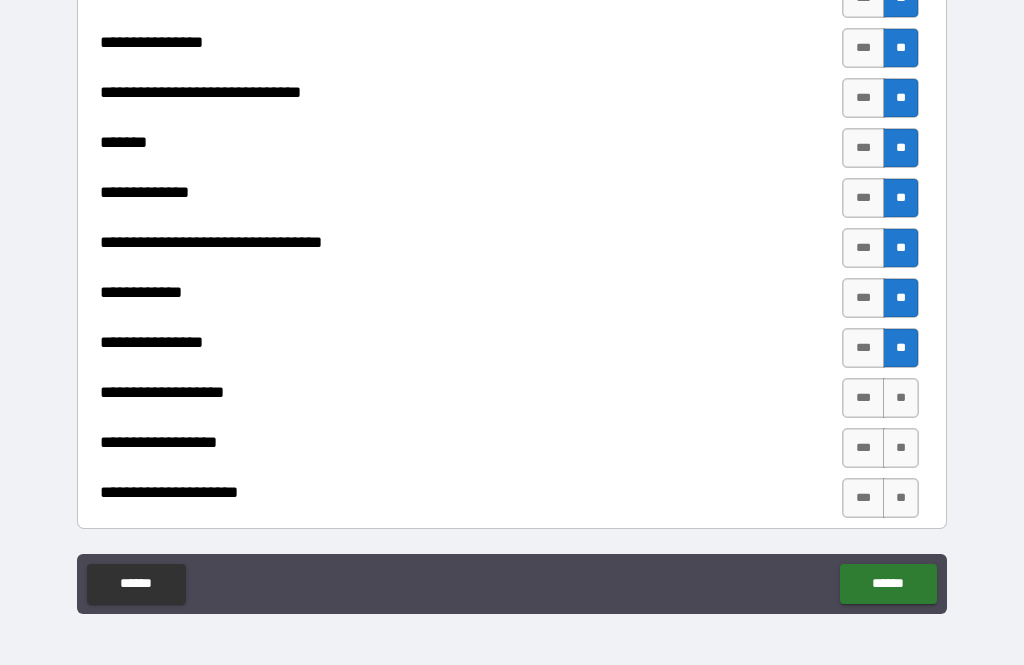 click on "**" at bounding box center (901, 348) 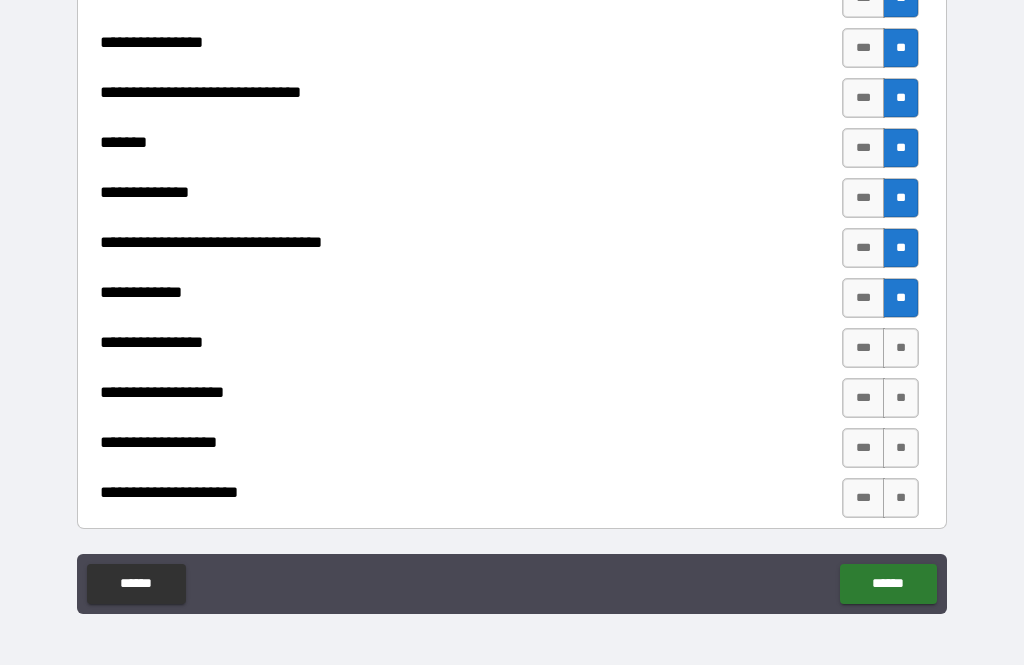 click on "**" at bounding box center [901, 348] 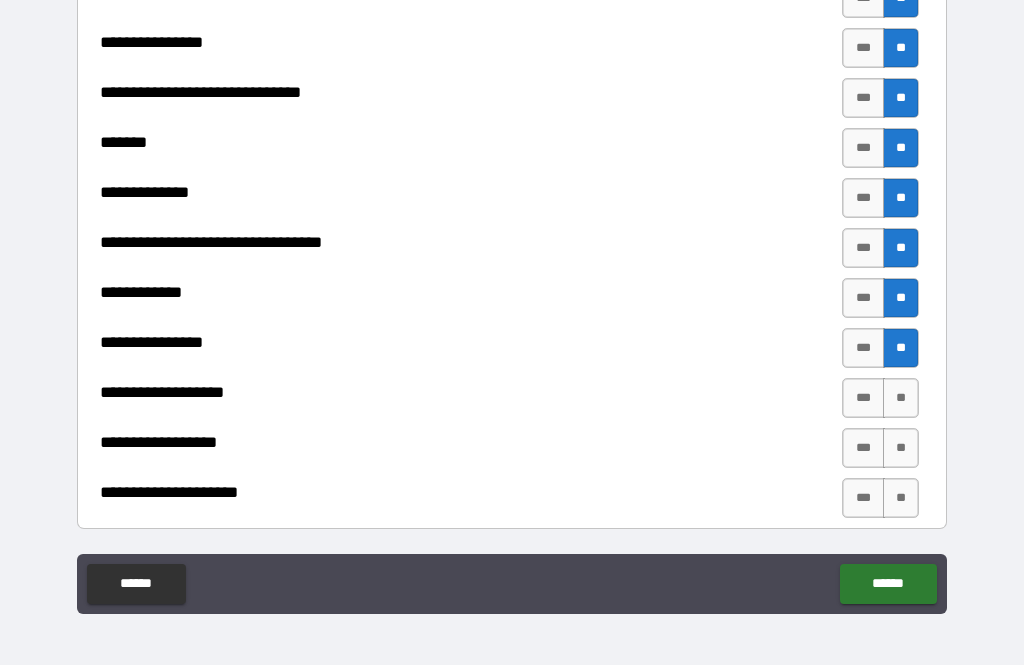 click on "**" at bounding box center (901, 398) 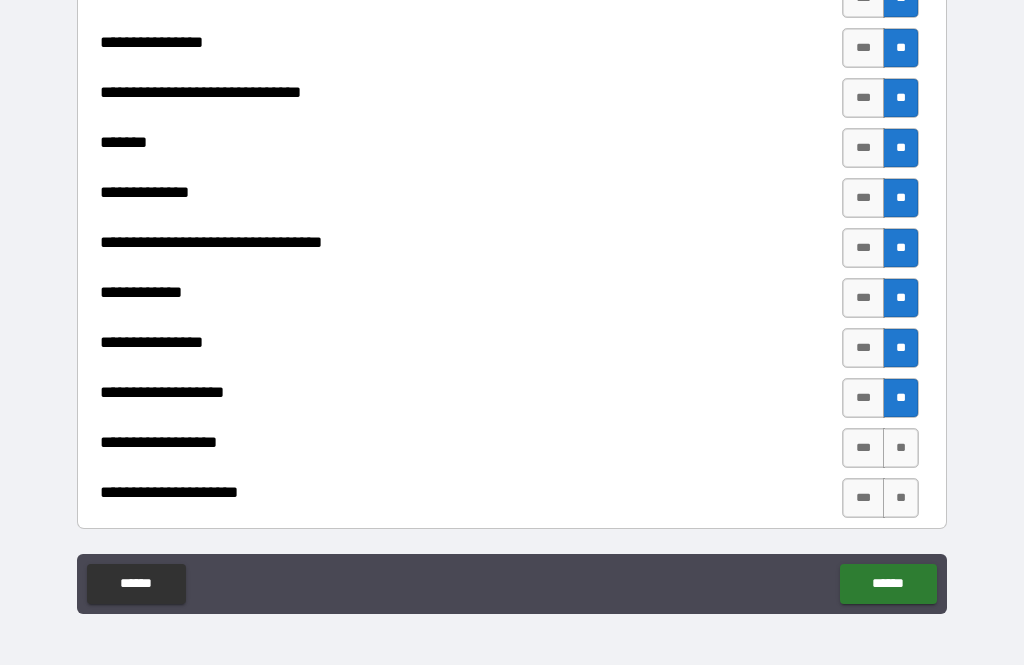 click on "**" at bounding box center [901, 448] 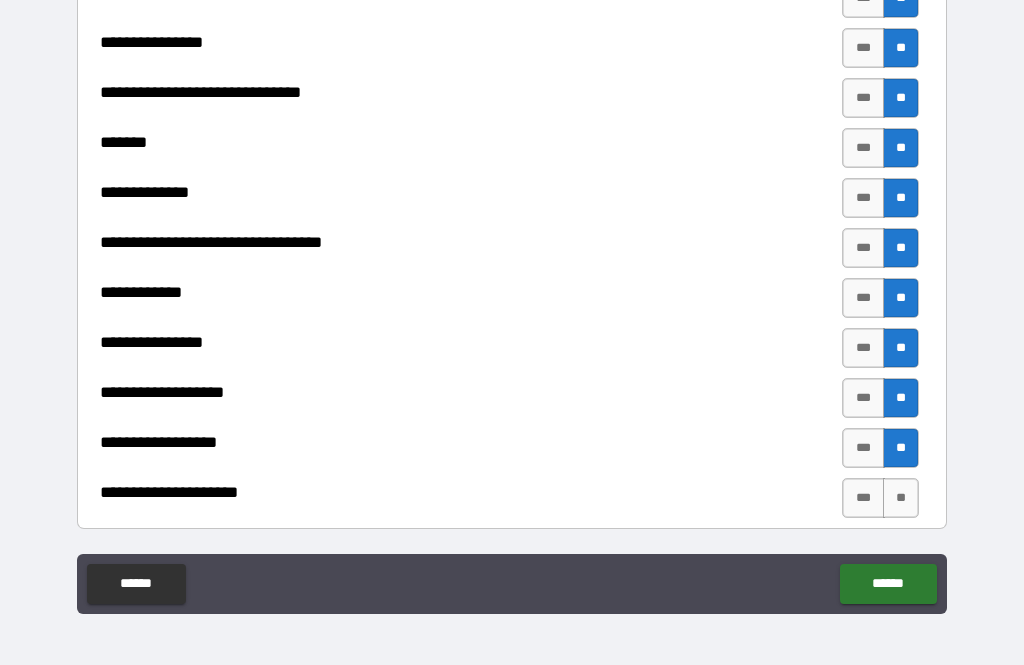 click on "**" at bounding box center (901, 498) 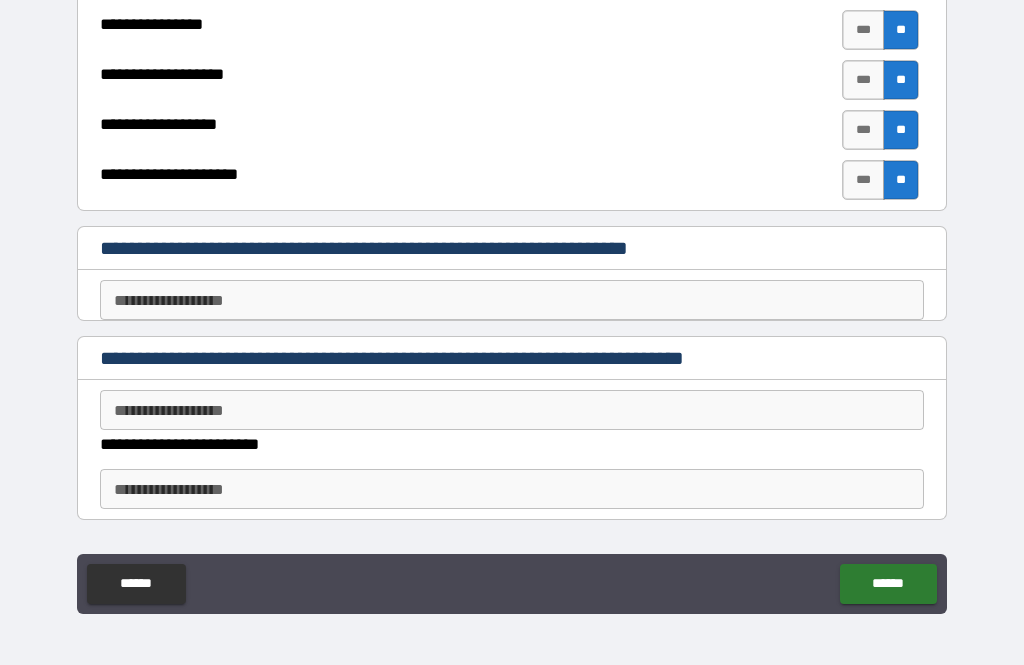 scroll, scrollTop: 4701, scrollLeft: 0, axis: vertical 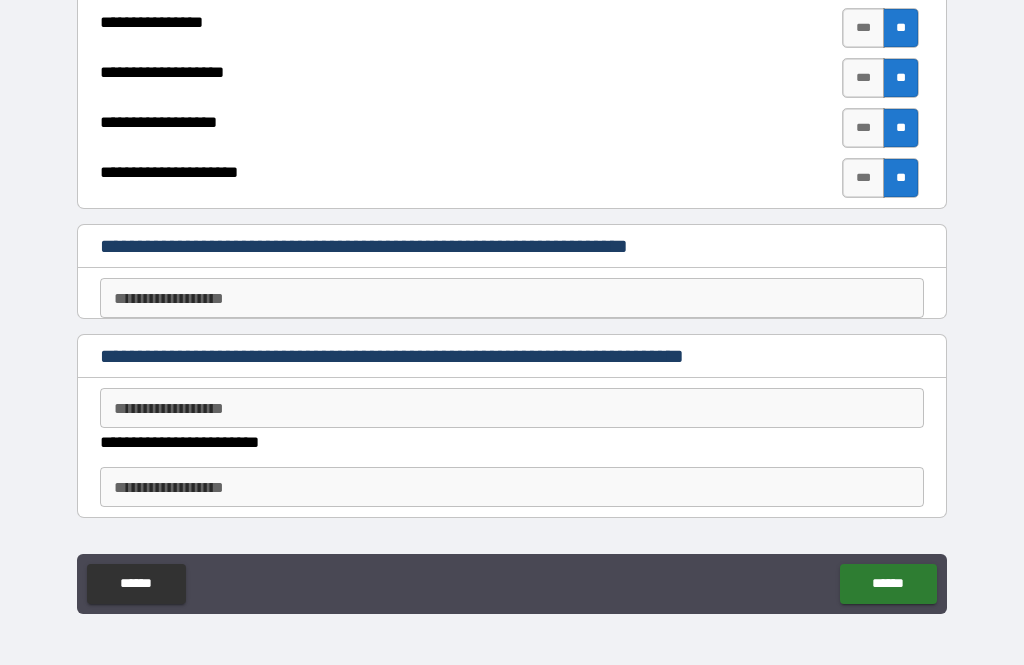 click on "**********" at bounding box center [512, 298] 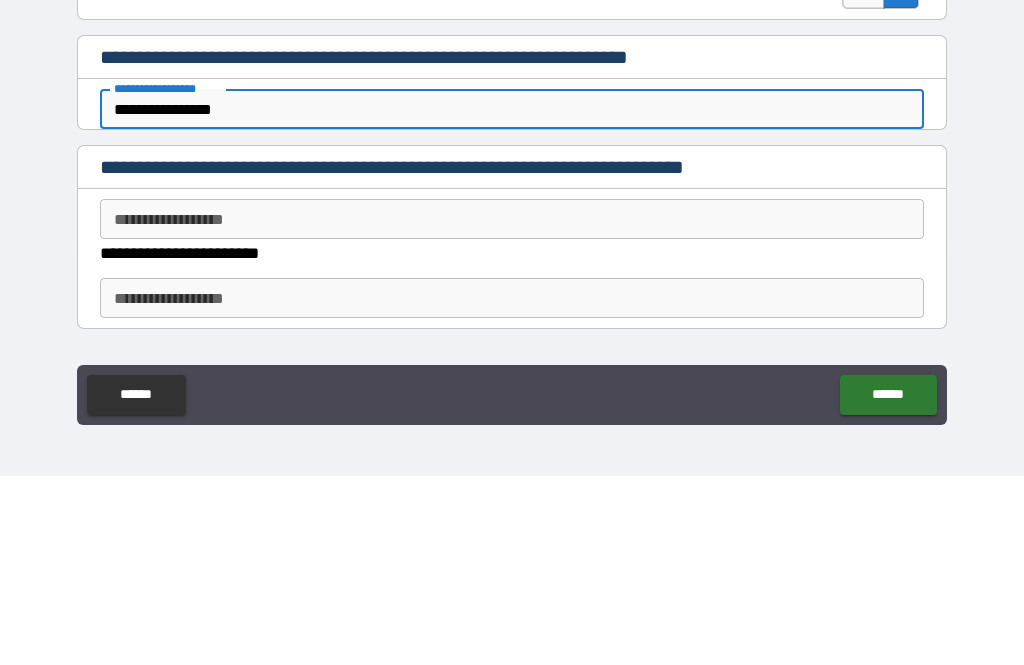 type on "**********" 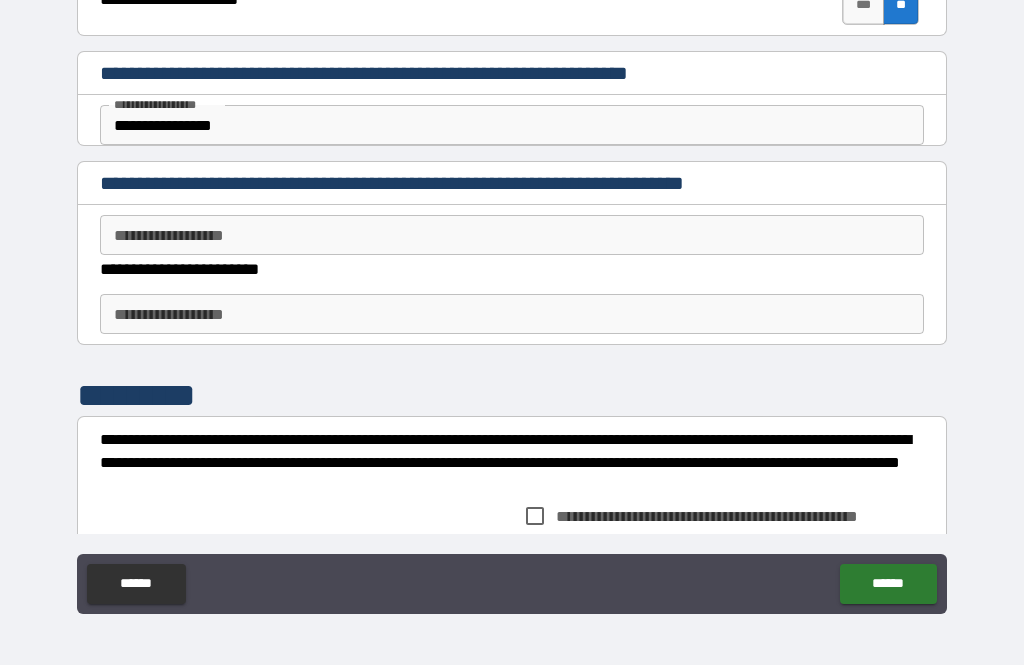 scroll, scrollTop: 4876, scrollLeft: 0, axis: vertical 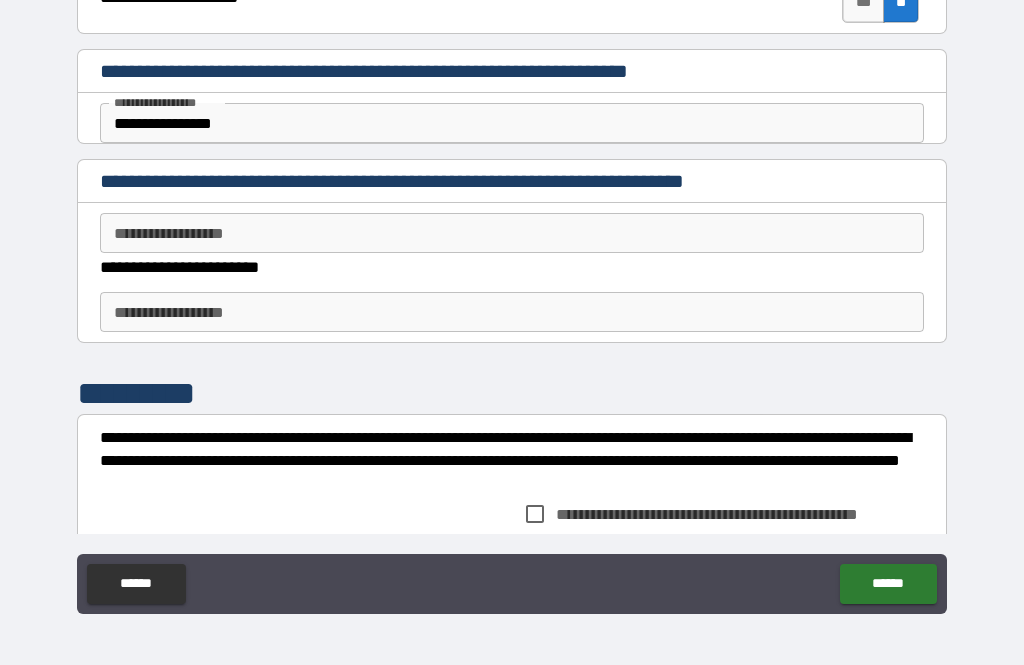 click on "**********" at bounding box center [512, 233] 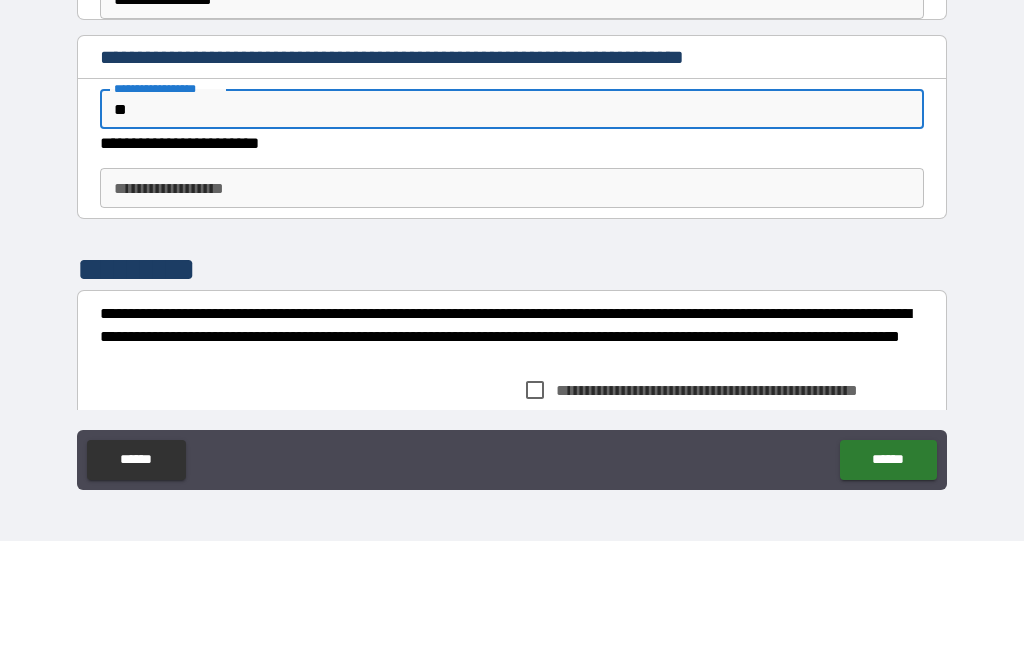 type on "*" 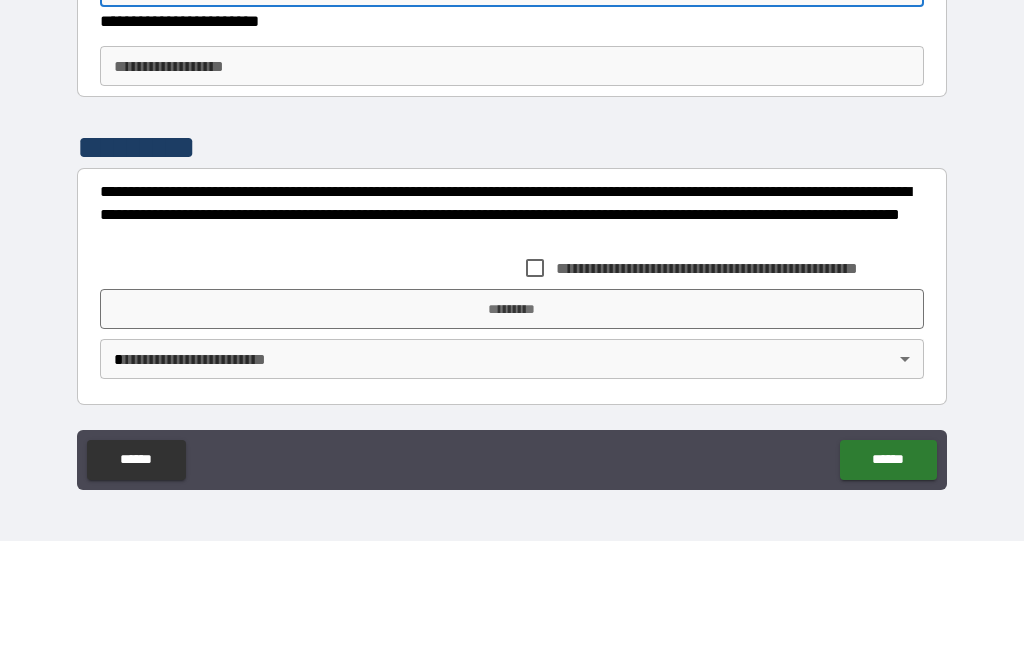 scroll, scrollTop: 5018, scrollLeft: 0, axis: vertical 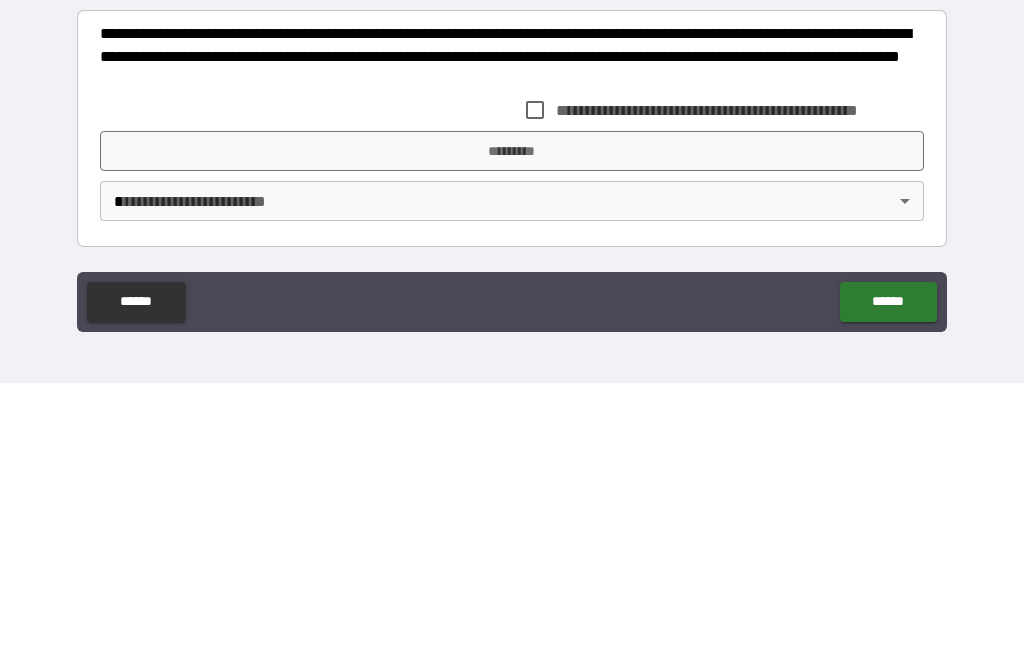 type on "**********" 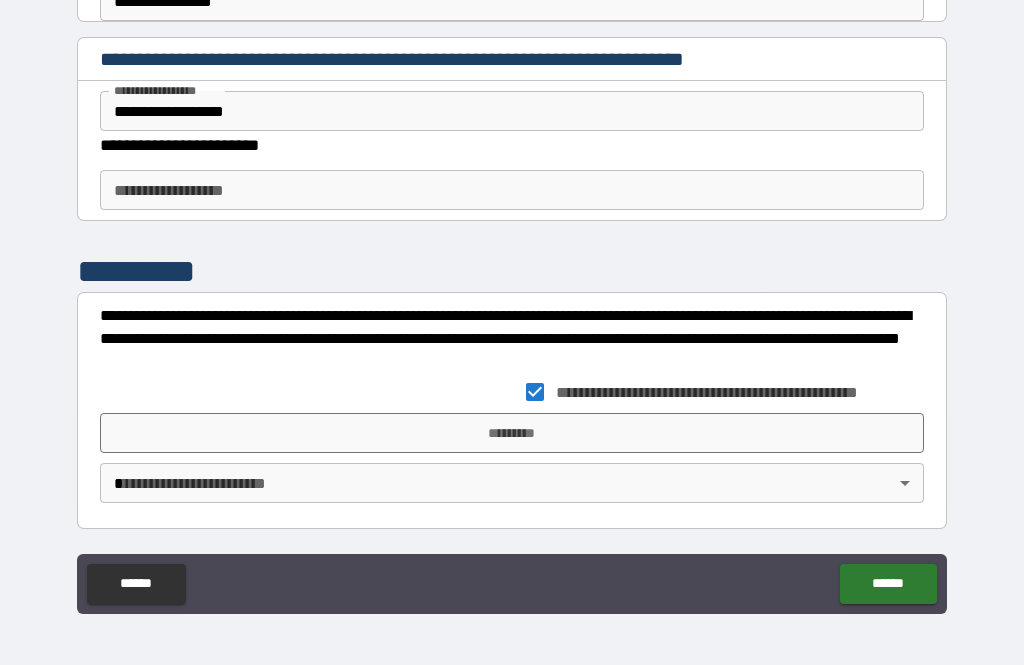 click on "*********" at bounding box center [512, 433] 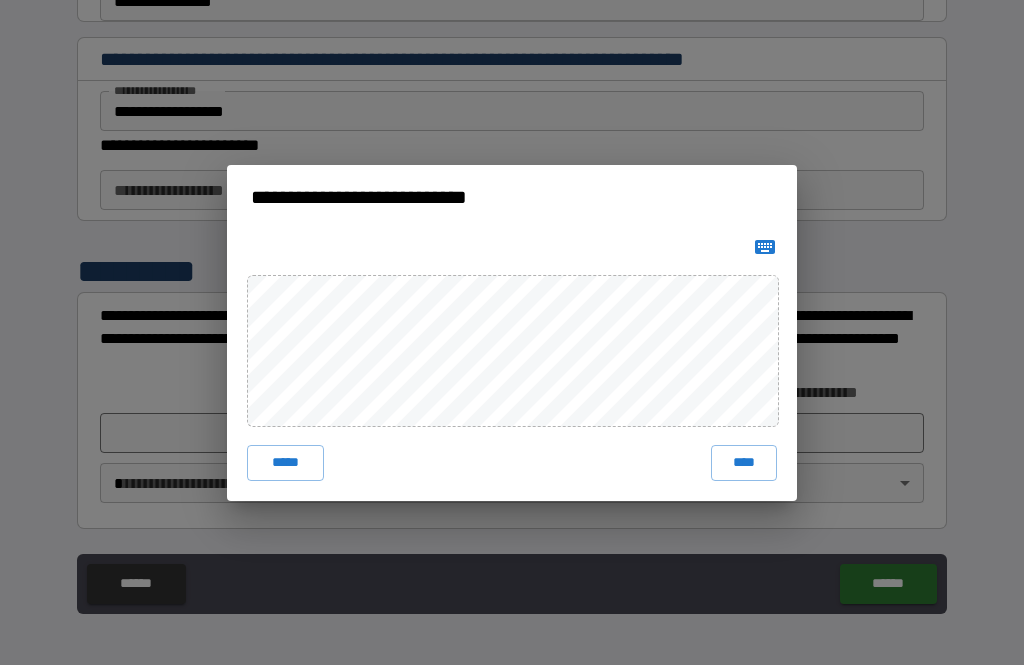 click on "****" at bounding box center (744, 463) 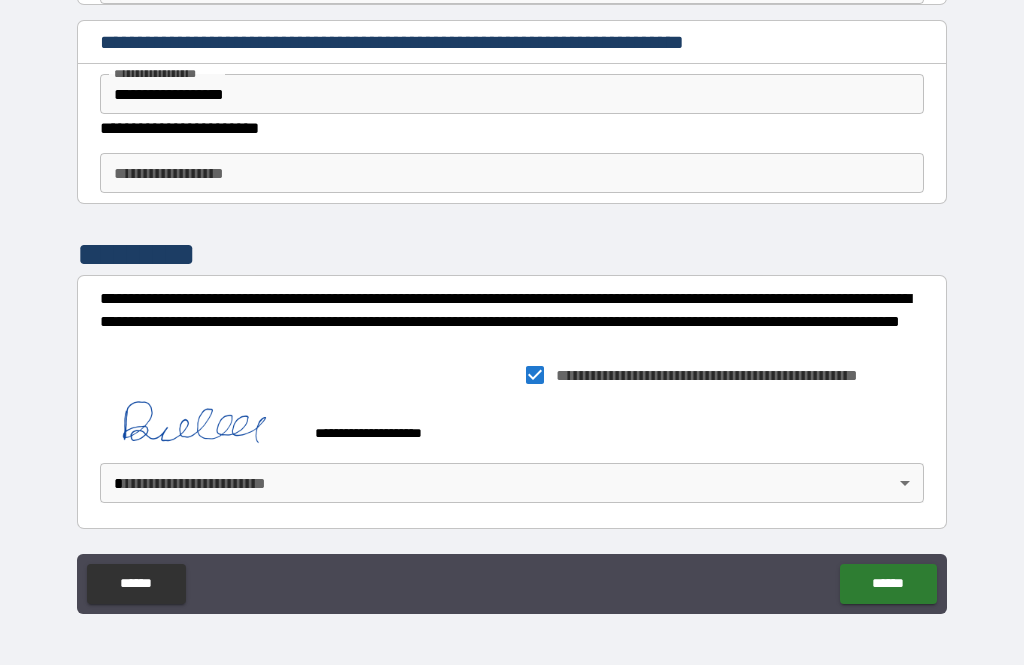 click on "**********" at bounding box center (512, 300) 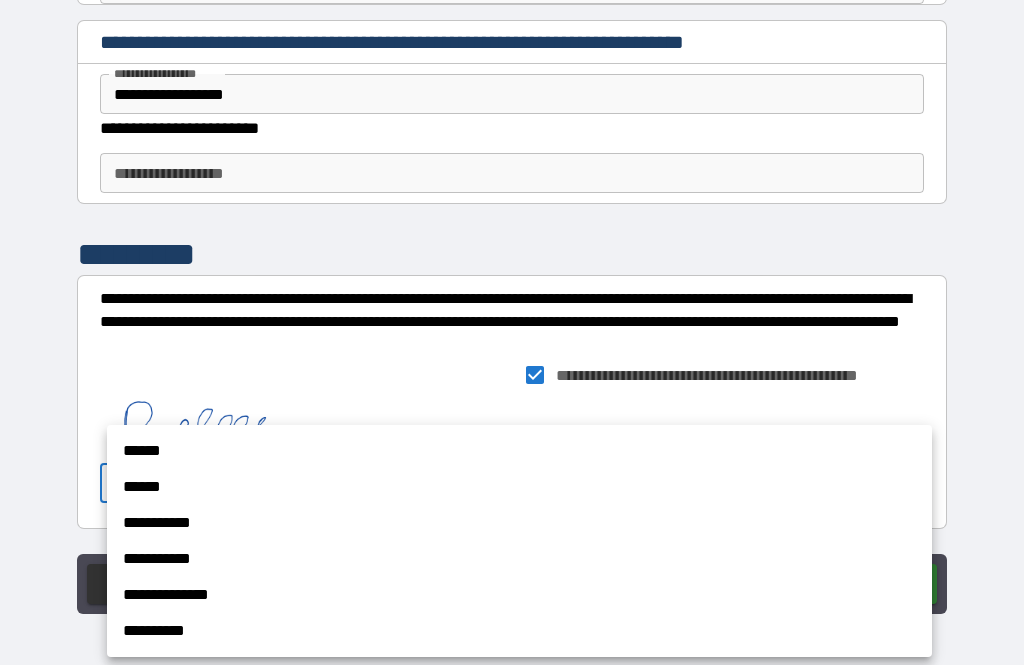 click on "******" at bounding box center (519, 487) 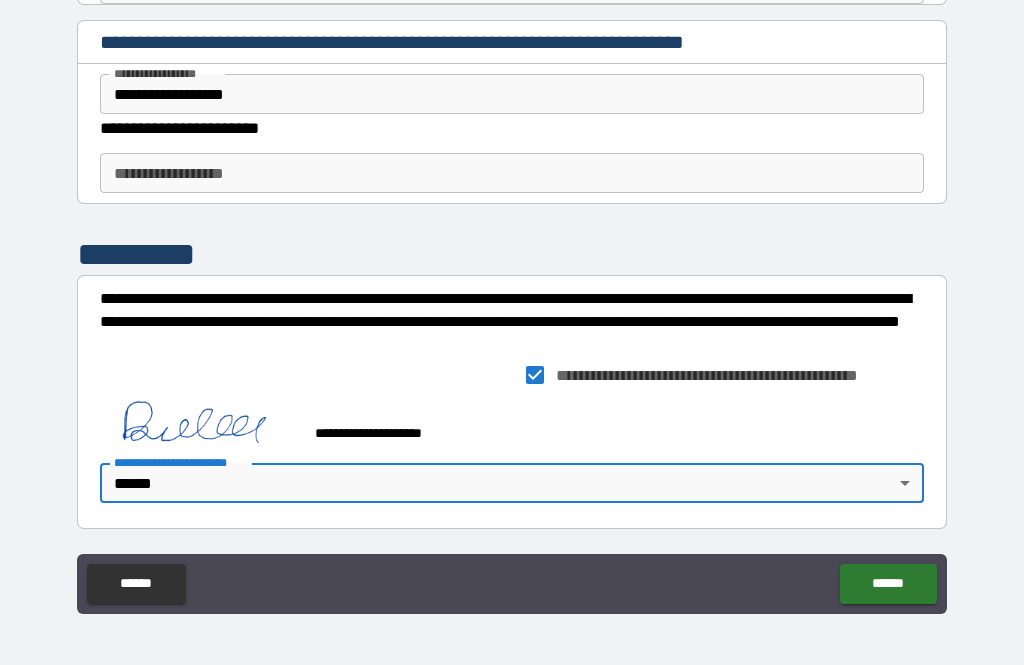 click on "******" at bounding box center (888, 584) 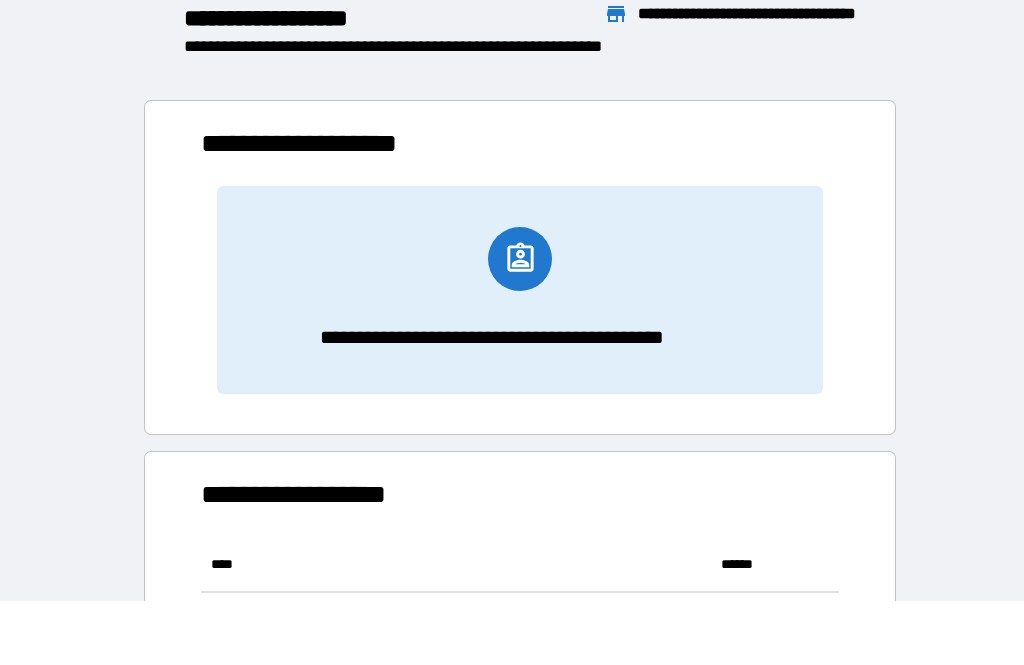 scroll, scrollTop: 1, scrollLeft: 1, axis: both 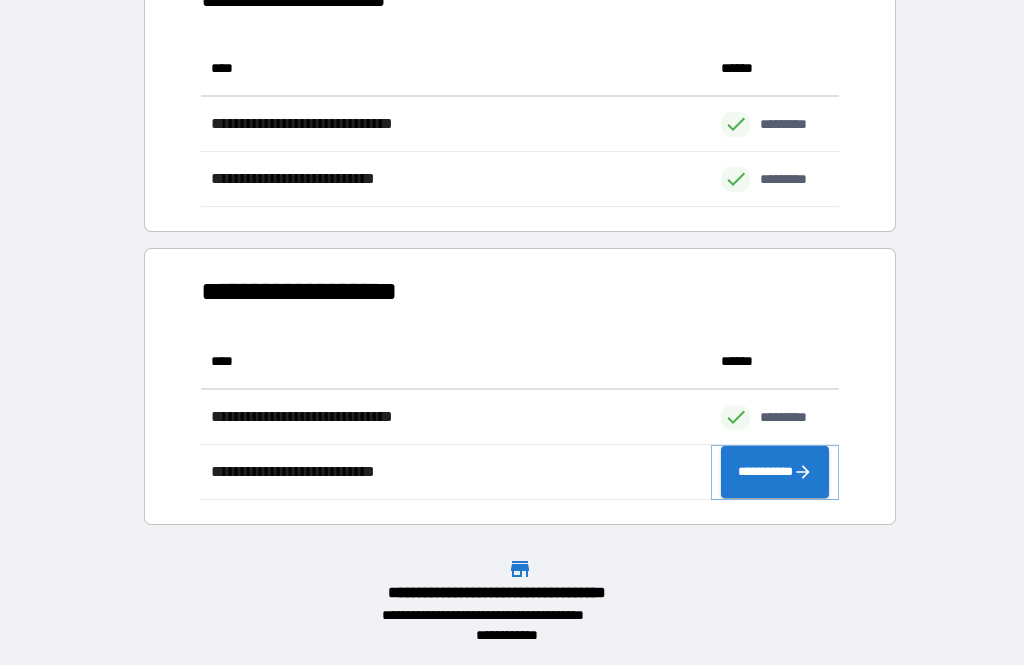 click on "**********" at bounding box center [775, 472] 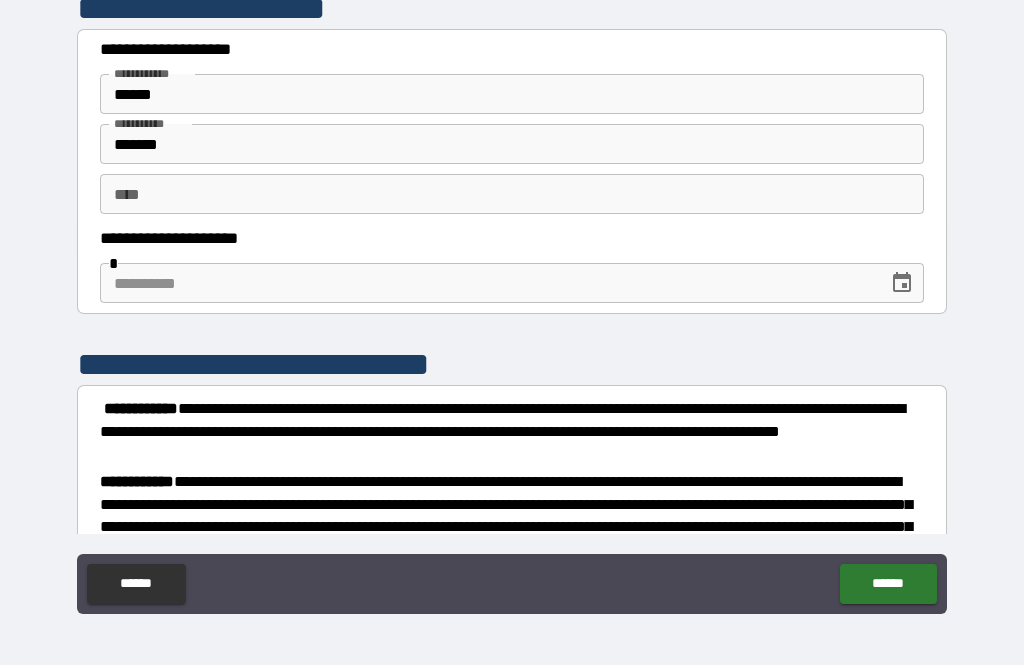 click on "**   *" at bounding box center [512, 194] 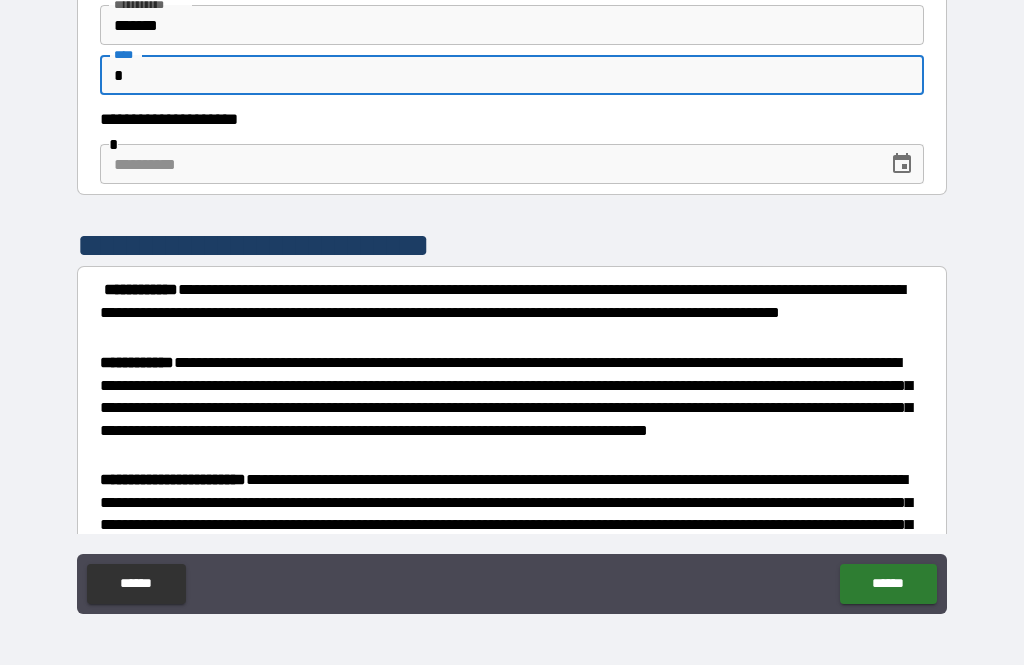 scroll, scrollTop: 123, scrollLeft: 0, axis: vertical 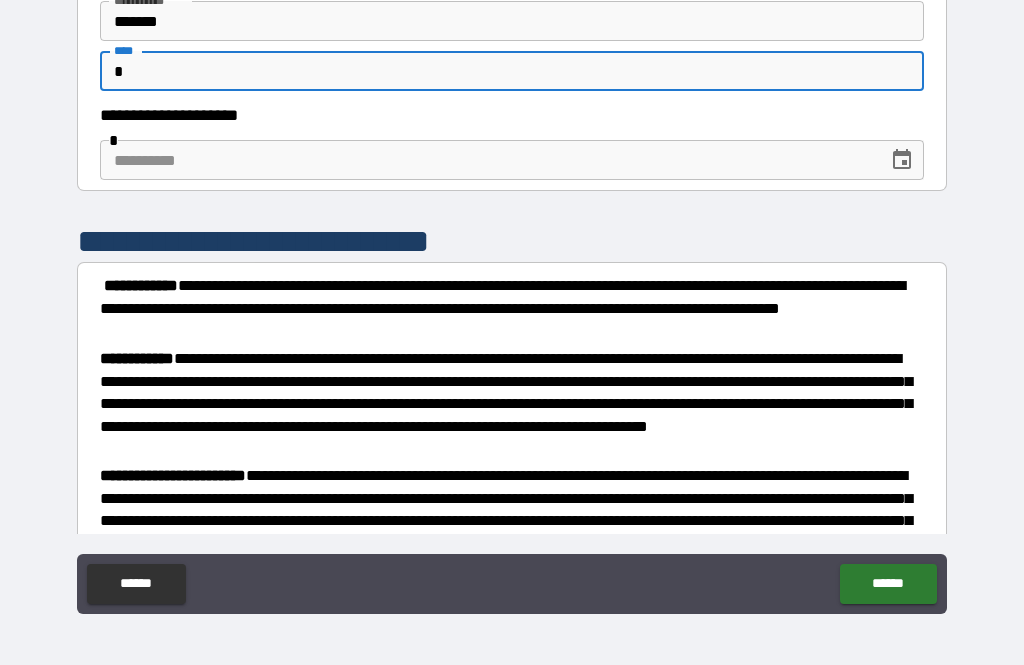 type on "*" 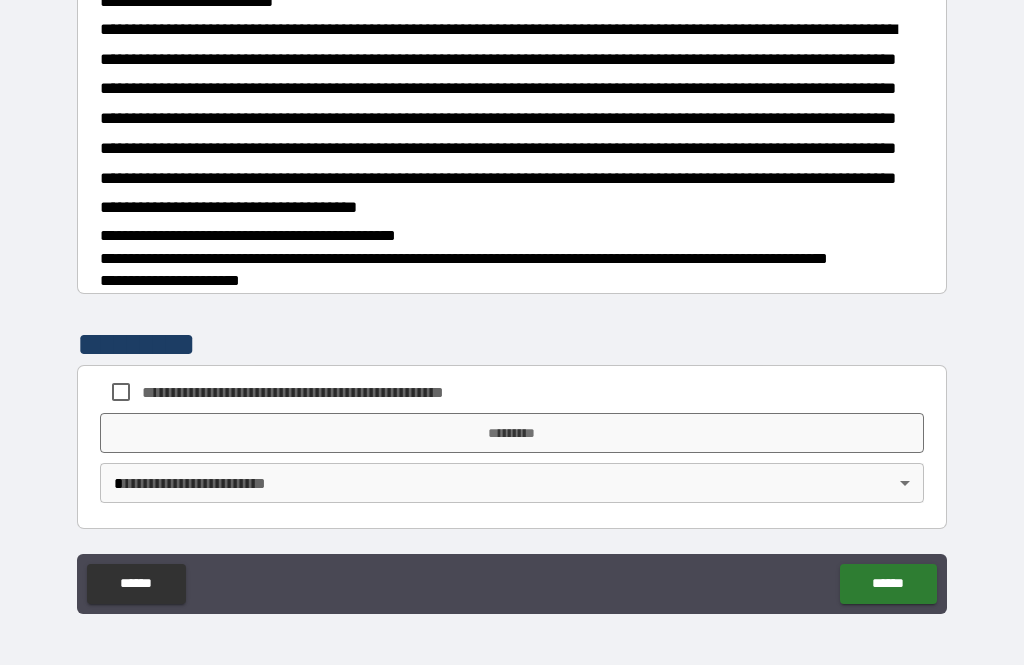 scroll, scrollTop: 1697, scrollLeft: 0, axis: vertical 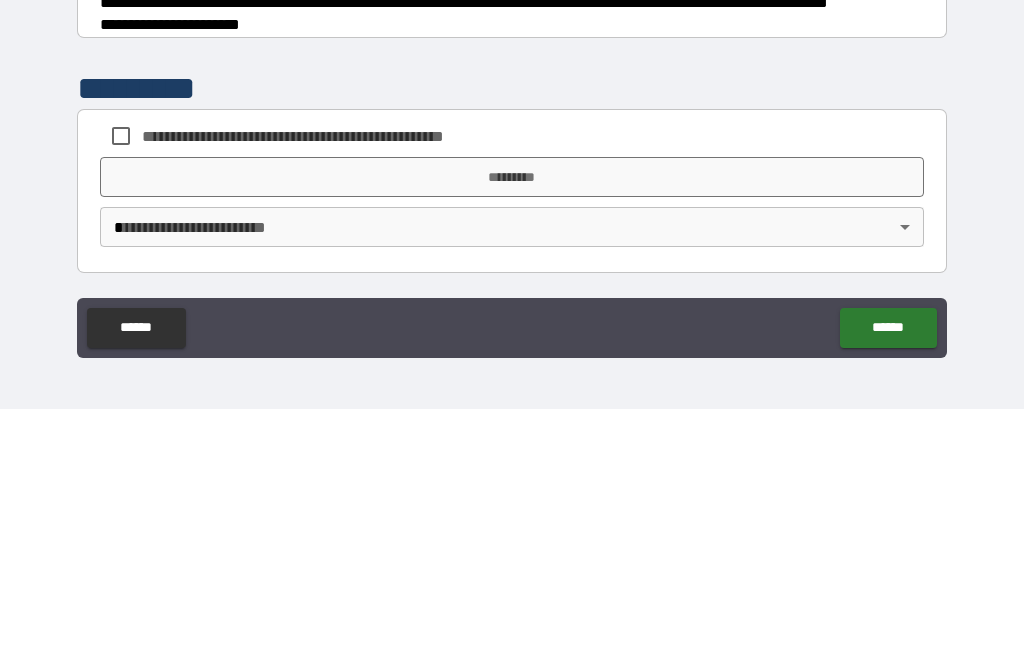type on "**********" 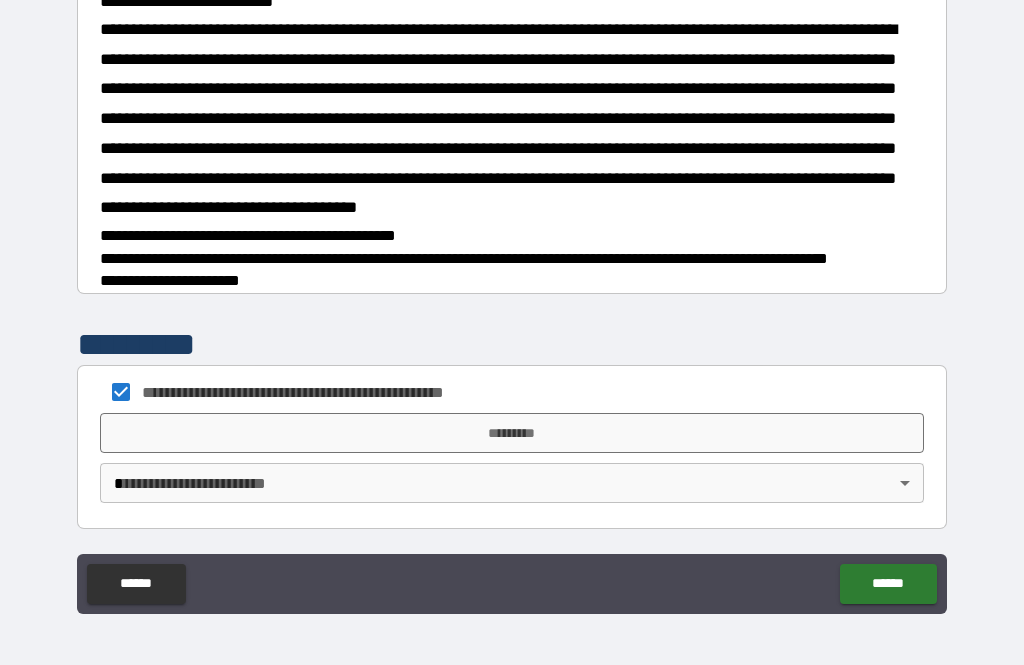 click on "*********" at bounding box center (512, 433) 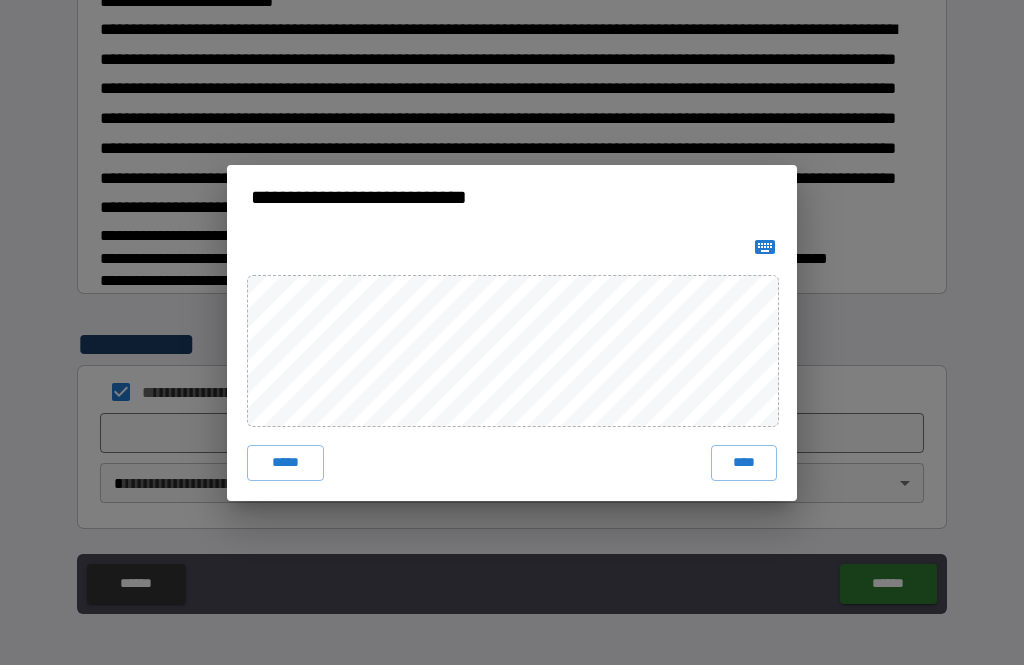 click on "***** ****" at bounding box center (512, 463) 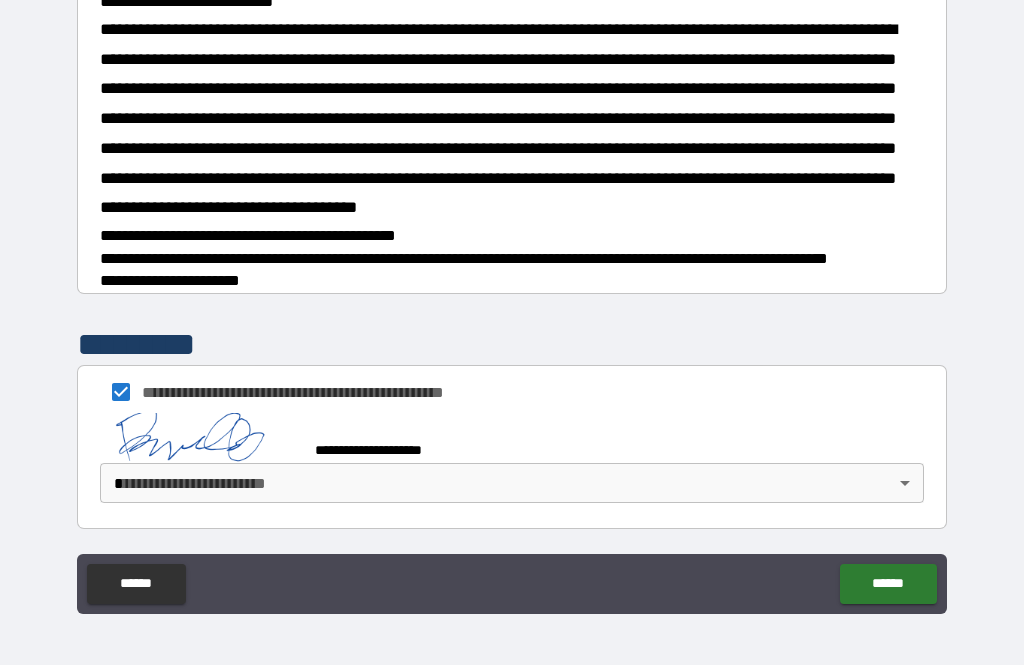scroll, scrollTop: 1687, scrollLeft: 0, axis: vertical 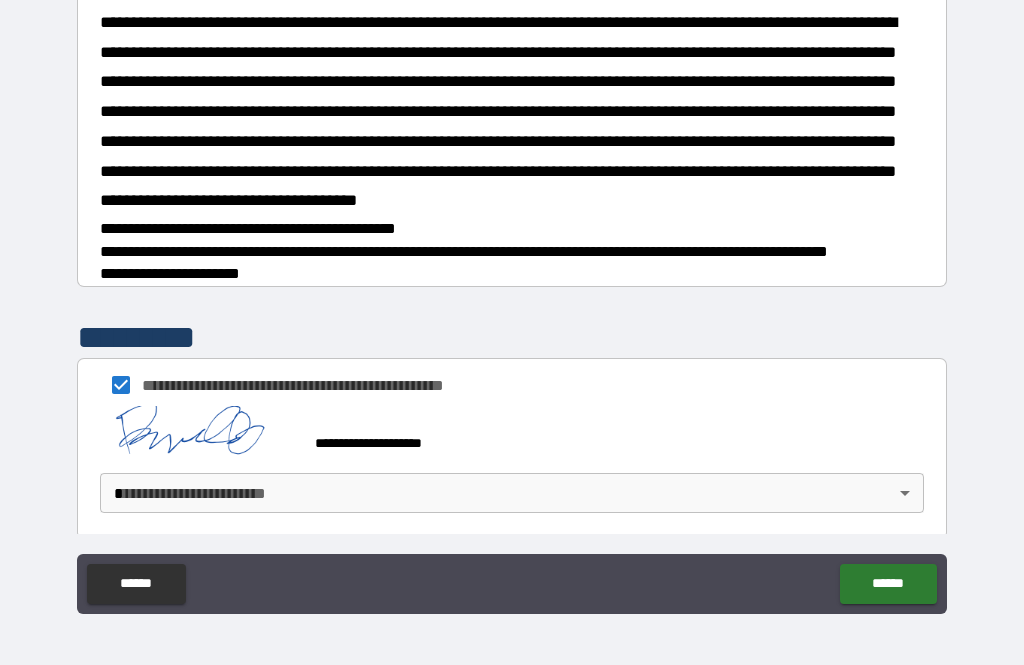 click on "**********" at bounding box center (512, 300) 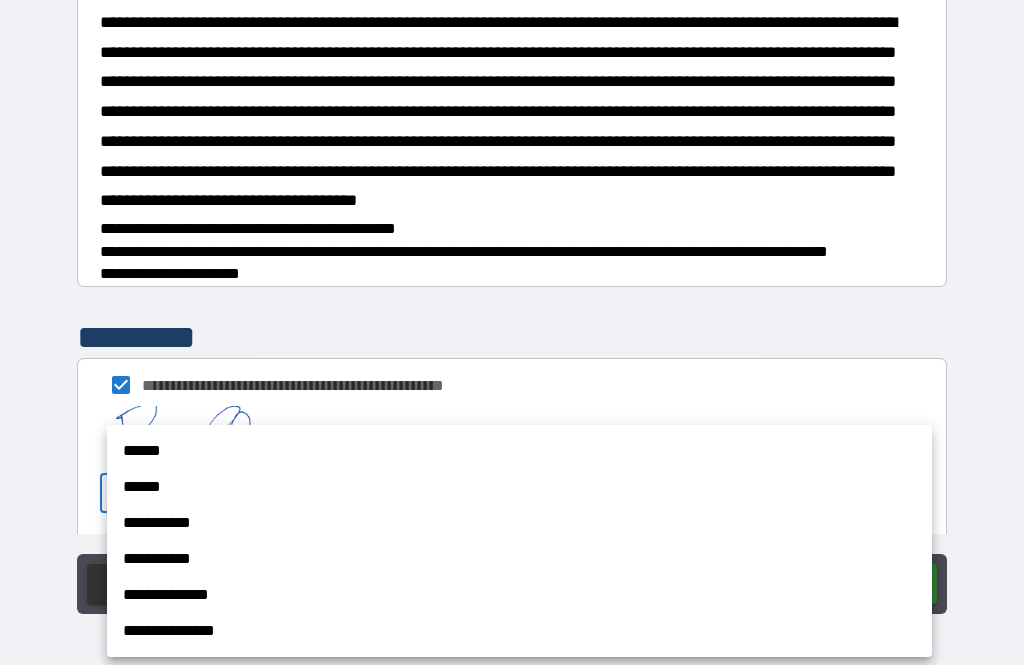 click on "******" at bounding box center (519, 487) 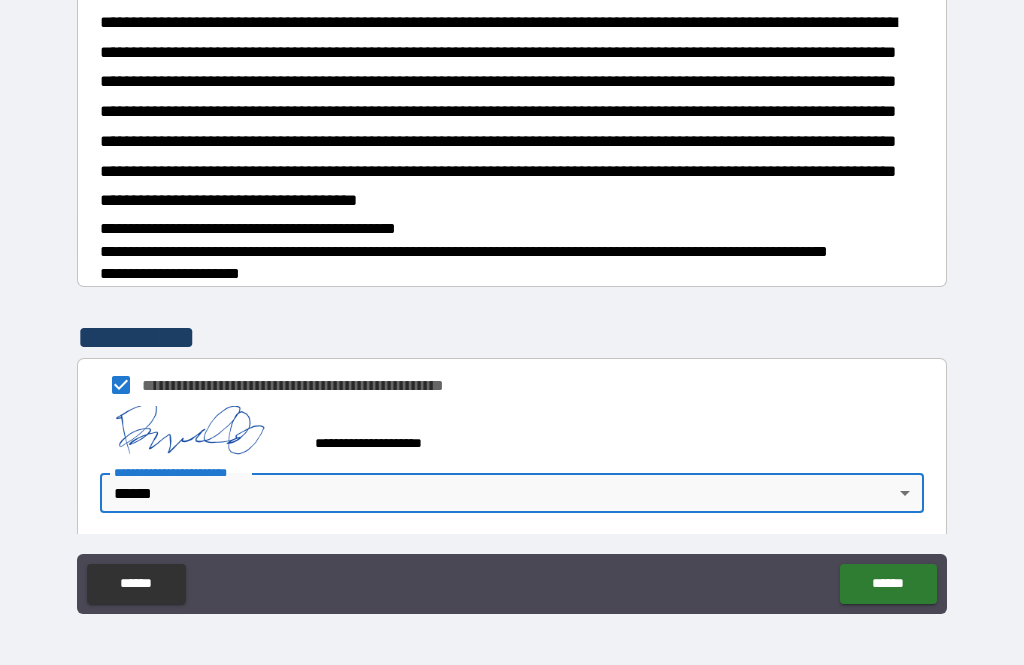 type on "******" 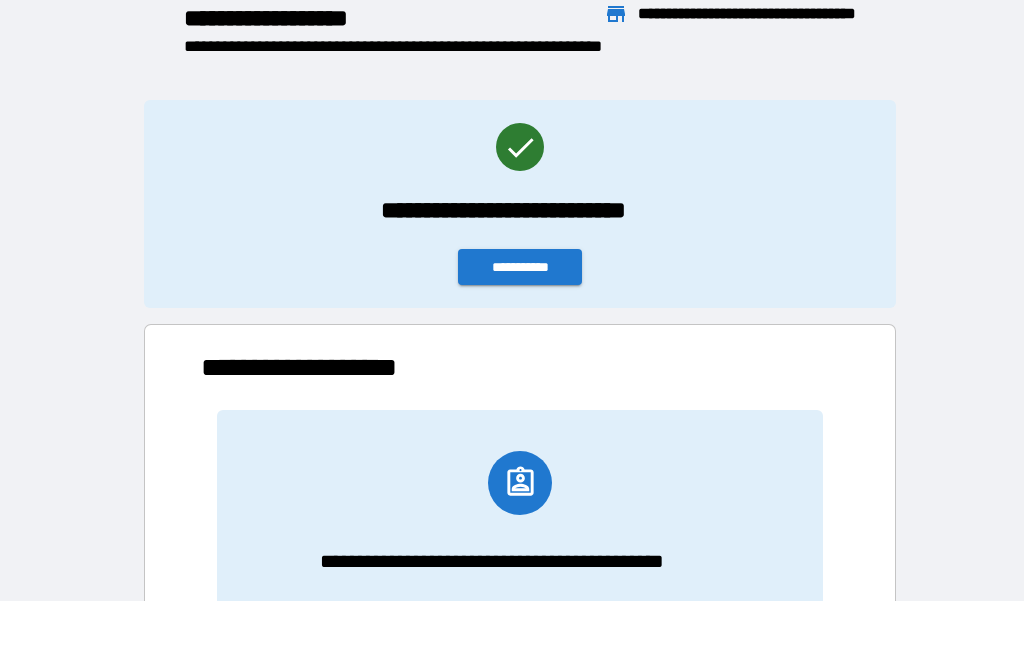 scroll, scrollTop: 111, scrollLeft: 638, axis: both 